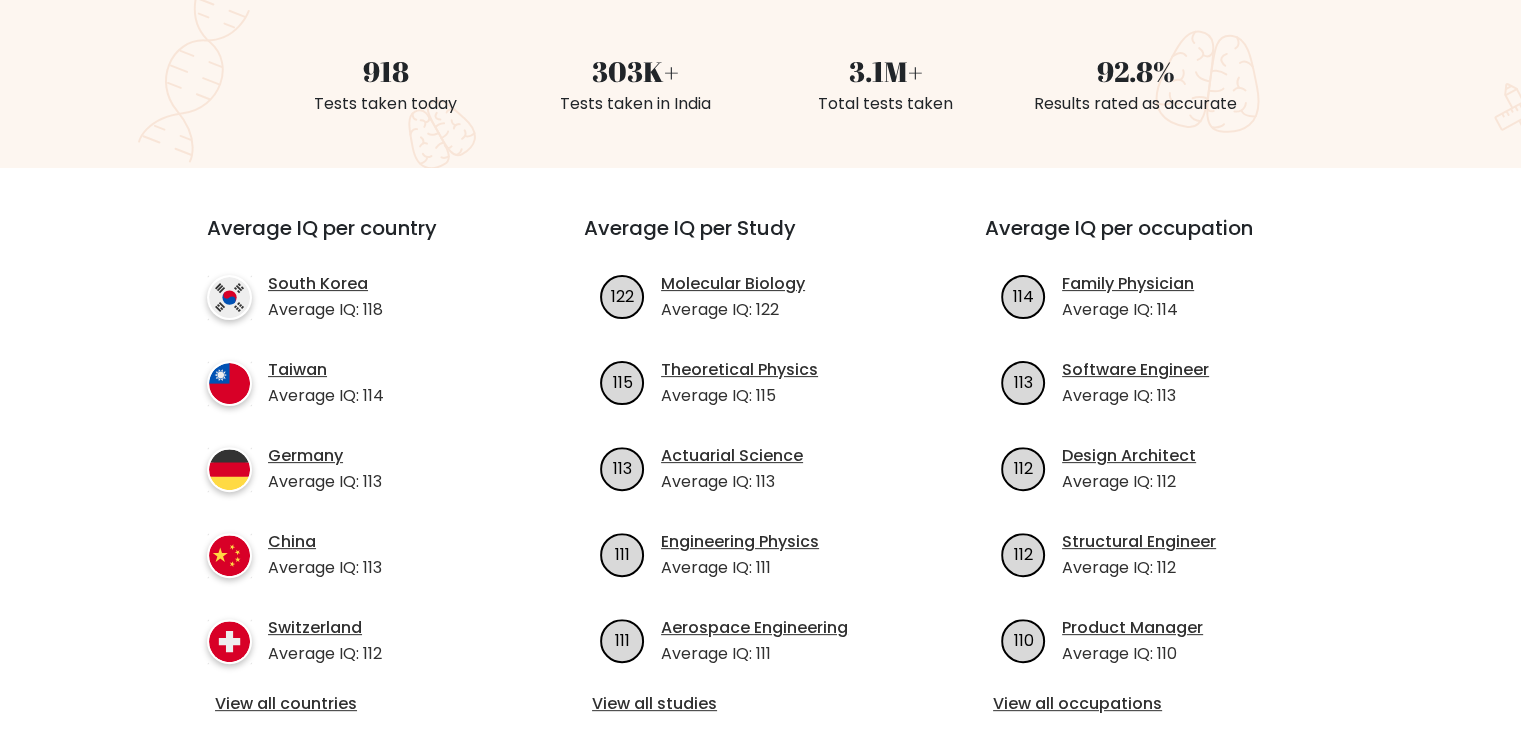 scroll, scrollTop: 600, scrollLeft: 0, axis: vertical 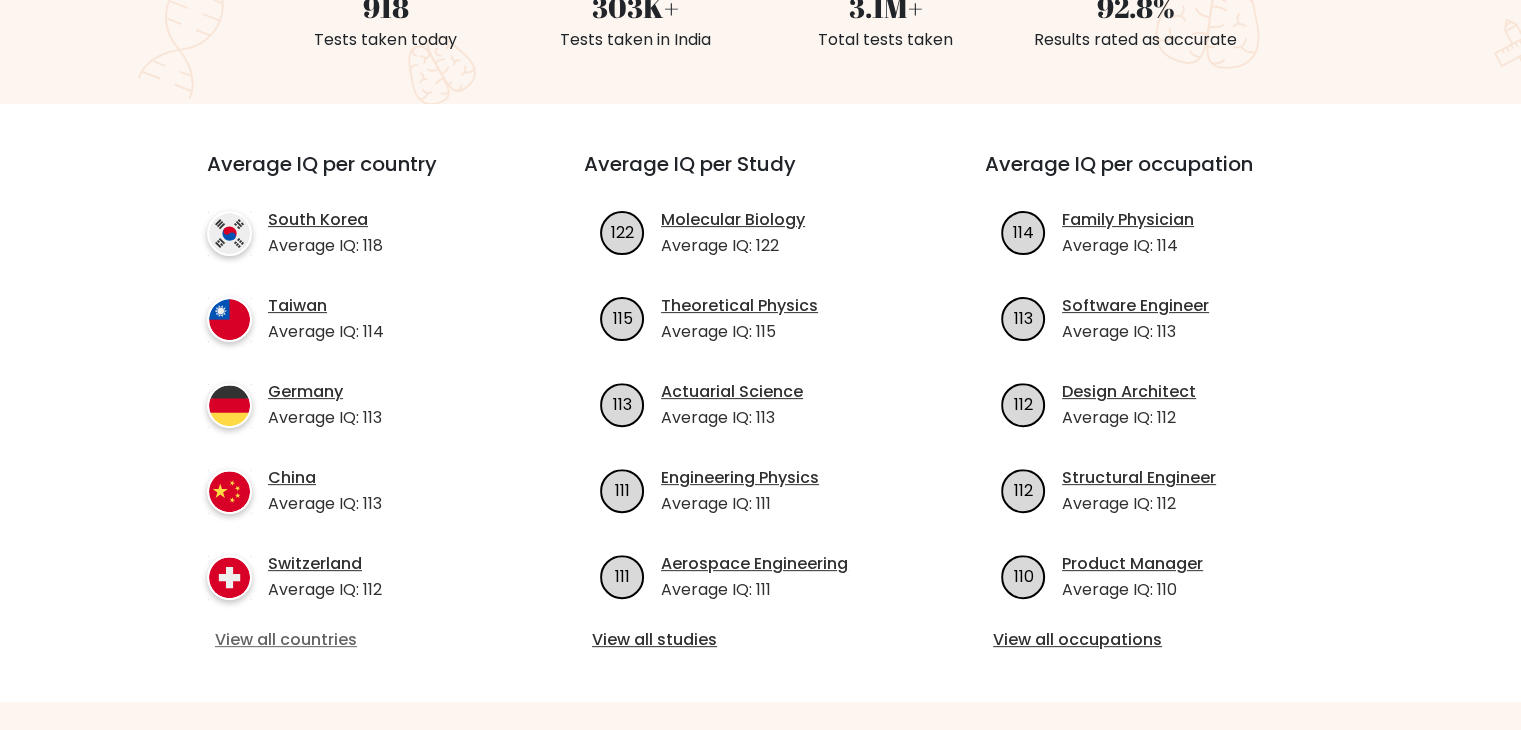 click on "View all countries" at bounding box center [359, 640] 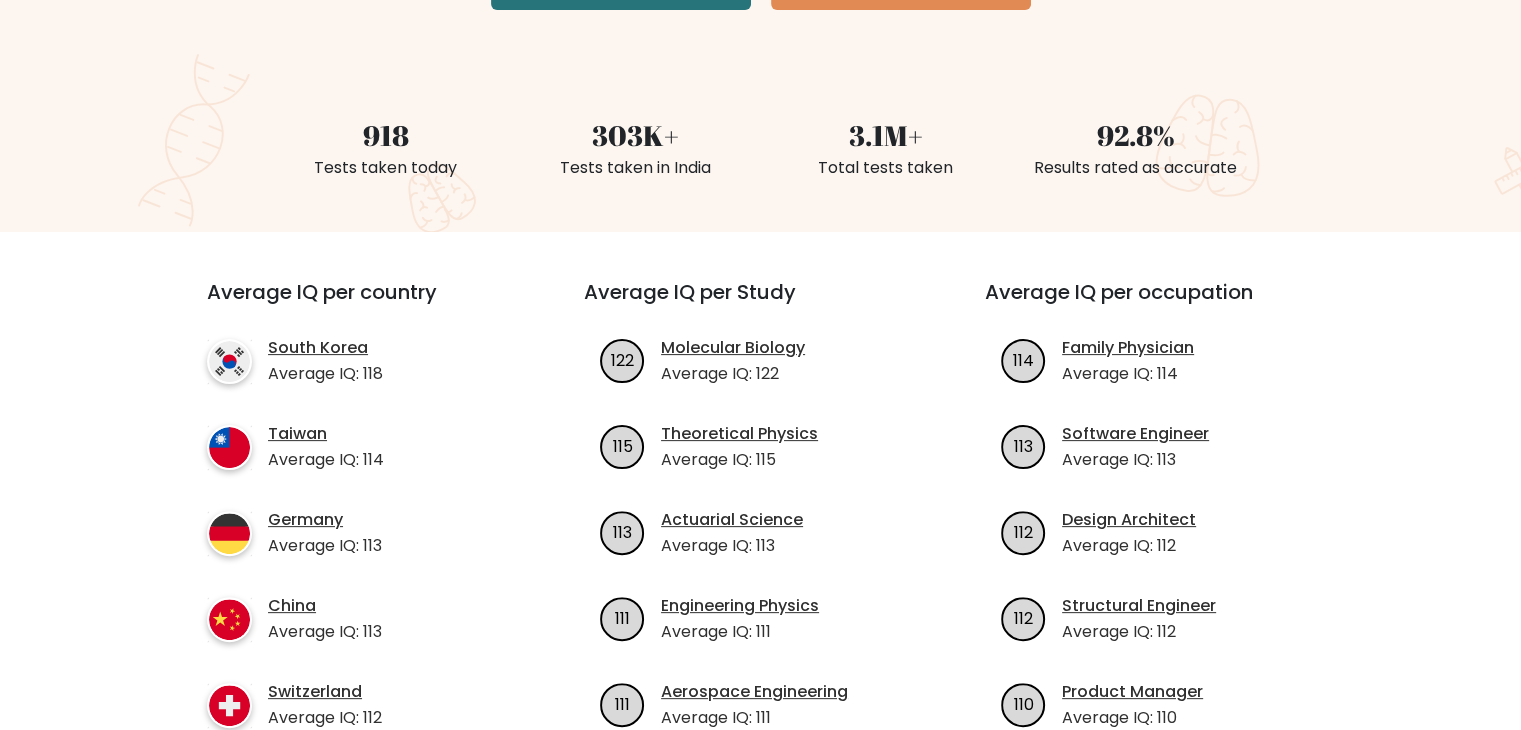 scroll, scrollTop: 200, scrollLeft: 0, axis: vertical 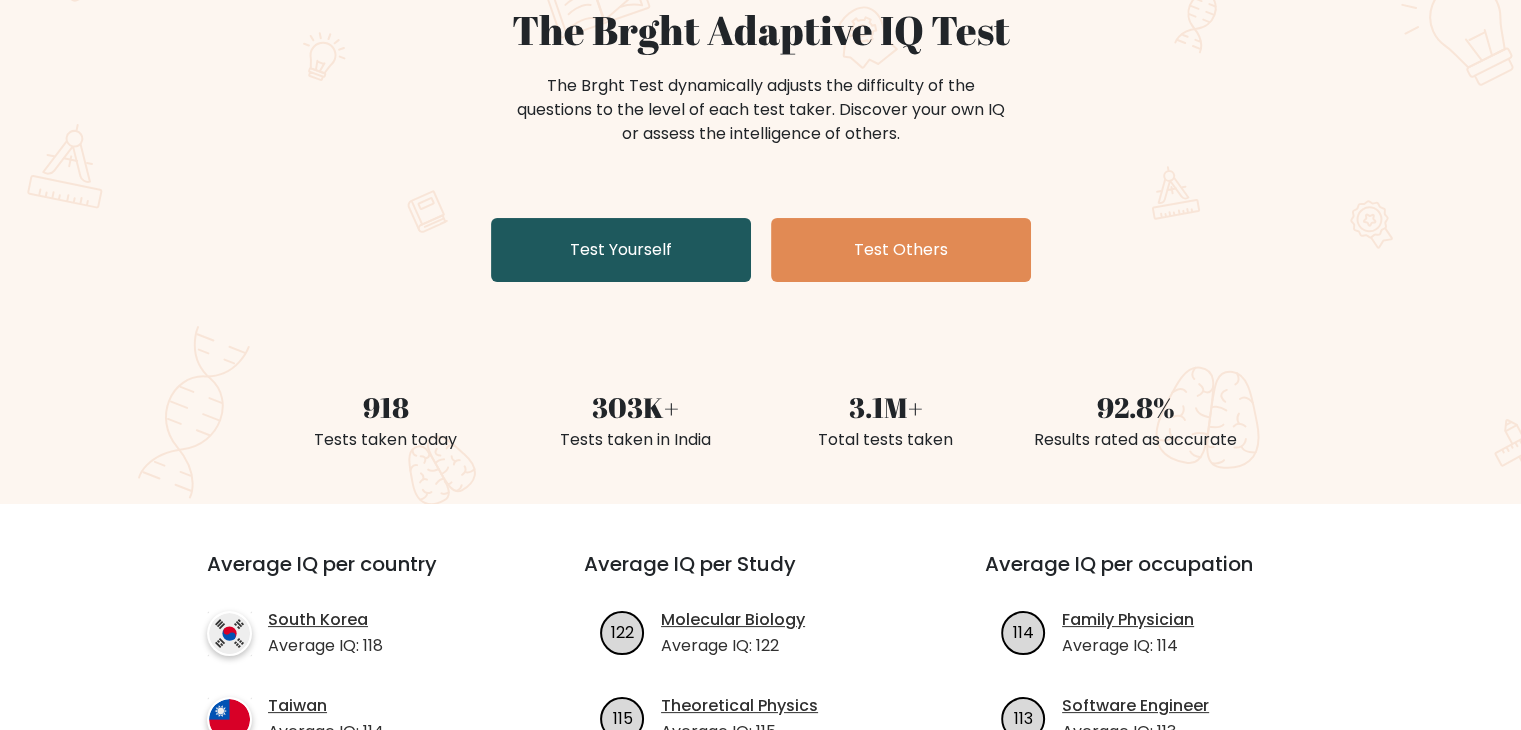 click on "Test Yourself" at bounding box center (621, 250) 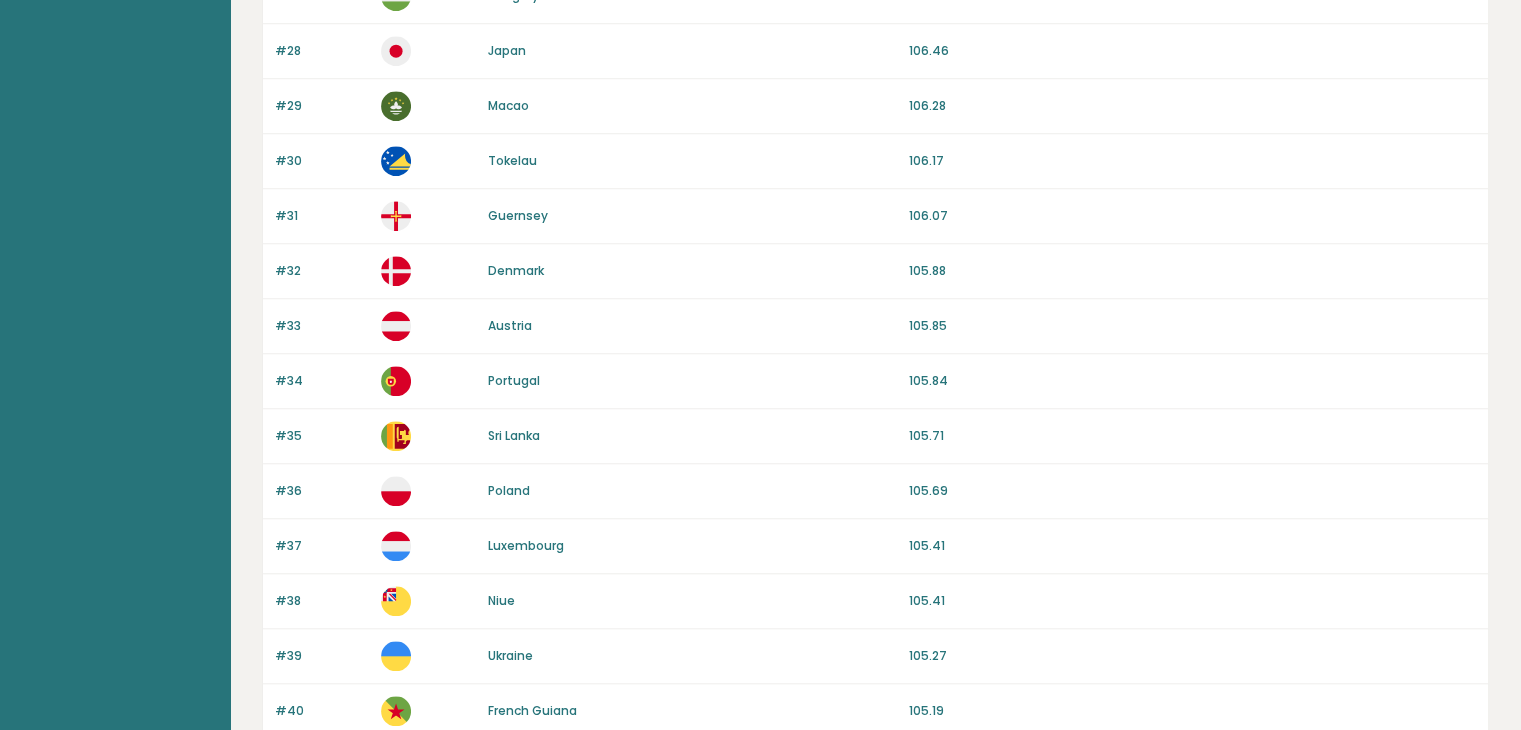 scroll, scrollTop: 1859, scrollLeft: 0, axis: vertical 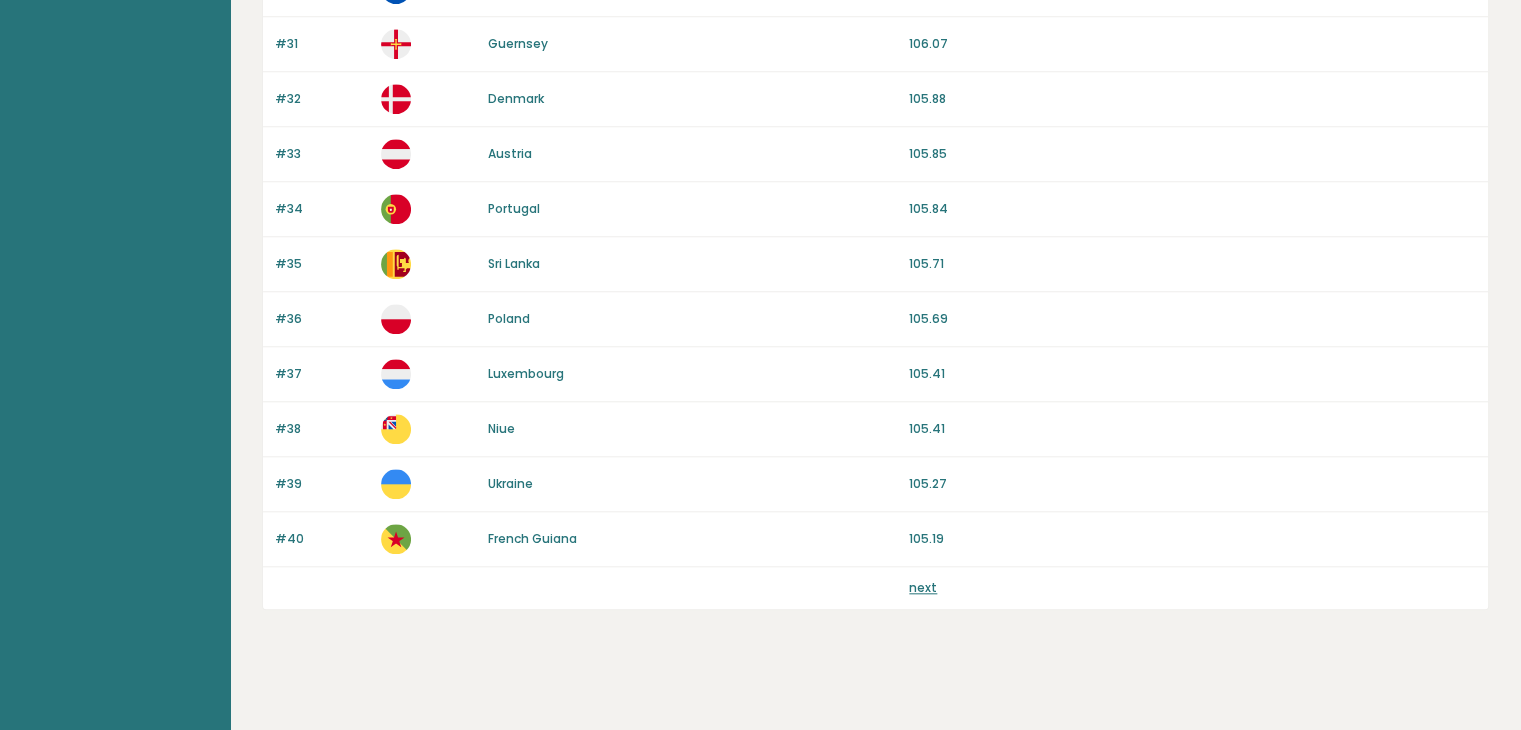 click on "next" at bounding box center (923, 587) 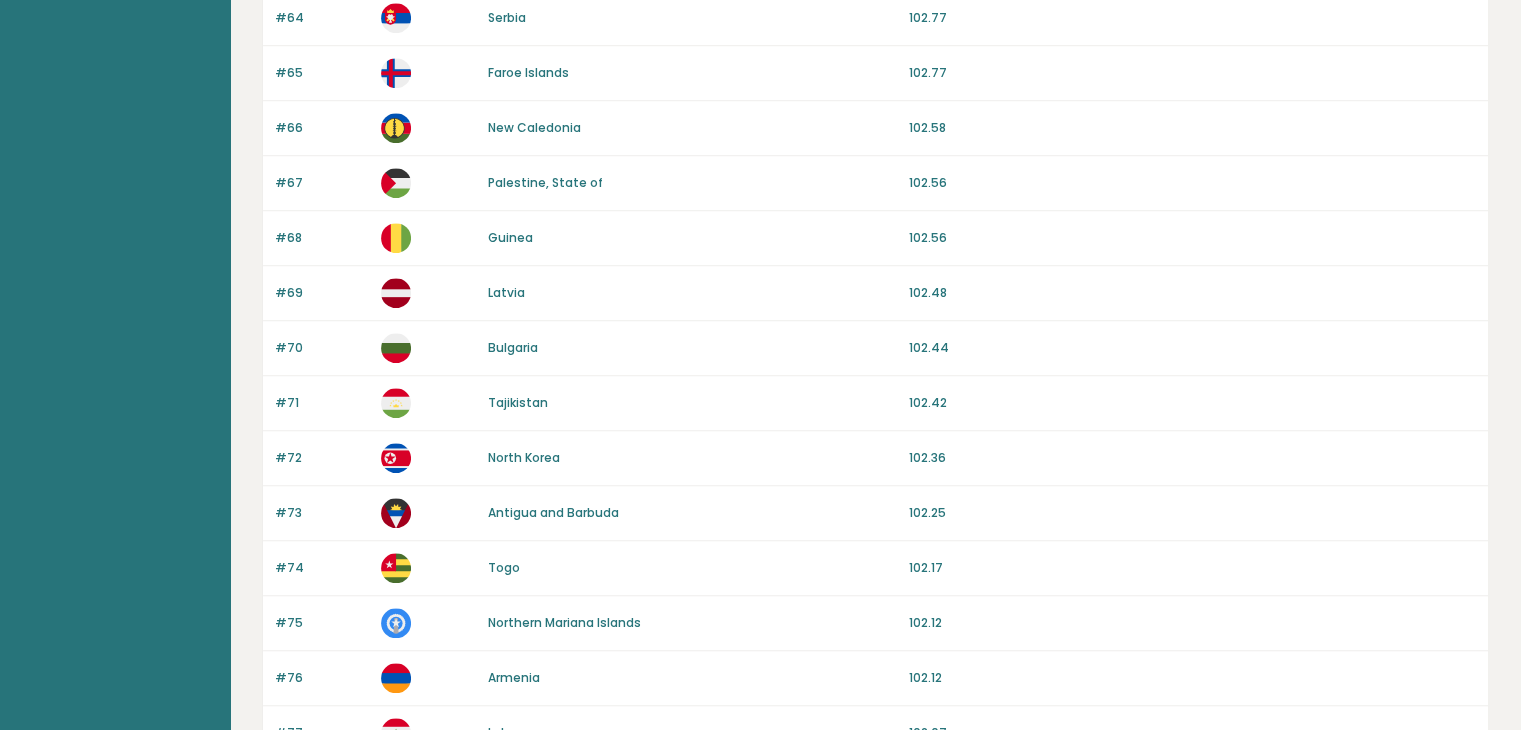 scroll, scrollTop: 1800, scrollLeft: 0, axis: vertical 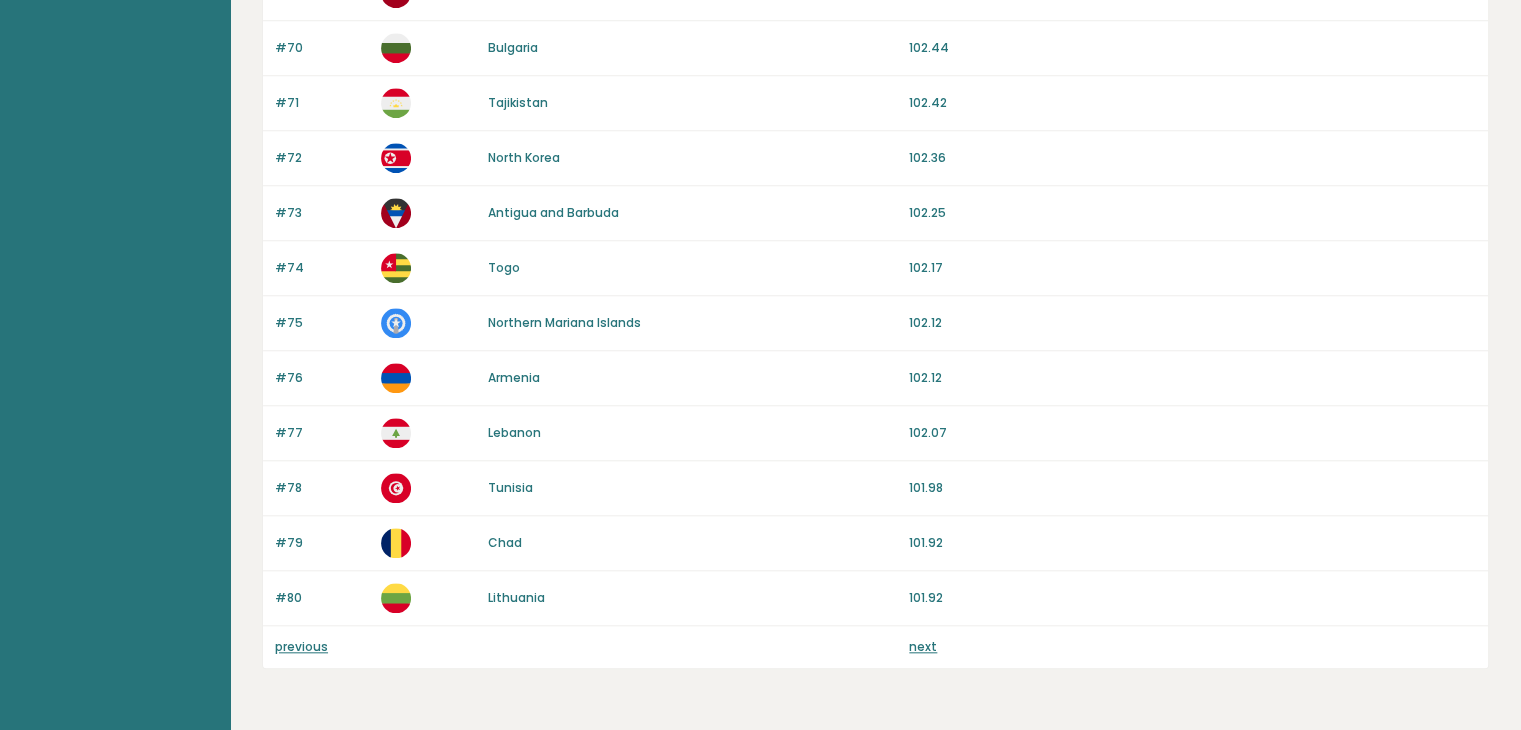 click on "next" at bounding box center (923, 646) 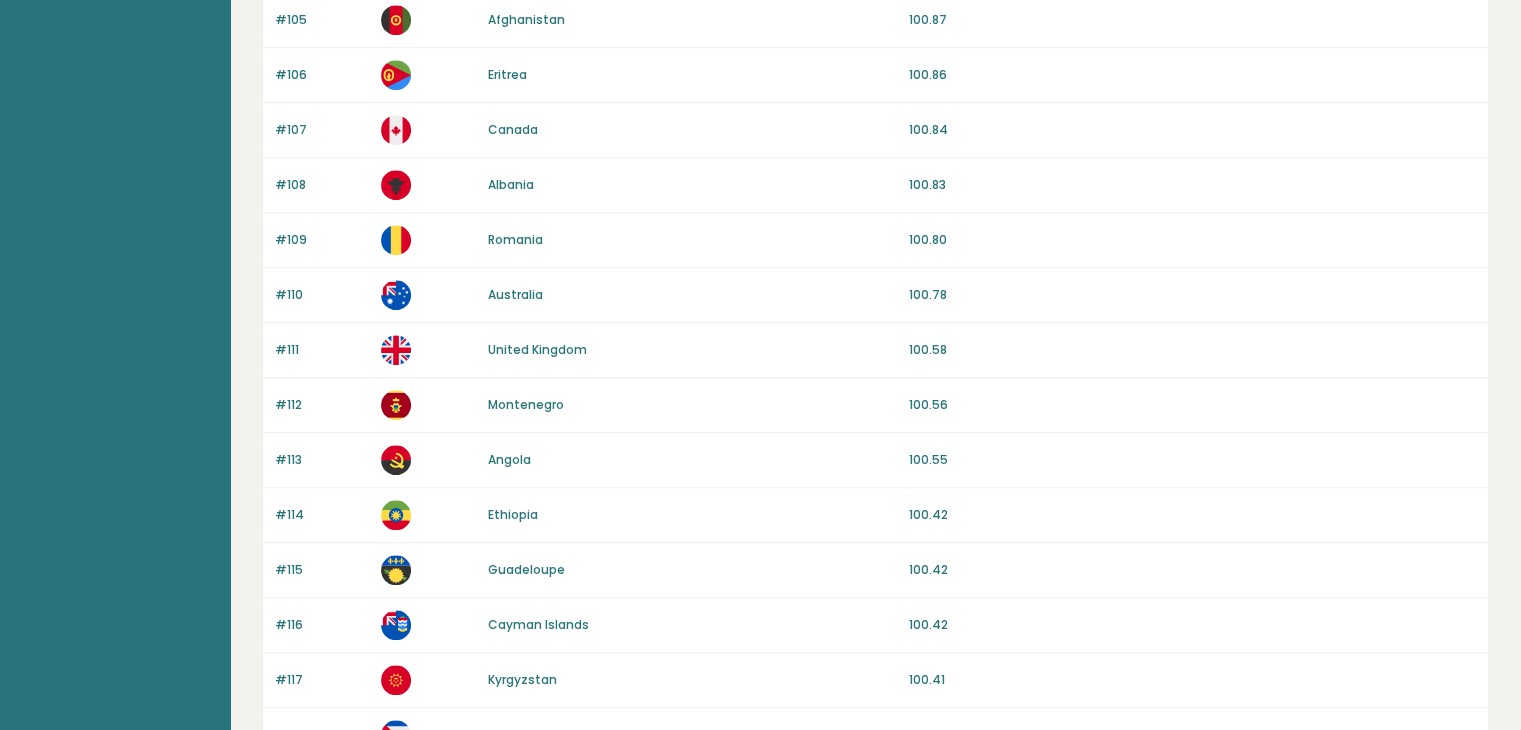 scroll, scrollTop: 1800, scrollLeft: 0, axis: vertical 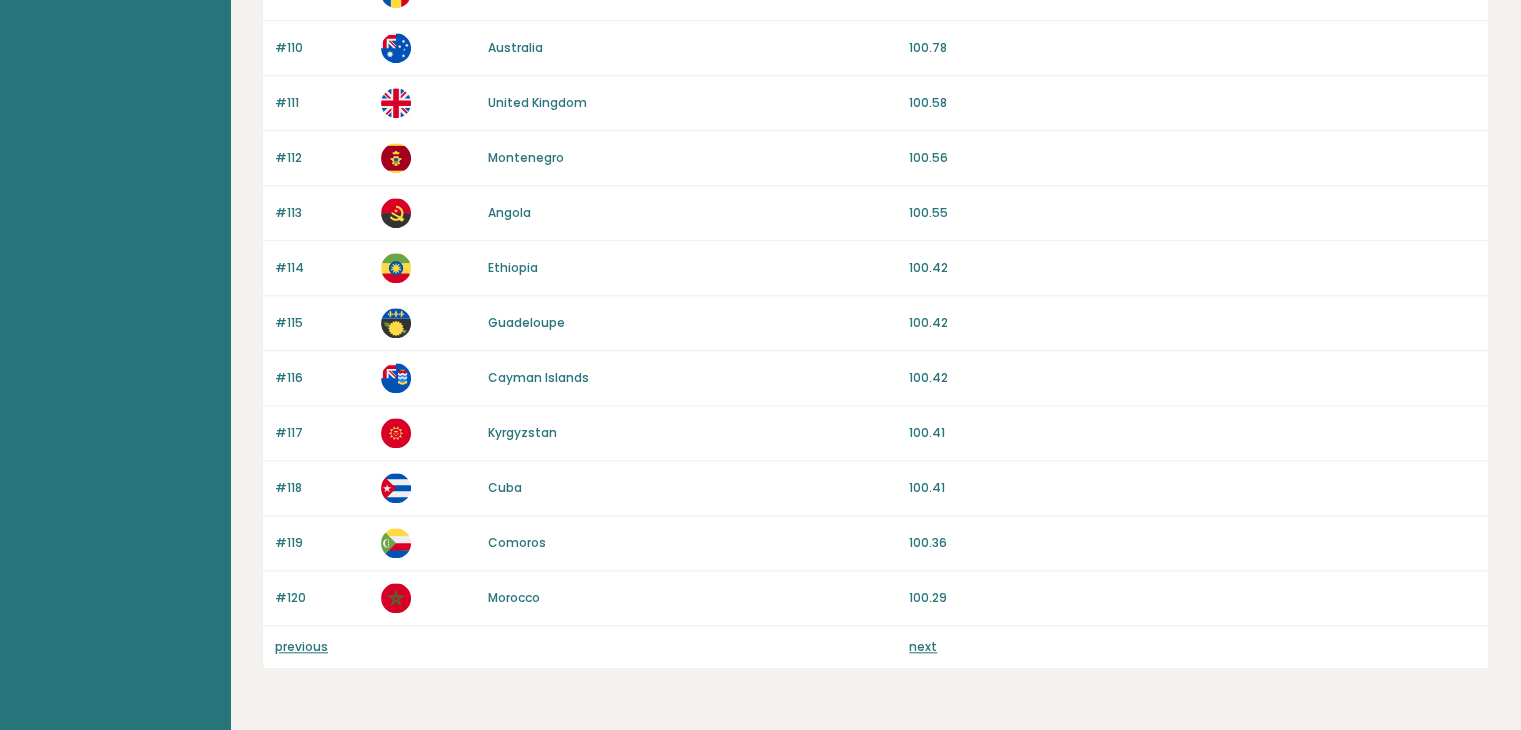 click on "next" at bounding box center (923, 646) 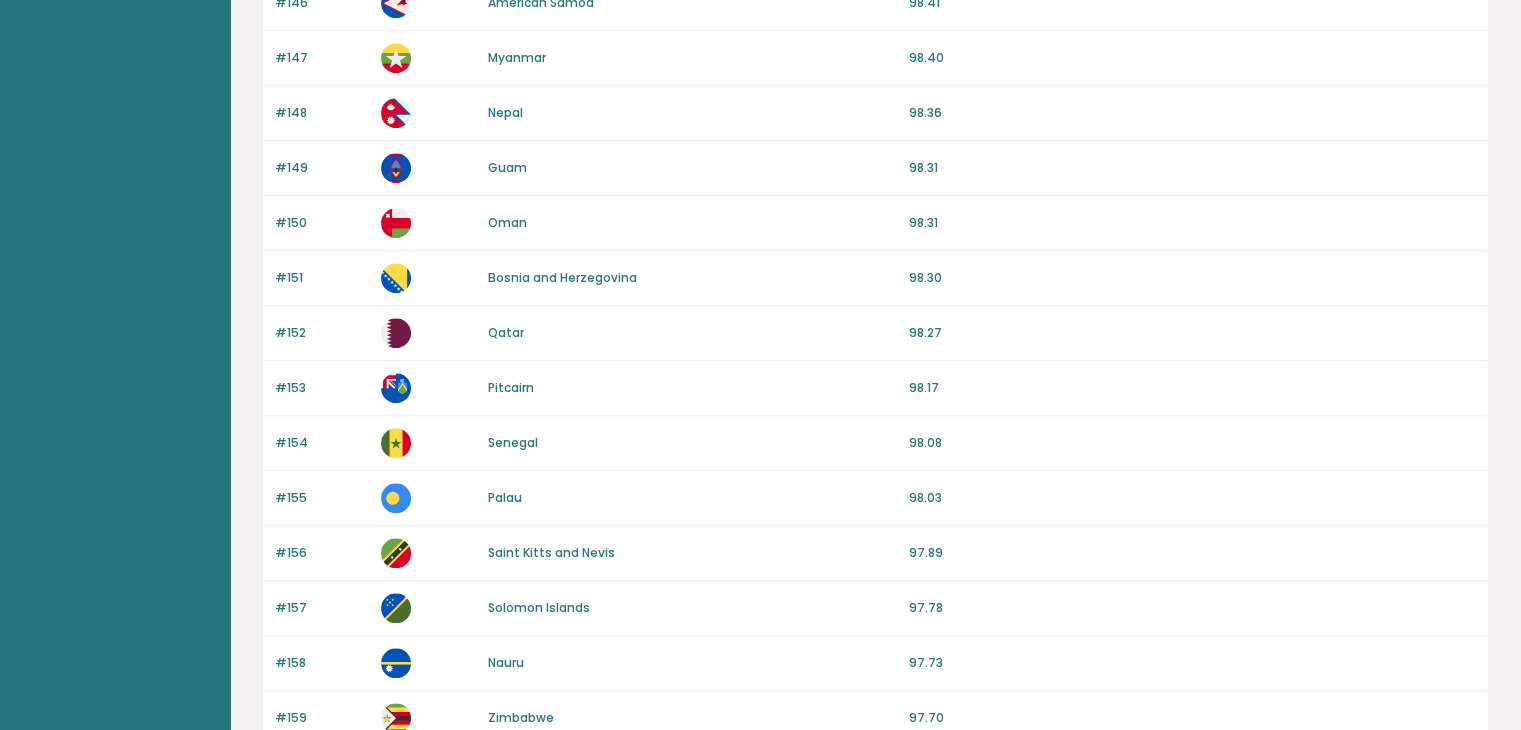 scroll, scrollTop: 1859, scrollLeft: 0, axis: vertical 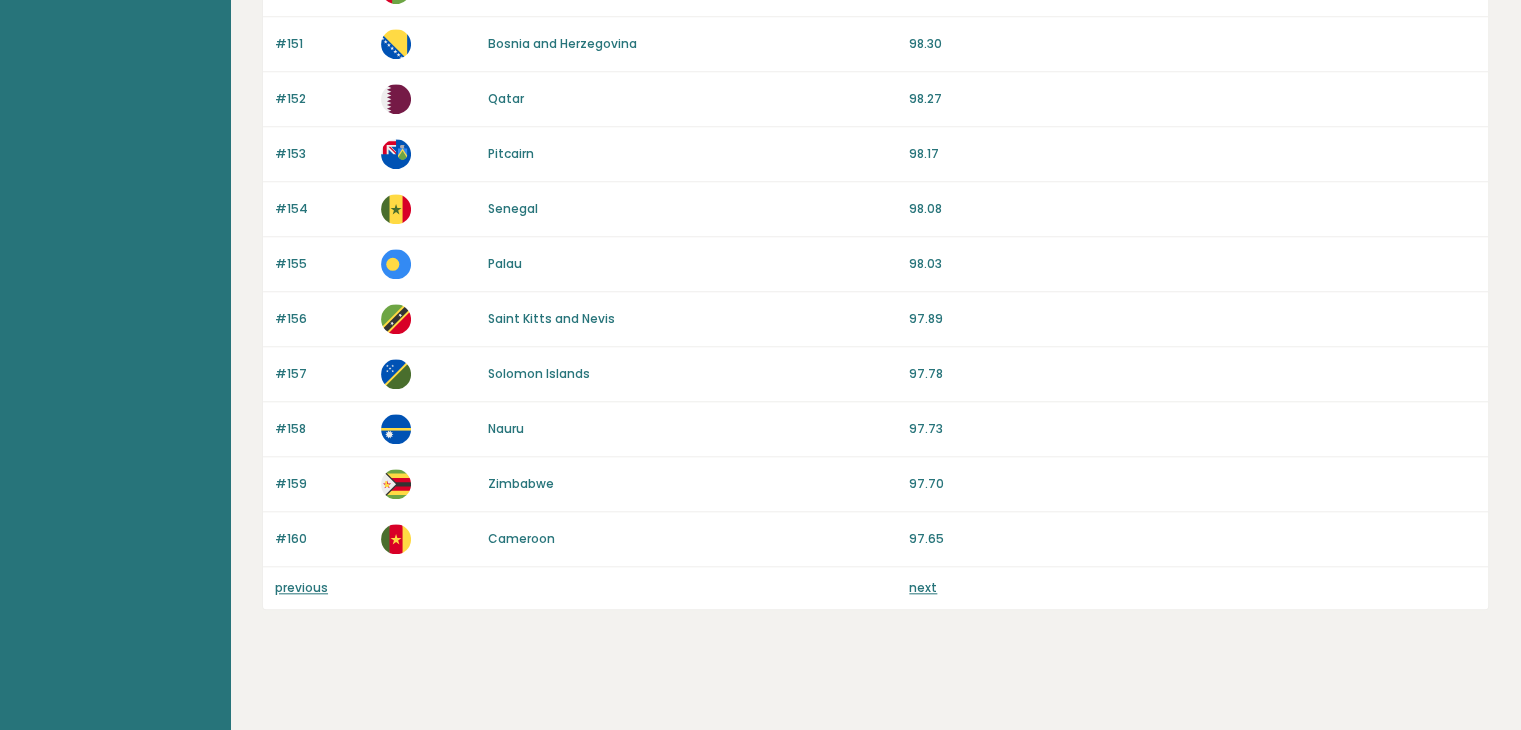 click on "previous" at bounding box center [301, 587] 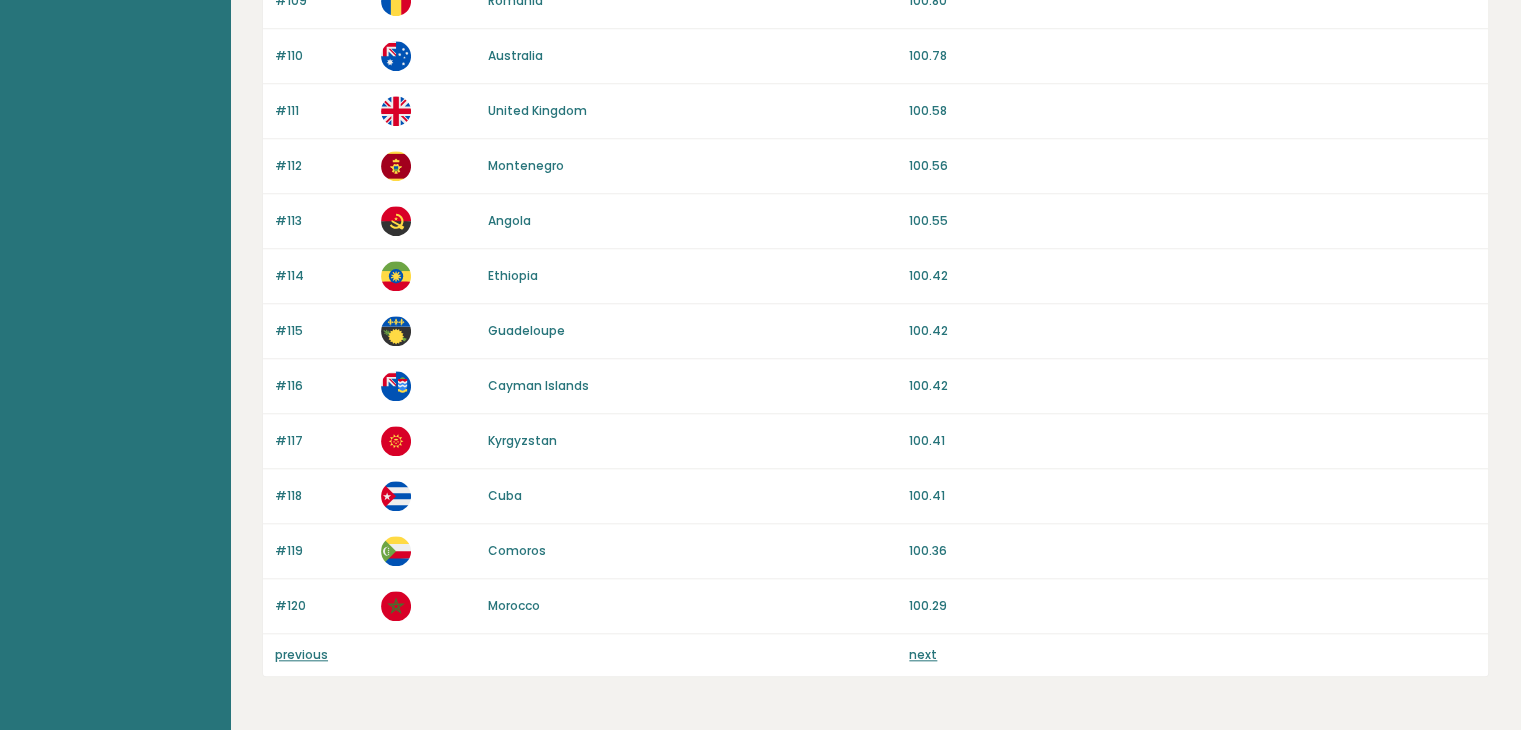 scroll, scrollTop: 1859, scrollLeft: 0, axis: vertical 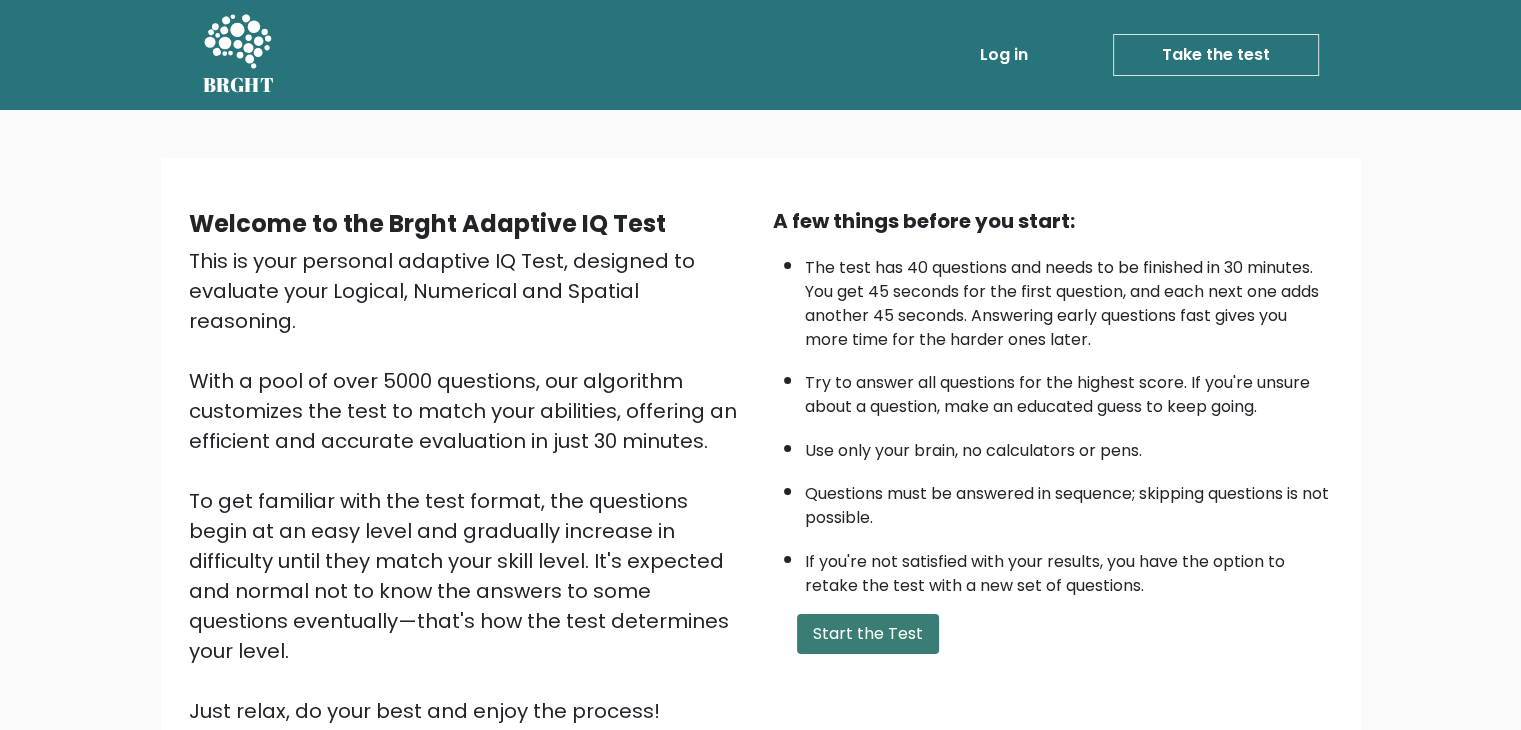 click on "Start the Test" at bounding box center (868, 634) 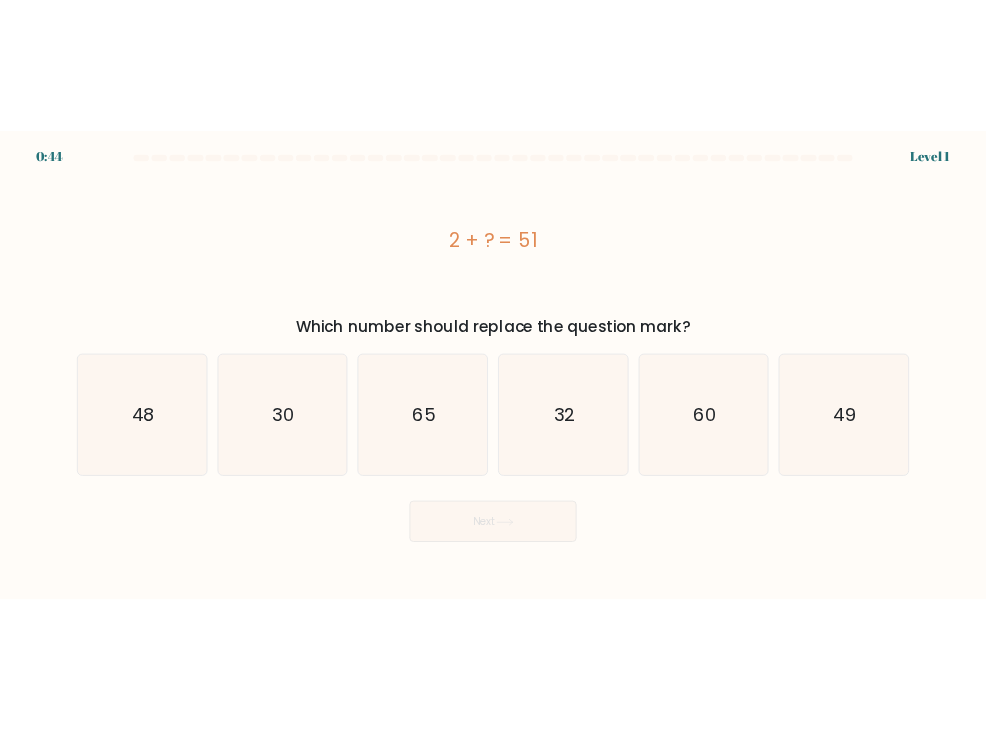 scroll, scrollTop: 0, scrollLeft: 0, axis: both 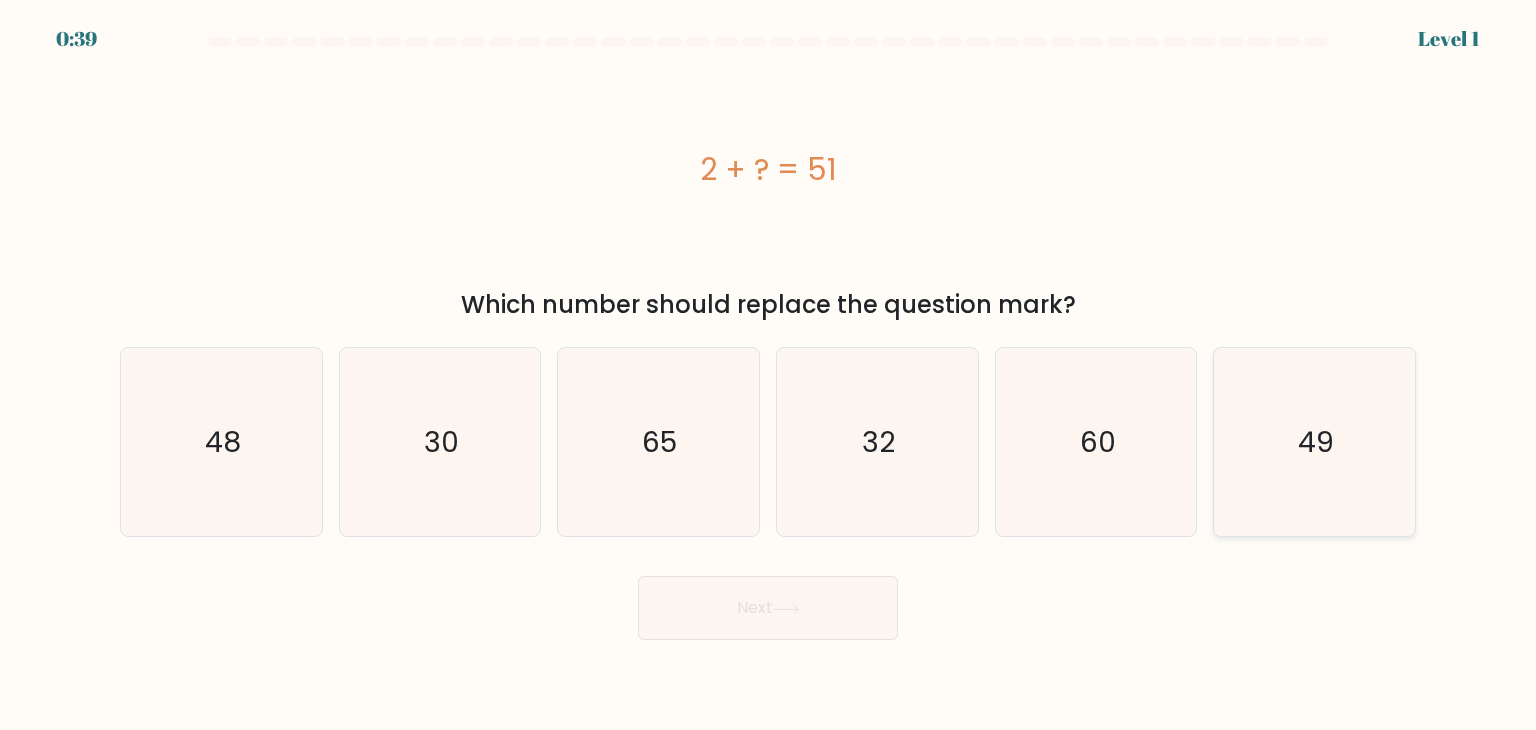 click on "49" 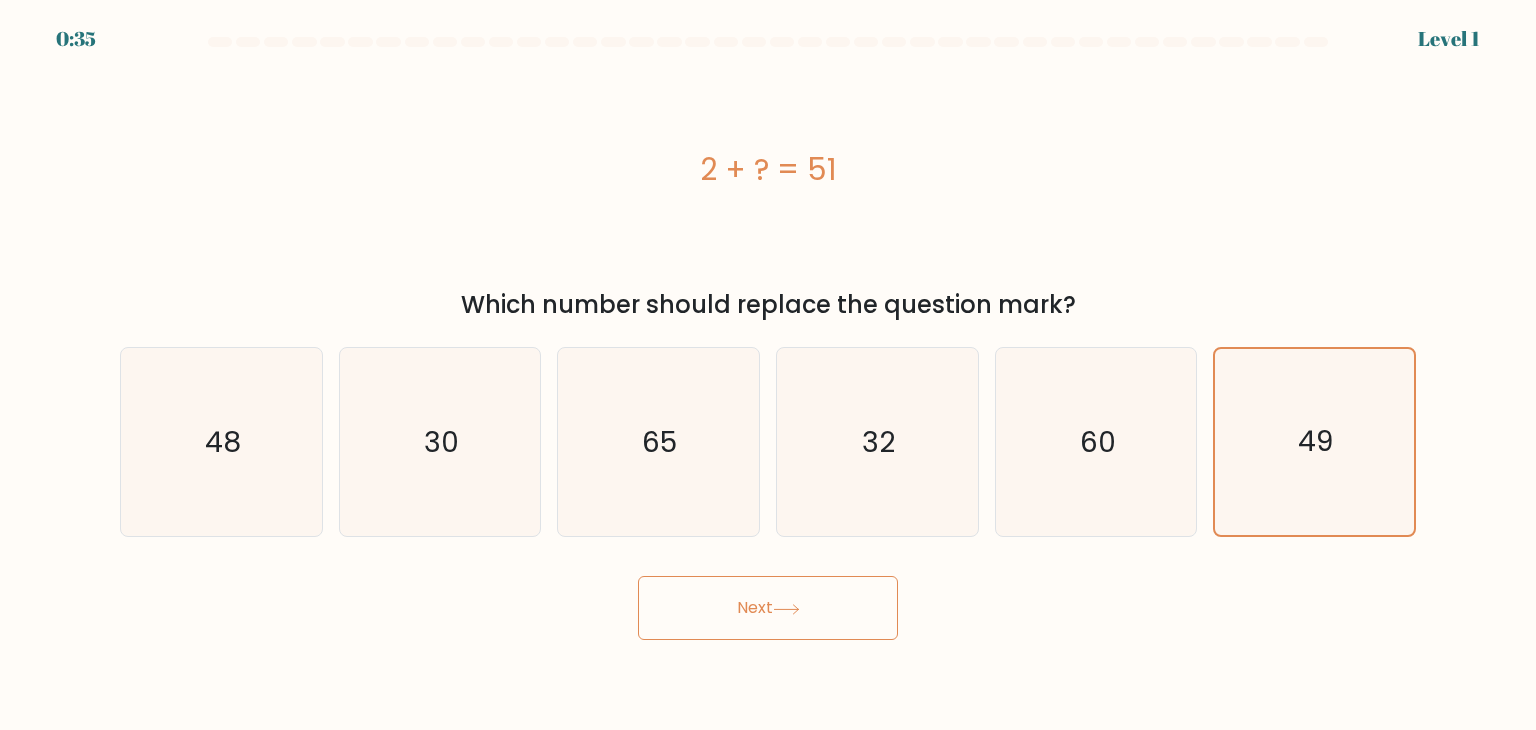click 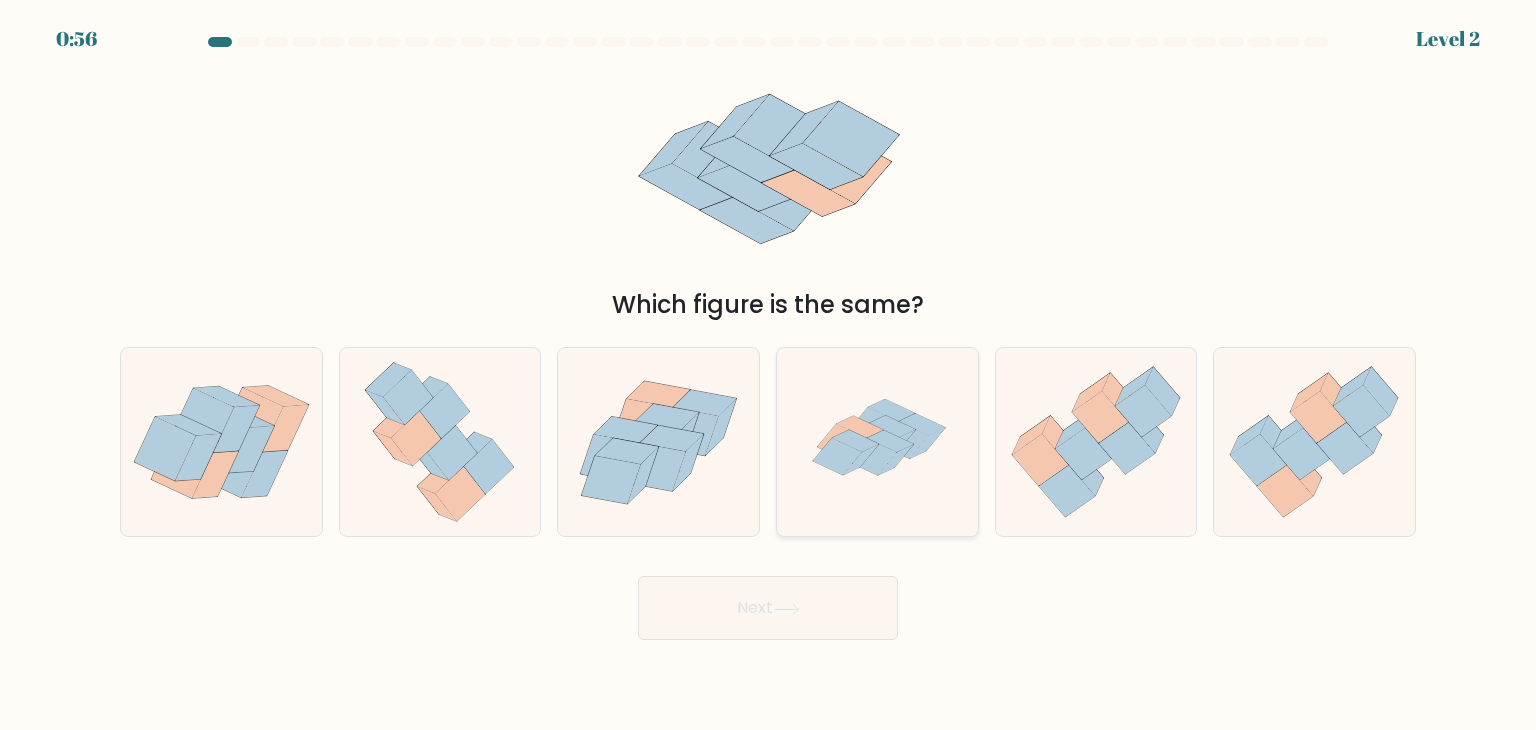 click 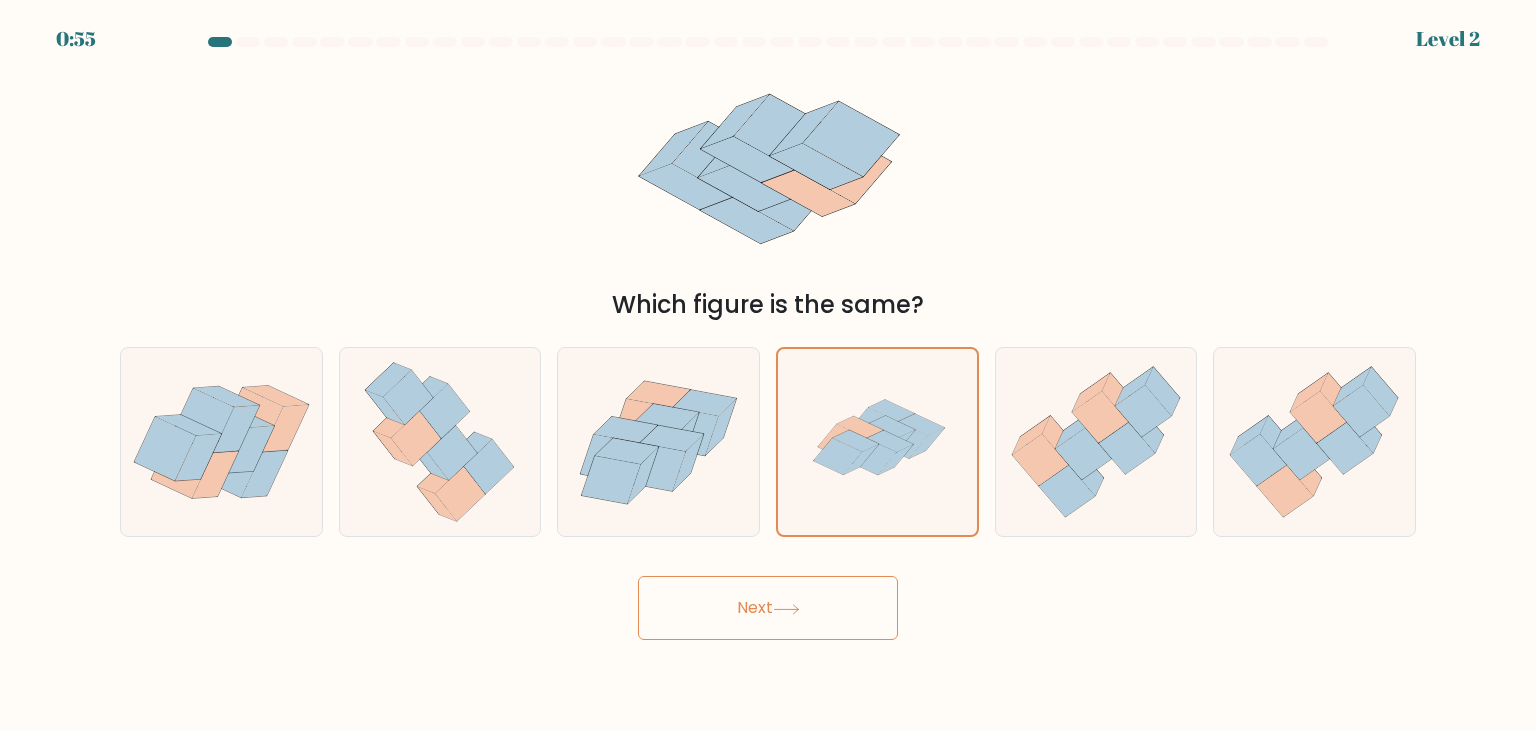 click on "Next" at bounding box center (768, 608) 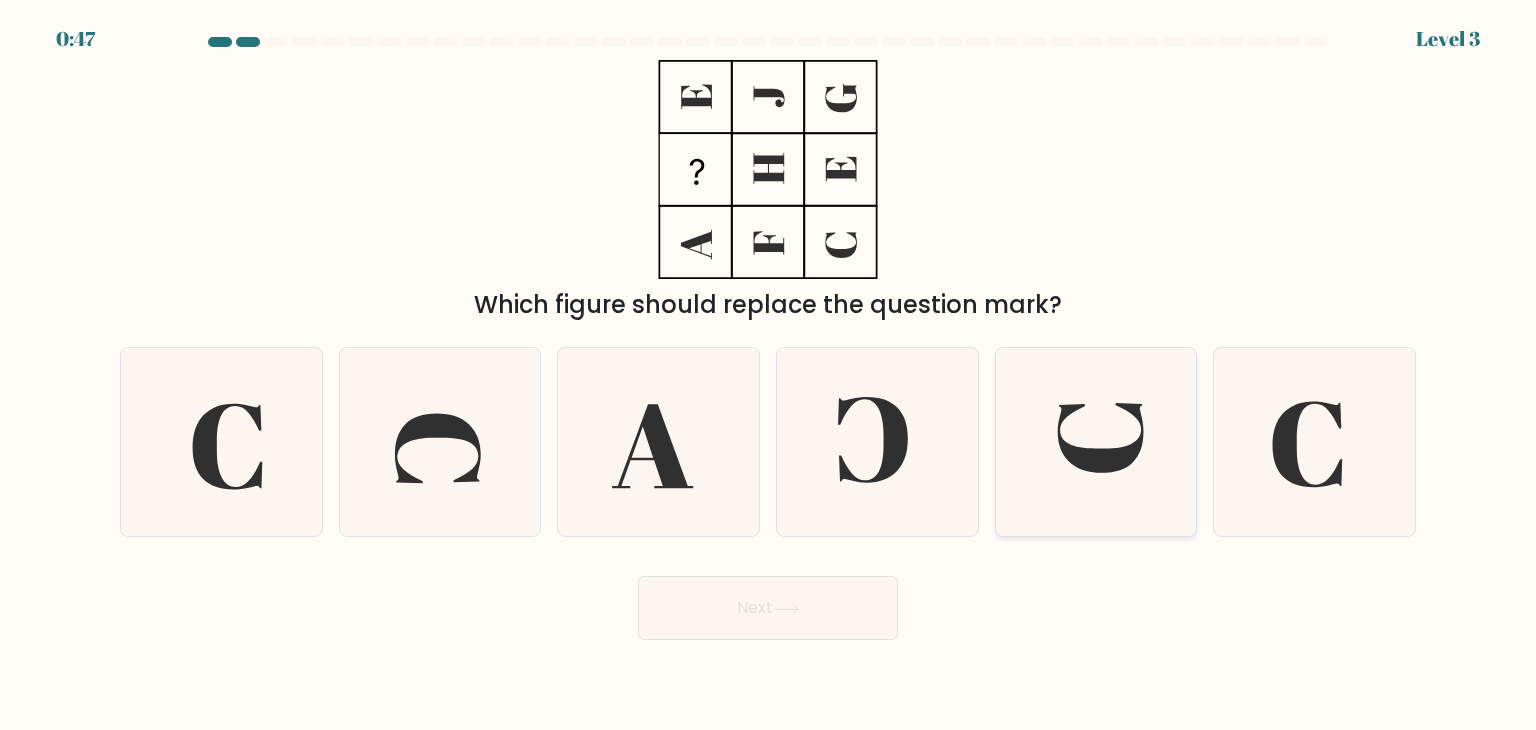click 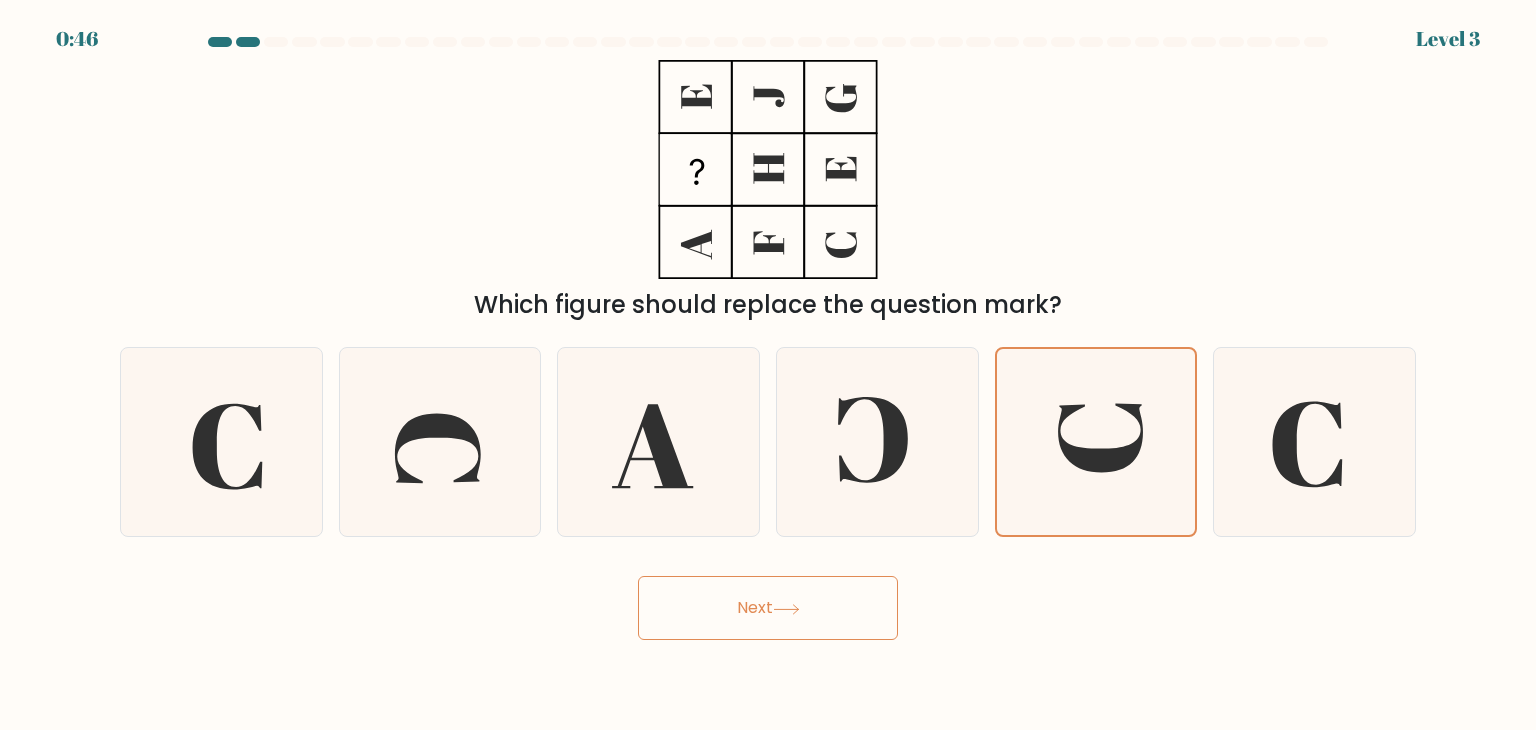 click on "Next" at bounding box center (768, 608) 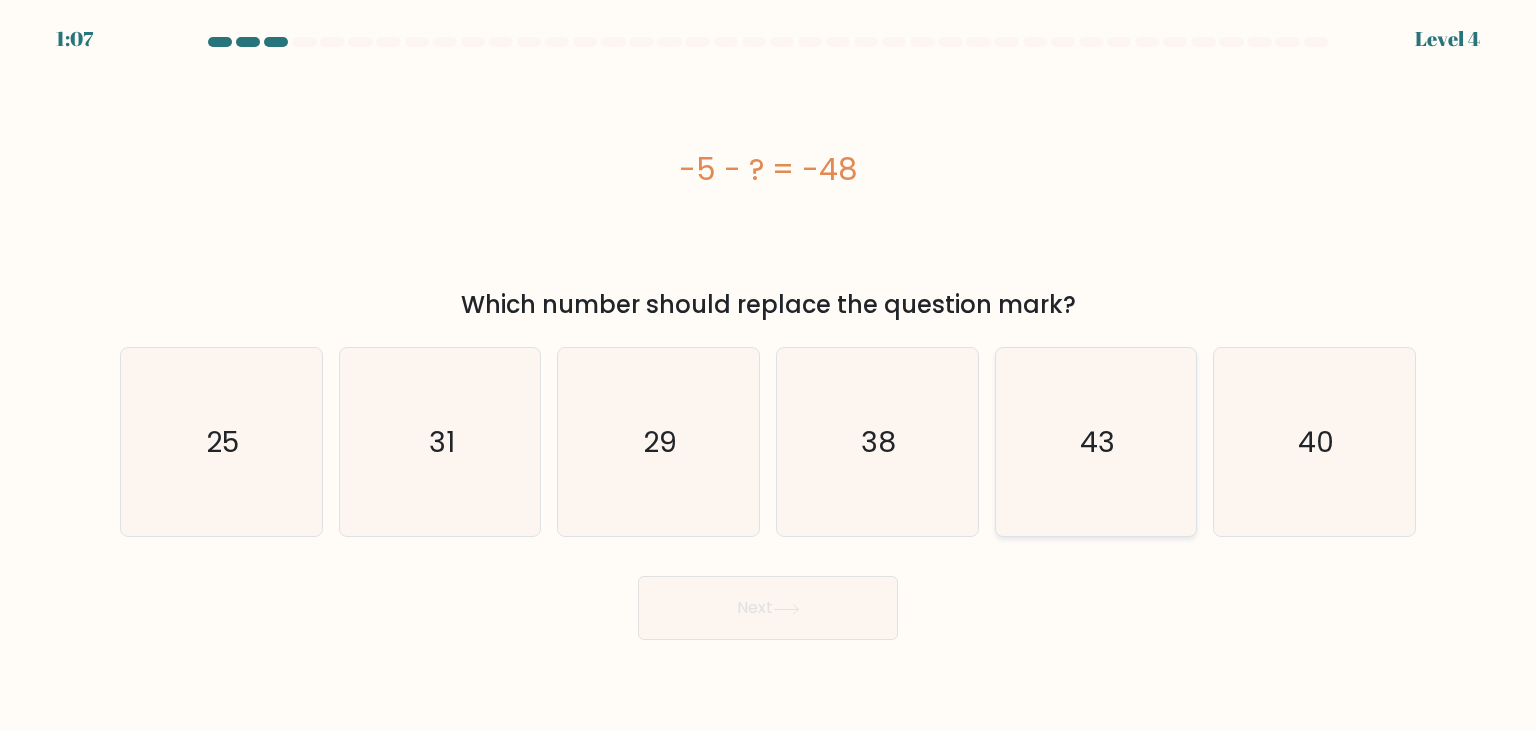 click on "43" 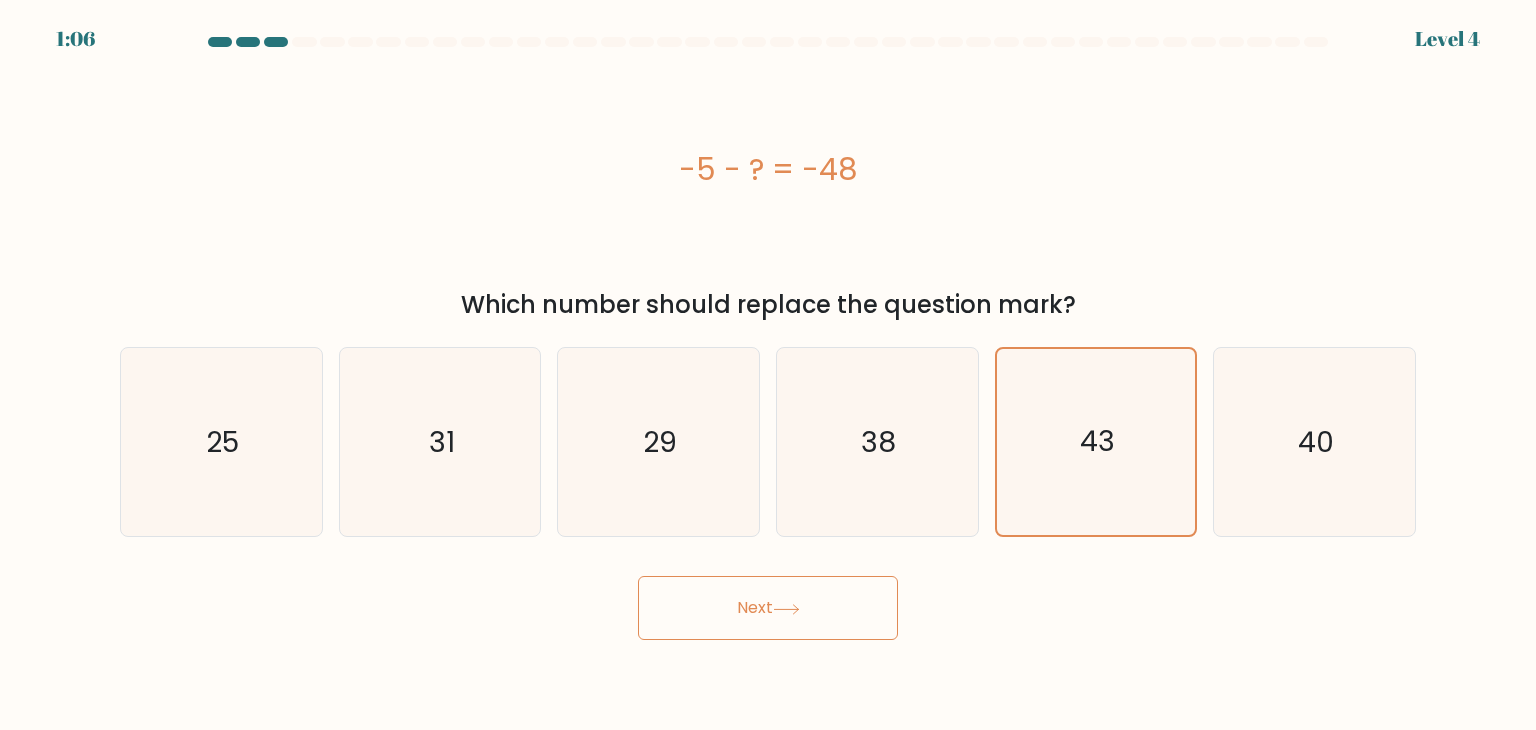 click on "Next" at bounding box center [768, 608] 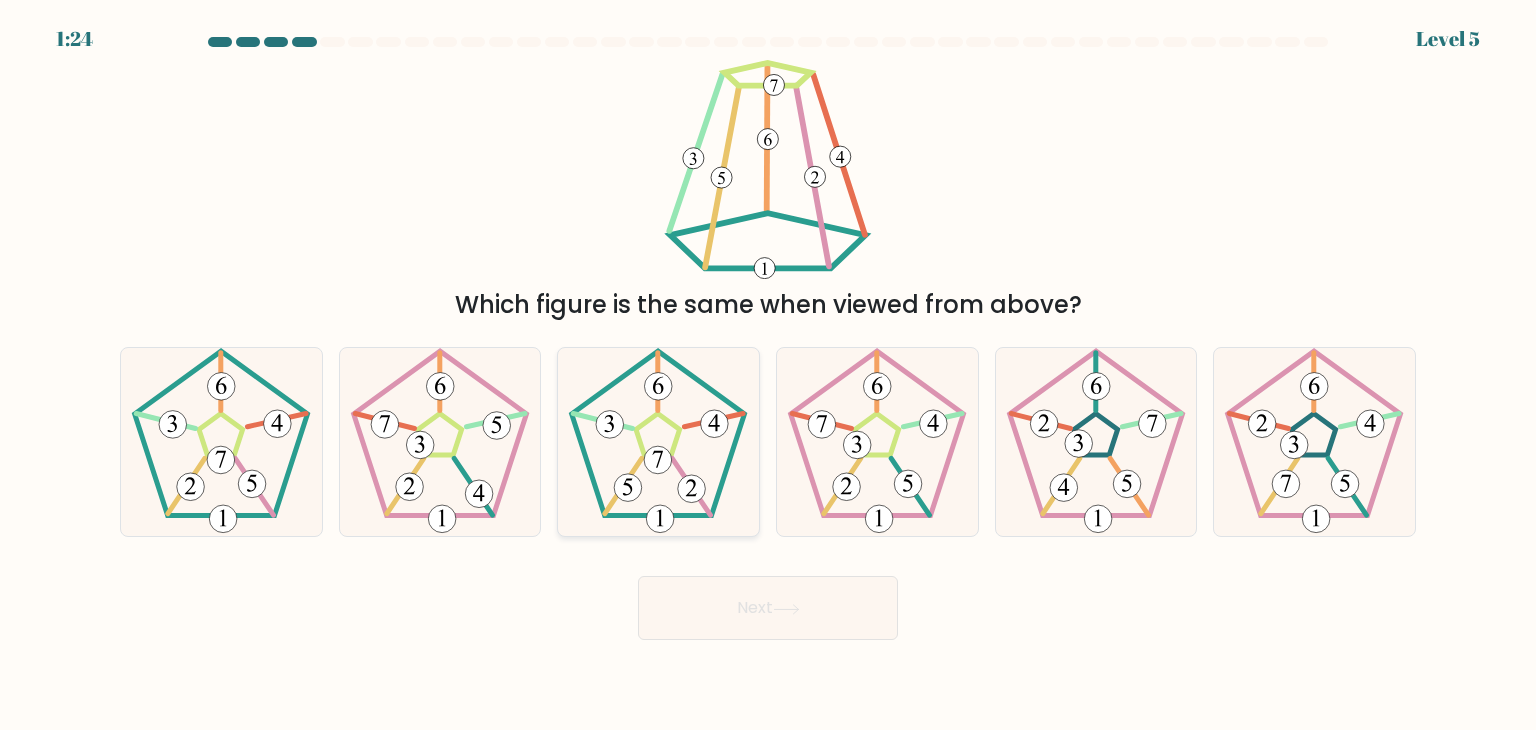 click 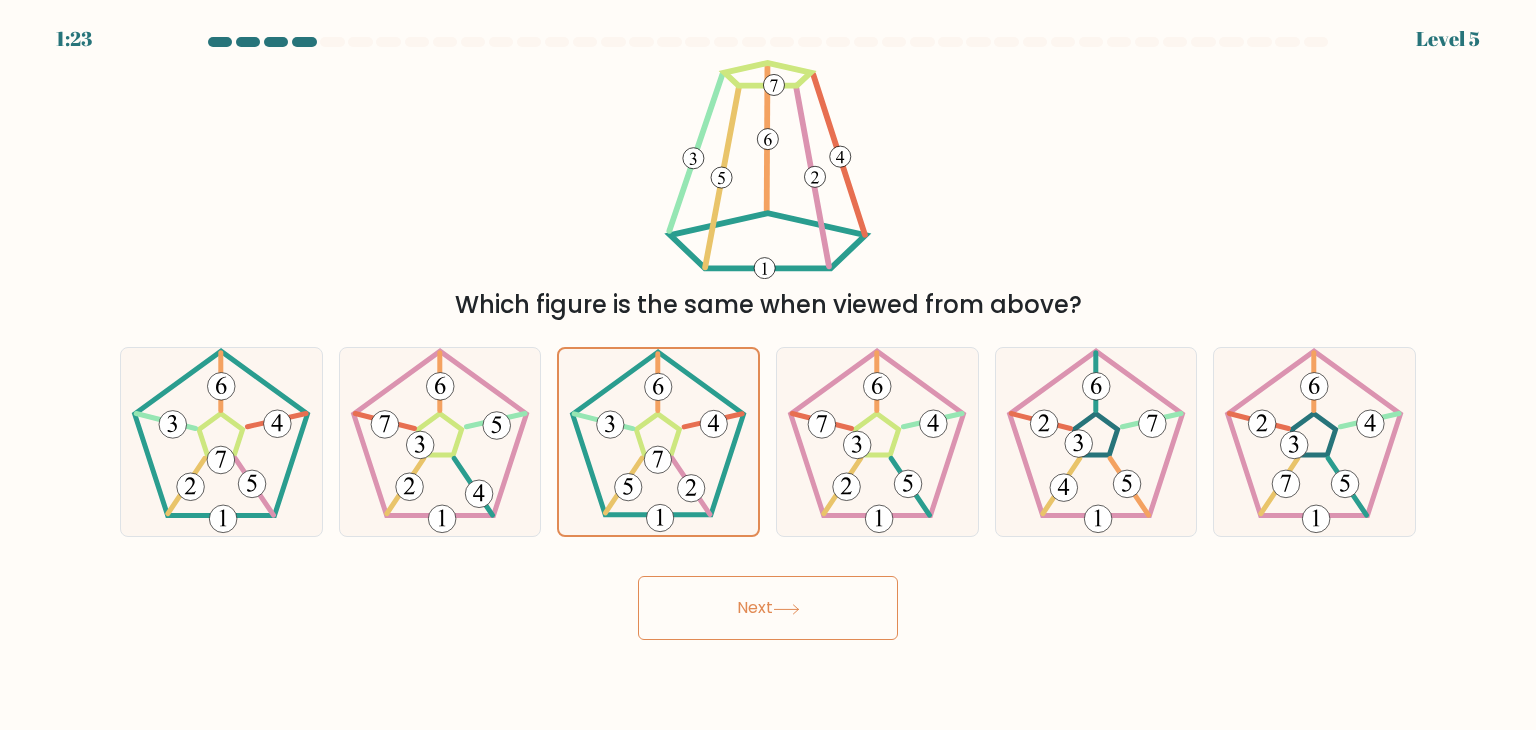 click on "Next" at bounding box center [768, 608] 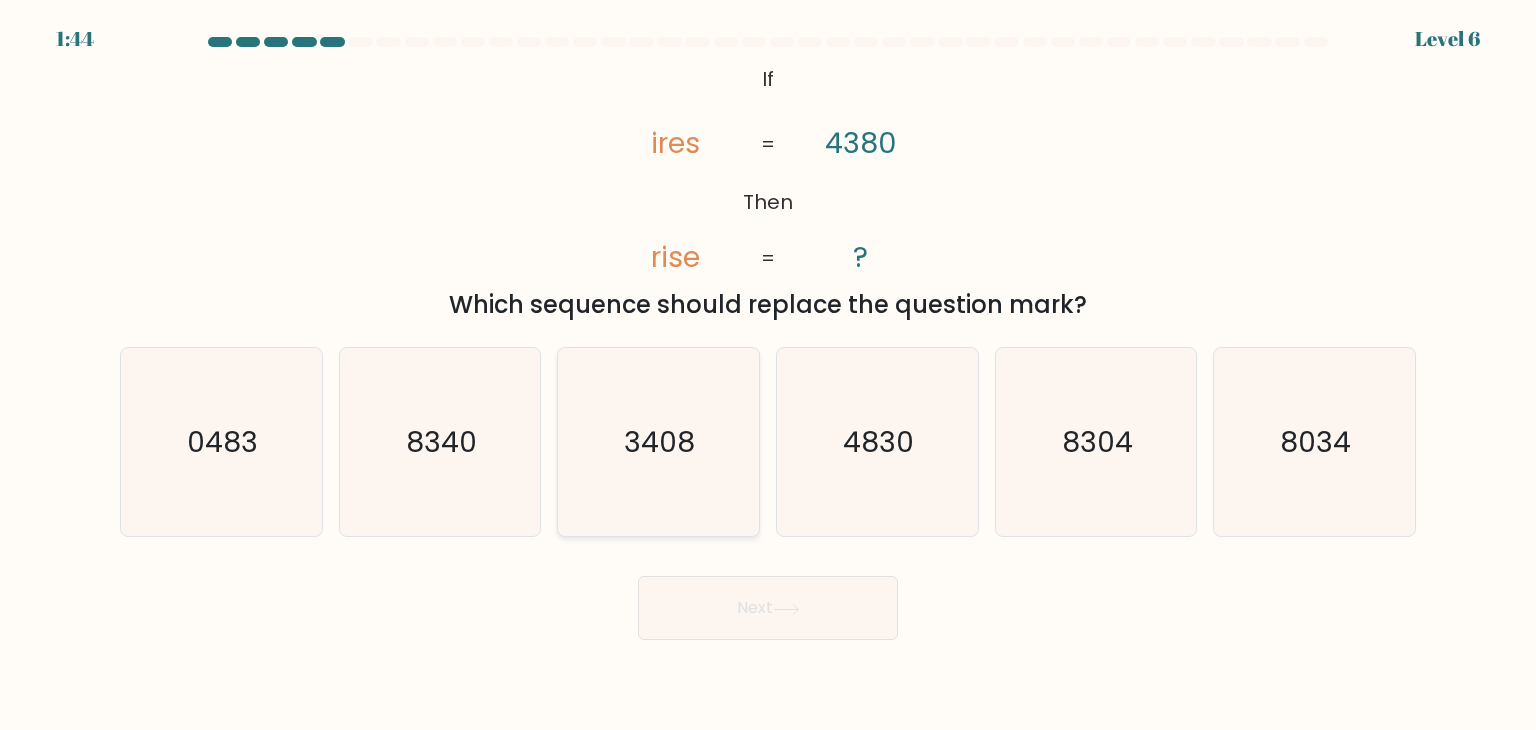 click on "3408" 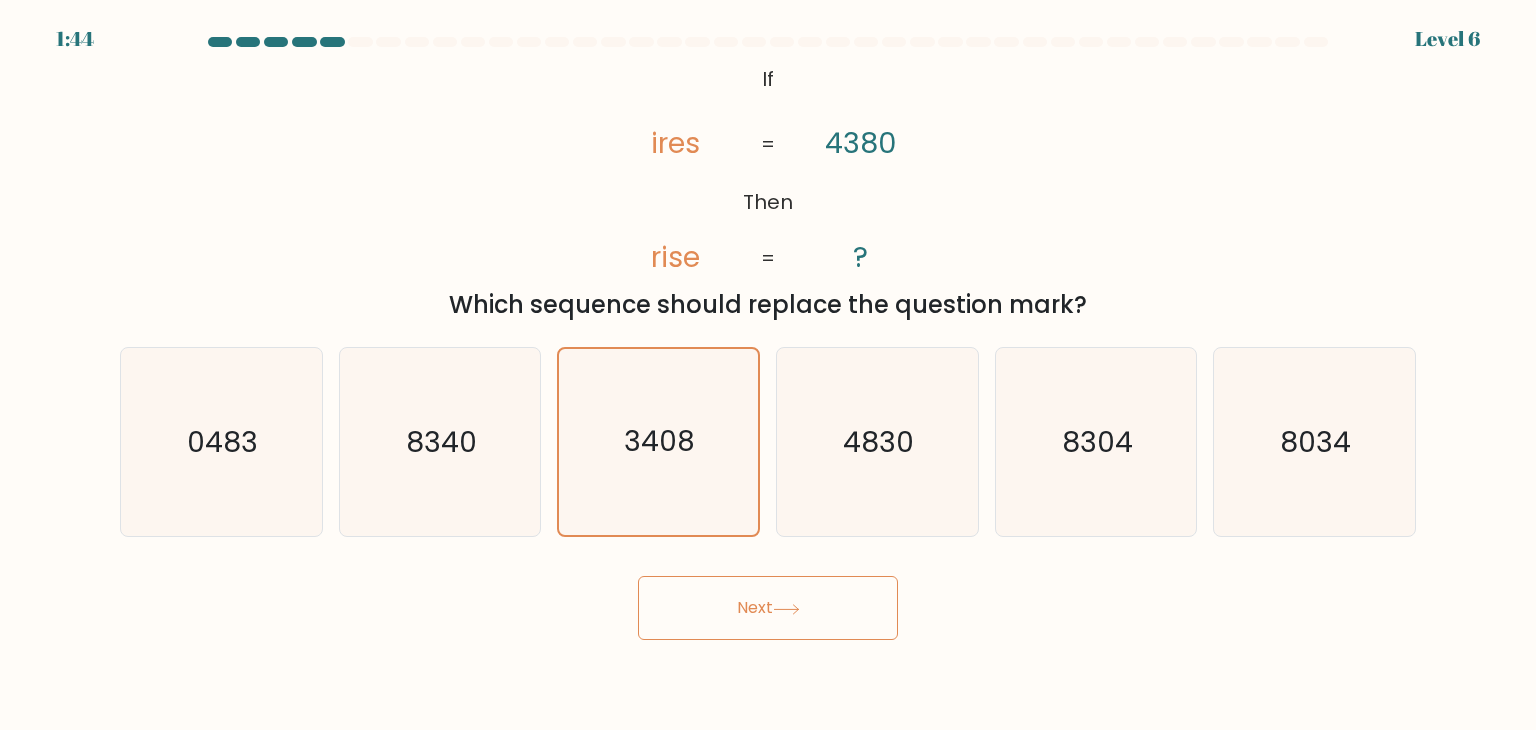 click on "Next" at bounding box center [768, 608] 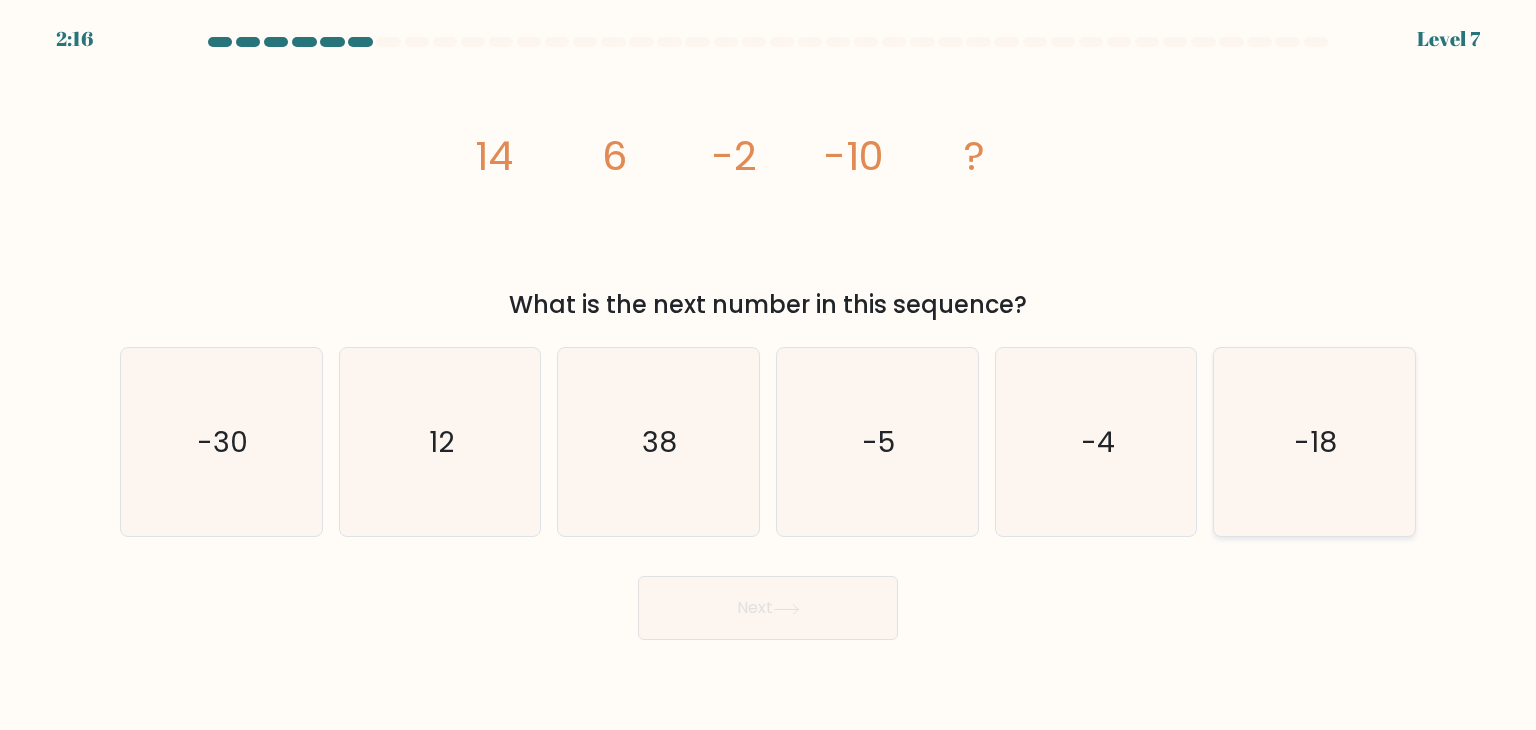 click on "-18" 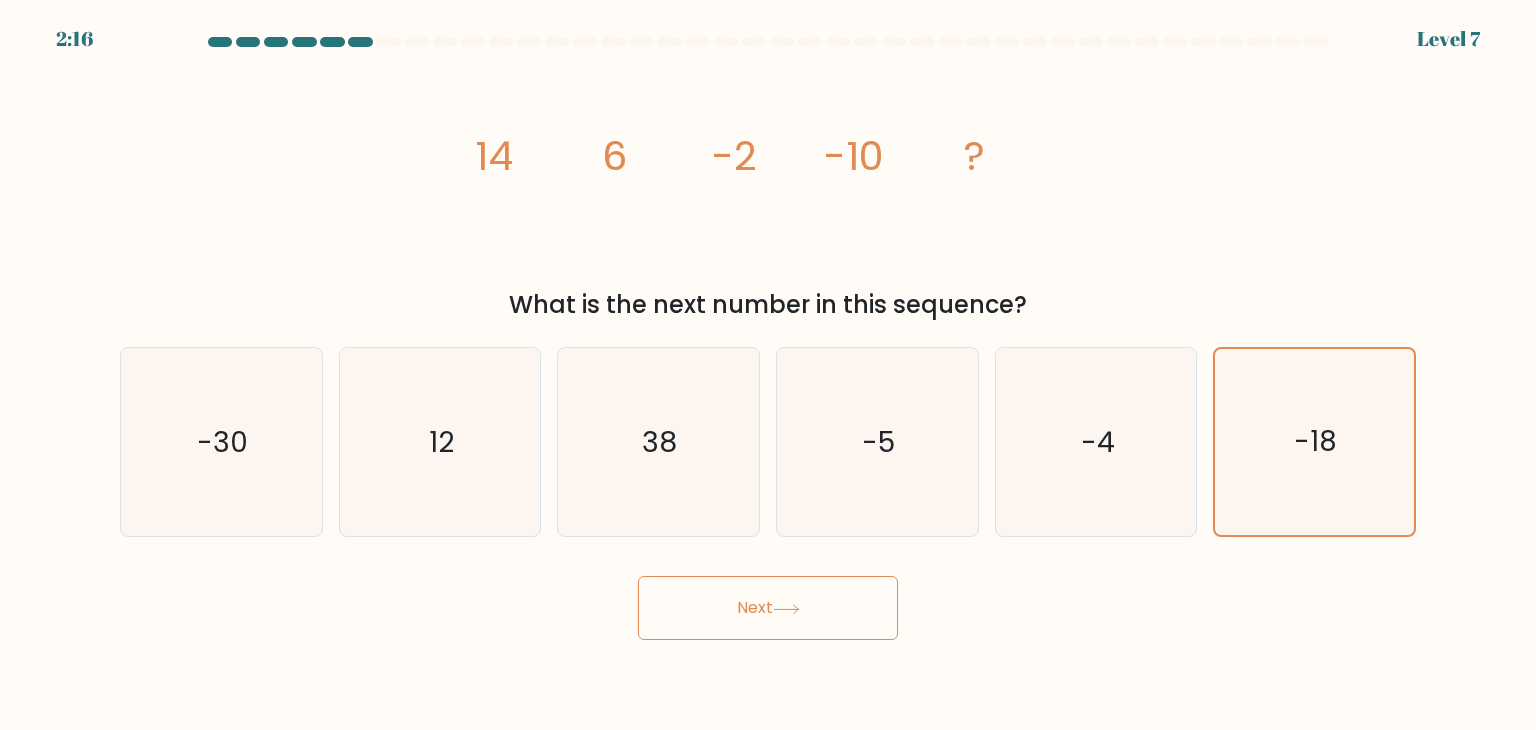 click on "Next" at bounding box center (768, 608) 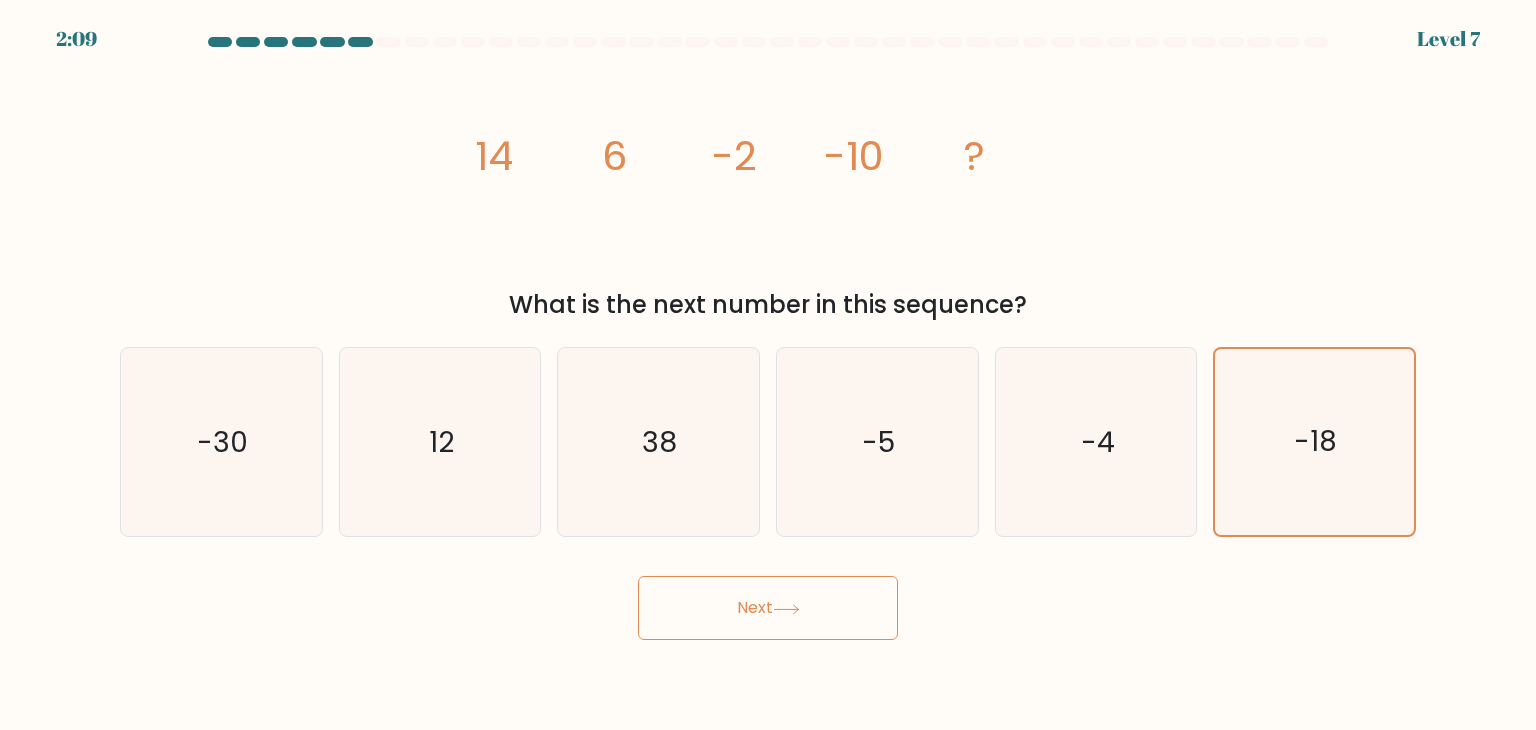 click 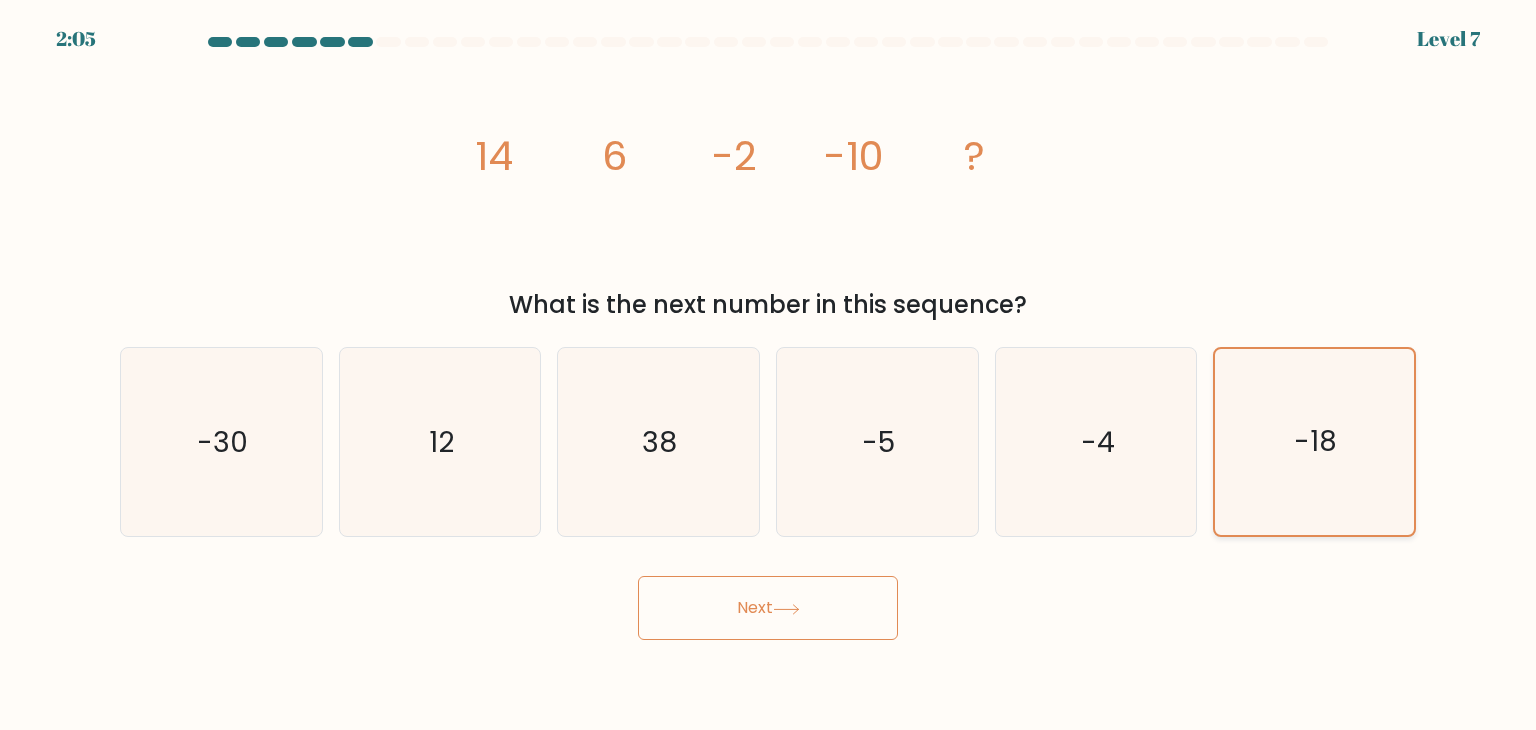 click on "-18" 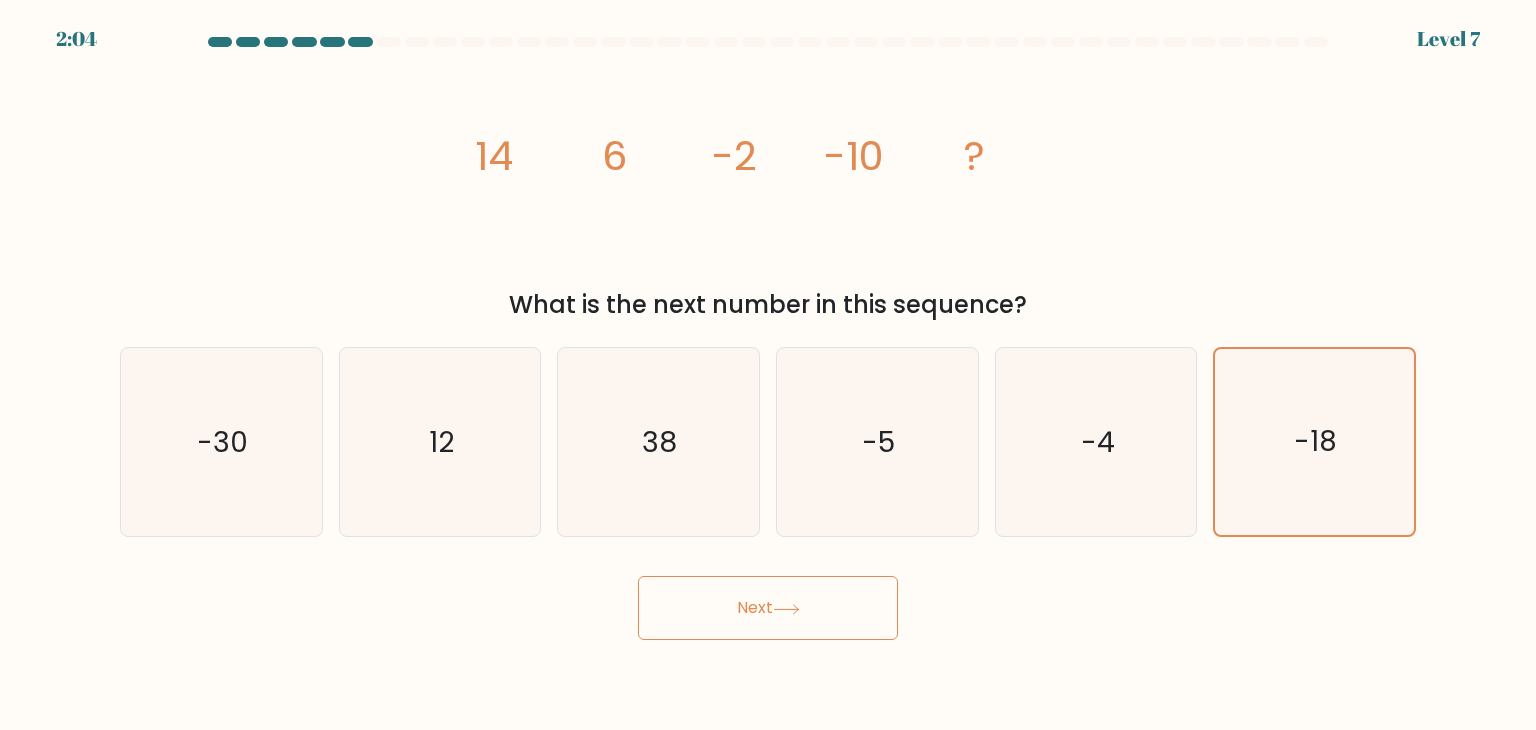 click on "Next" at bounding box center [768, 608] 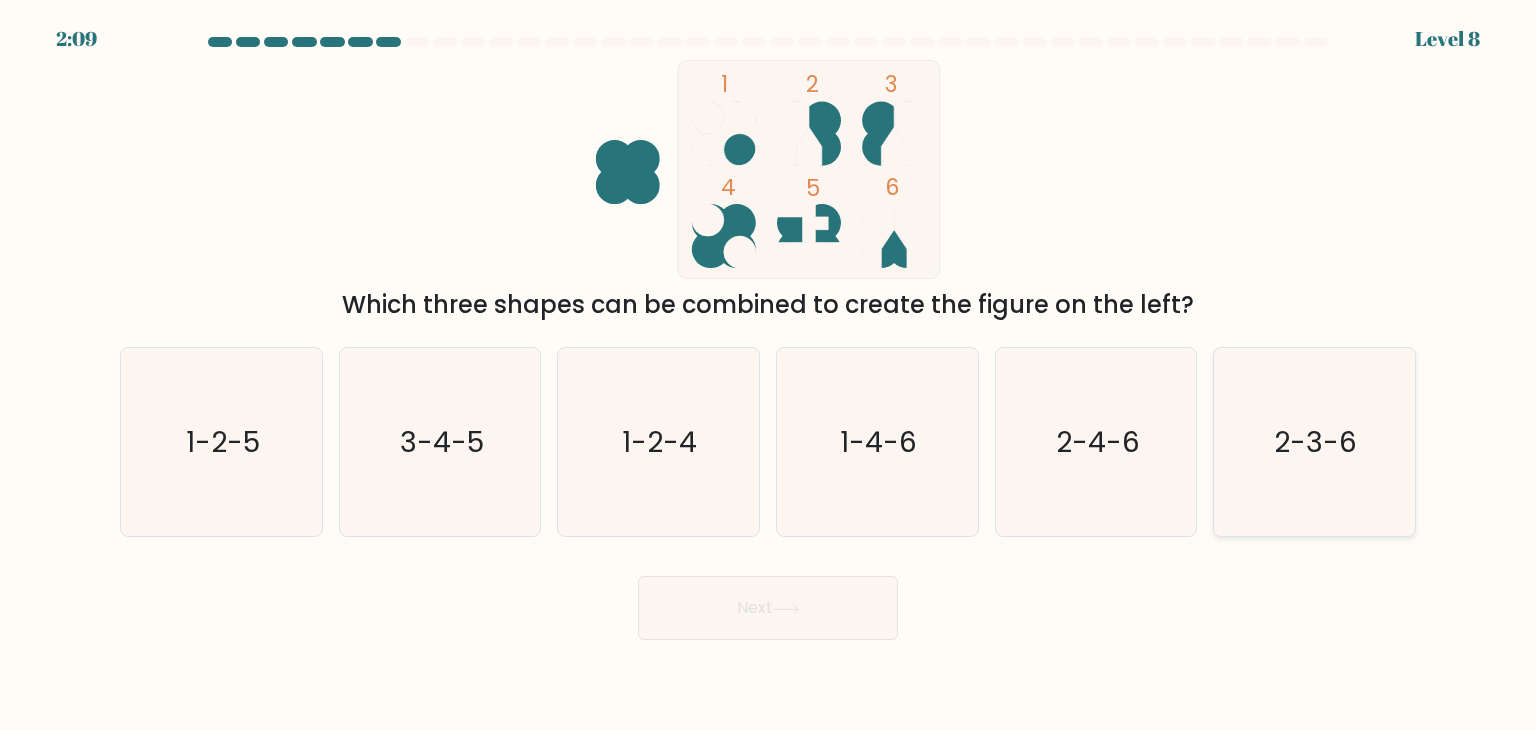 click on "2-3-6" 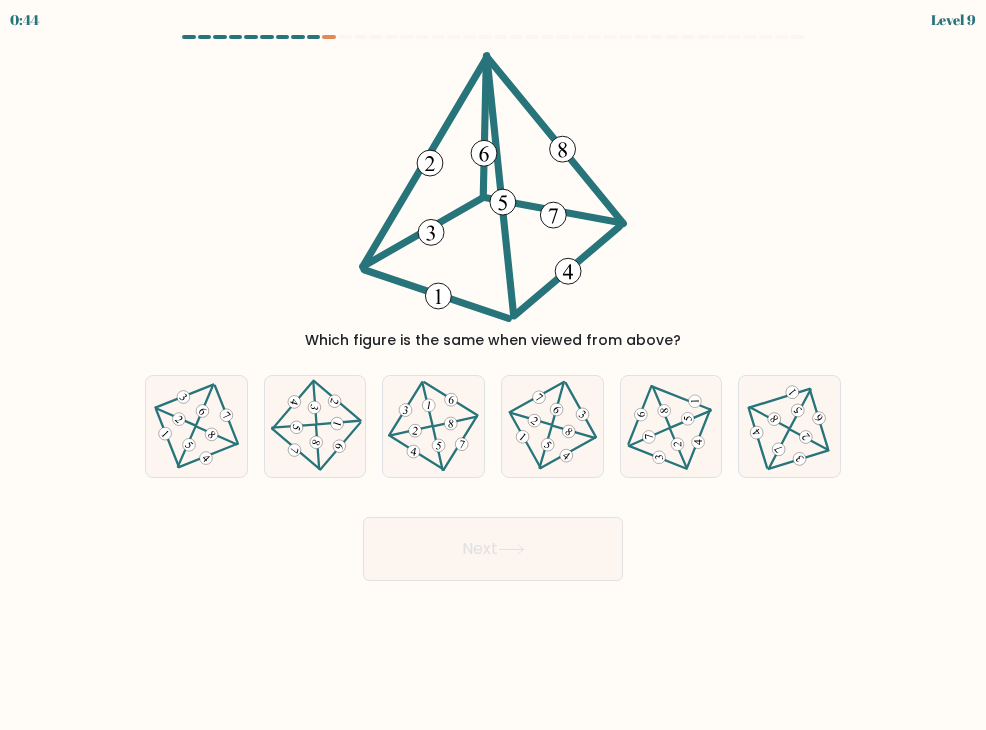 scroll, scrollTop: 0, scrollLeft: 0, axis: both 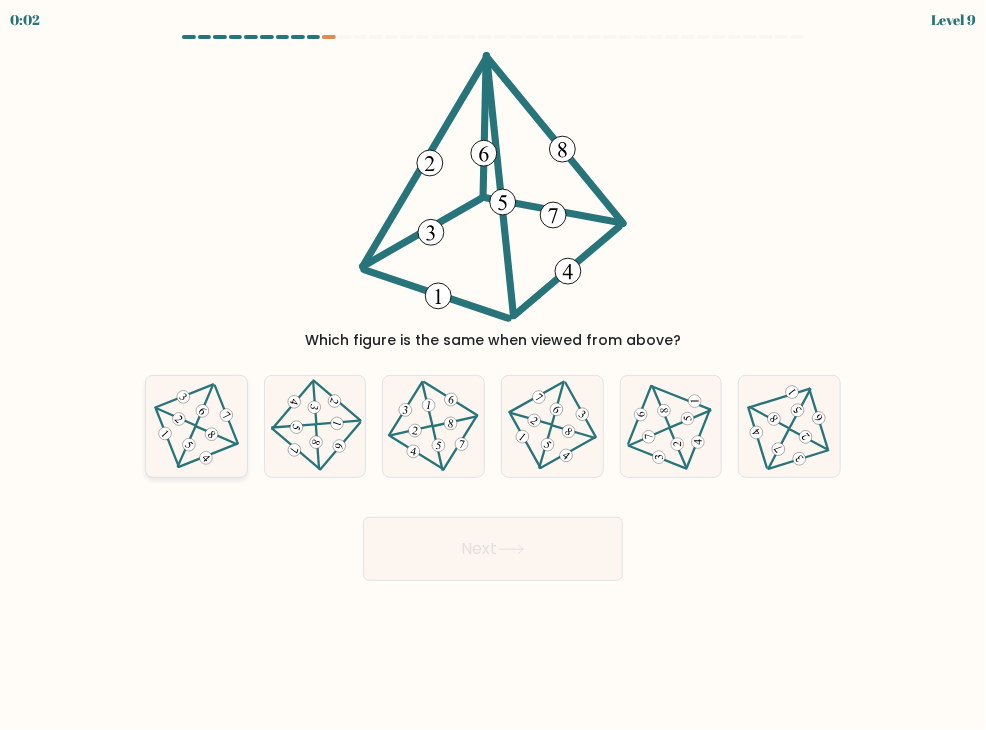 click 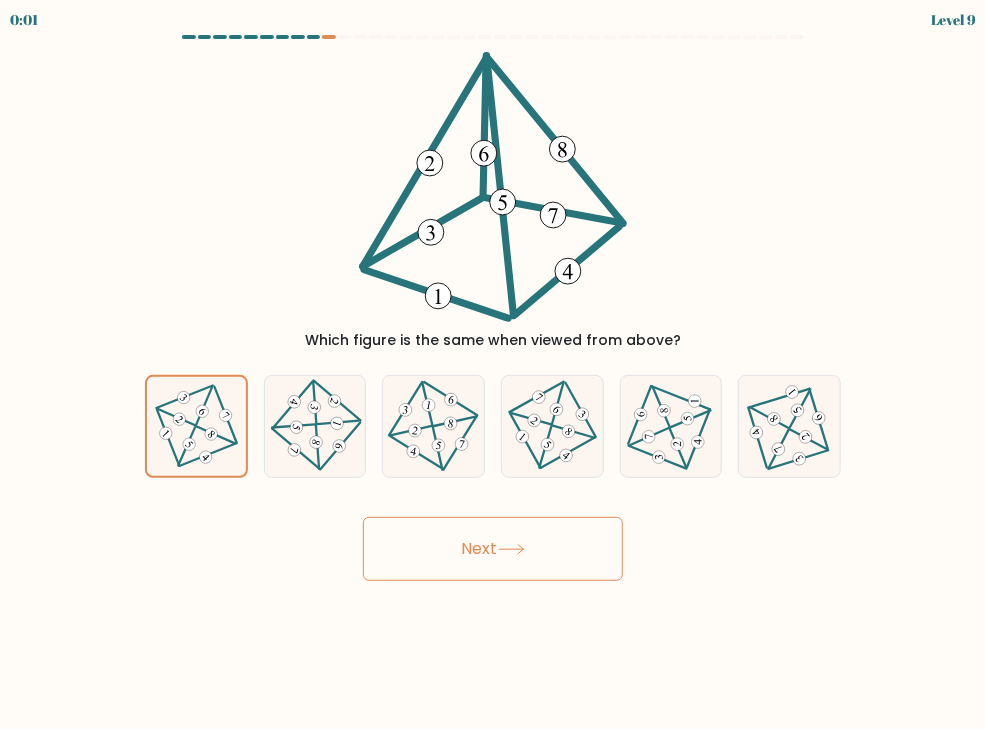 click on "Next" at bounding box center [493, 549] 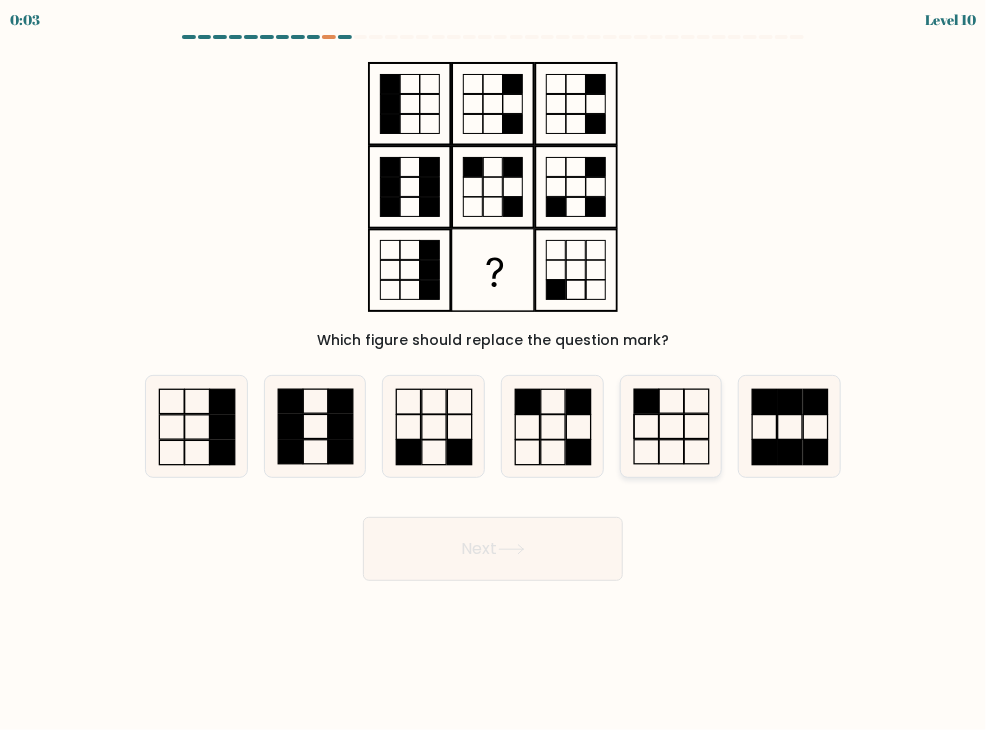 click 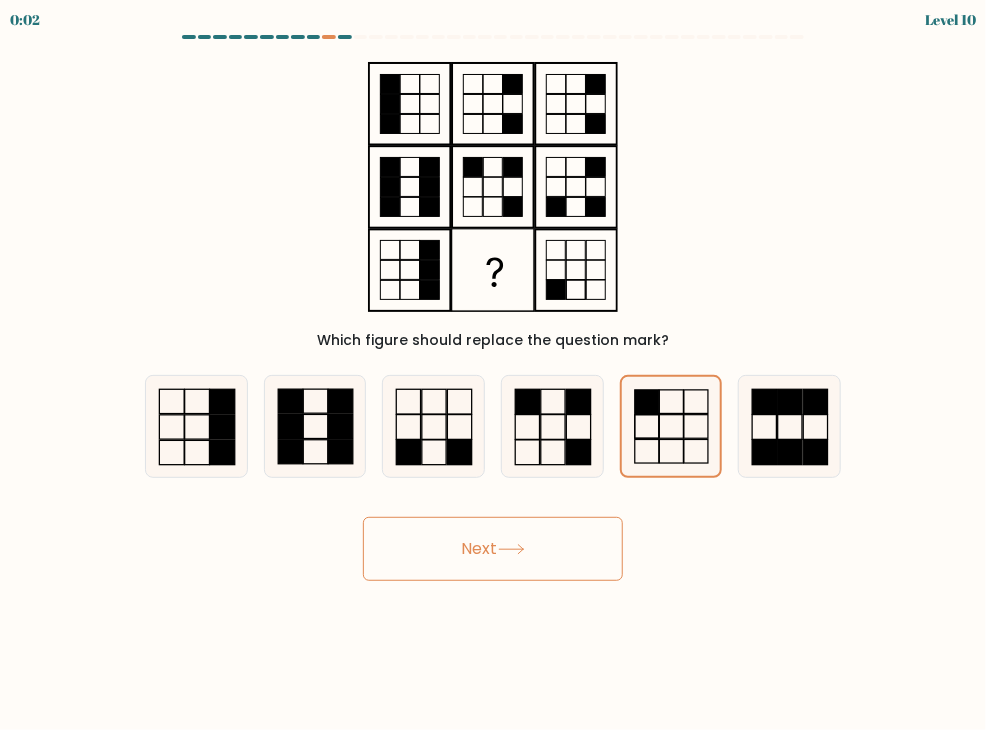 click 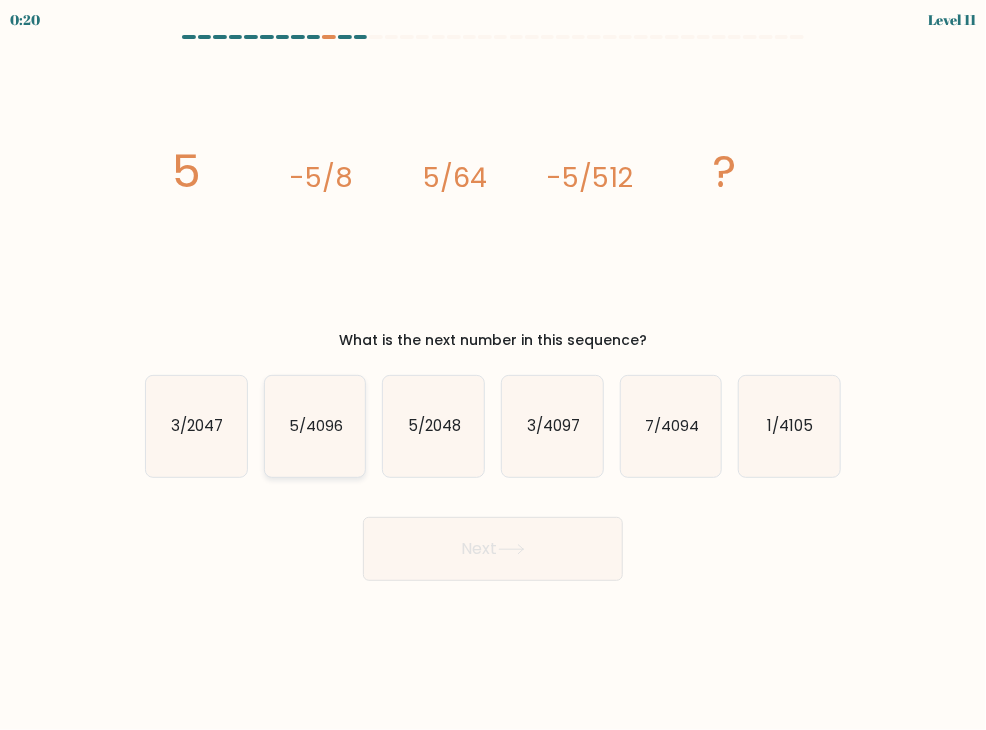 click on "5/4096" 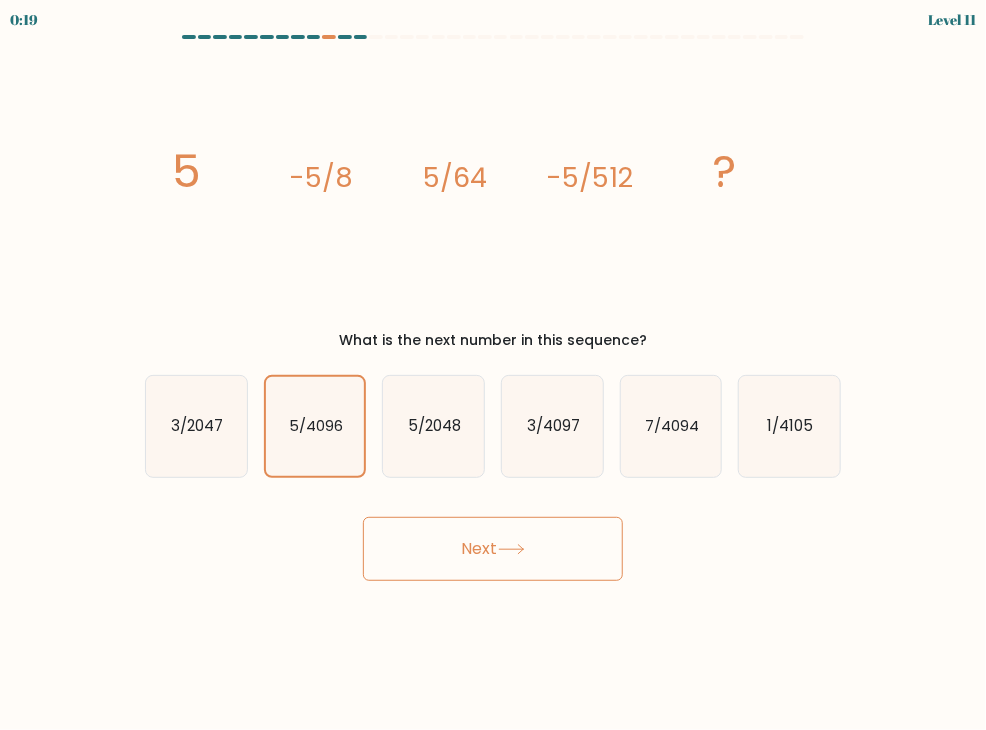 click on "Next" at bounding box center (493, 549) 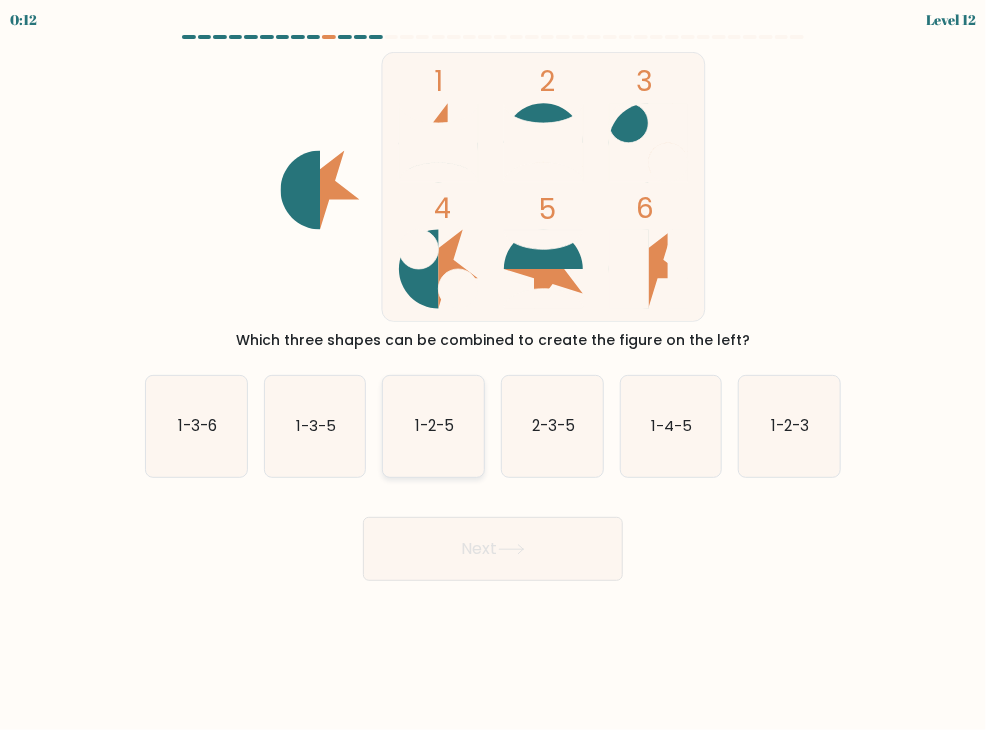 click on "1-2-5" 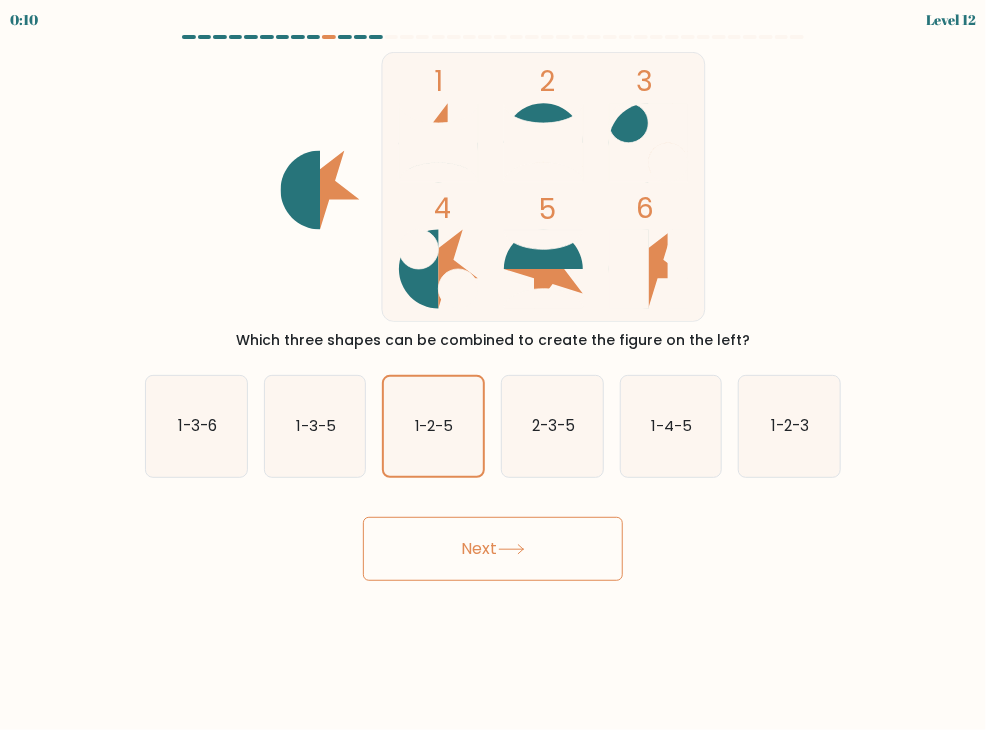 click on "Next" at bounding box center (493, 549) 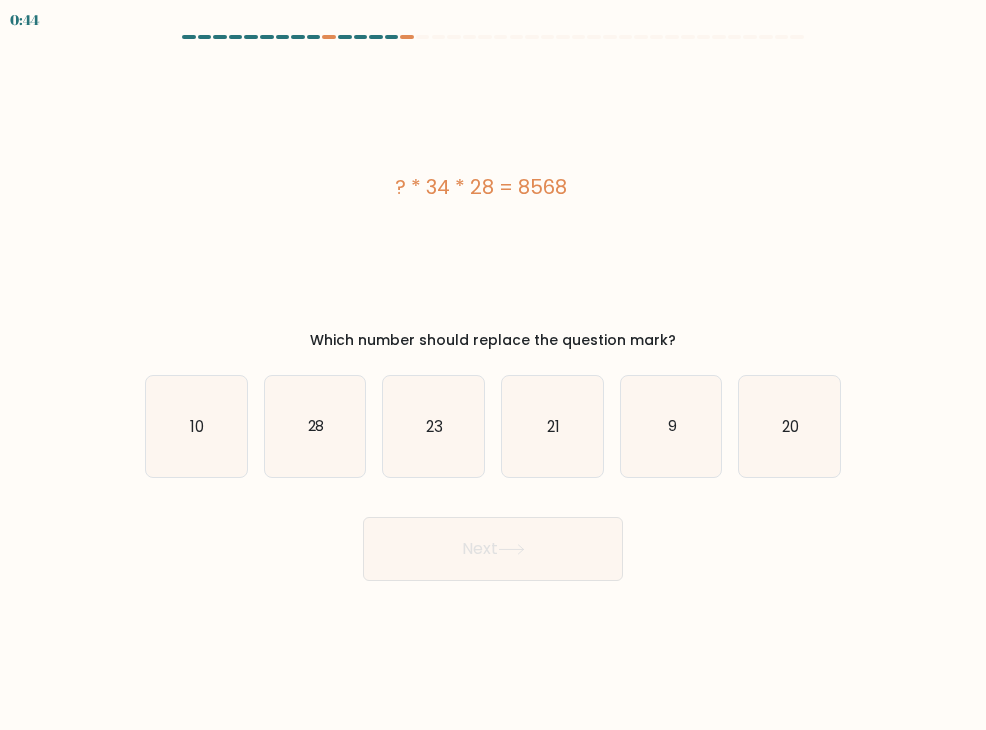 scroll, scrollTop: 0, scrollLeft: 0, axis: both 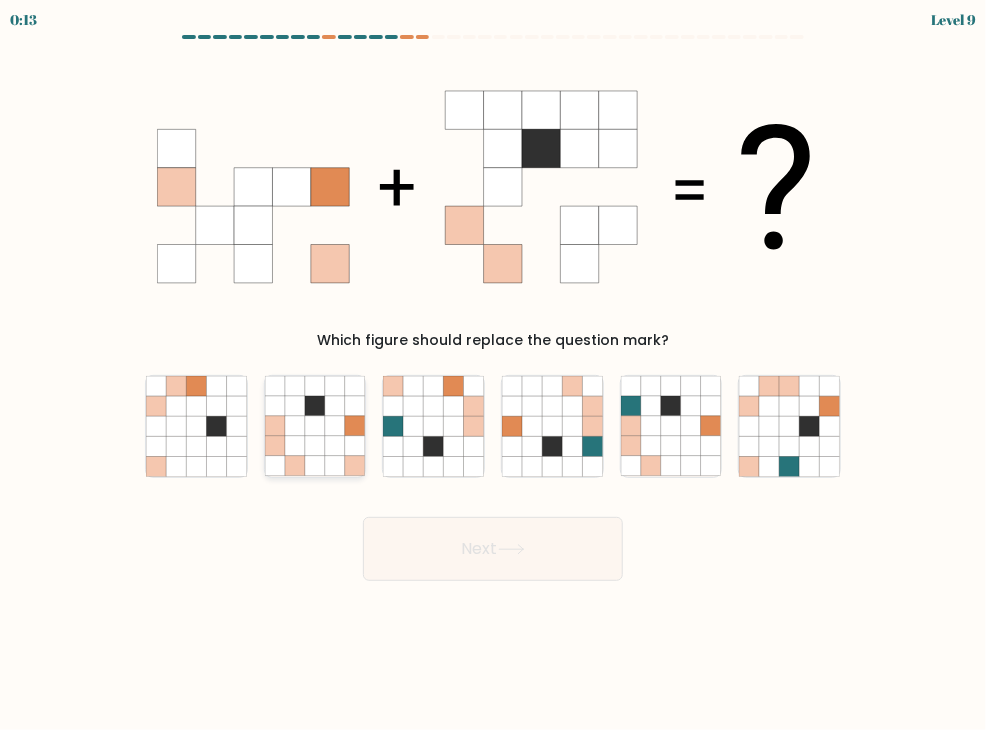 click 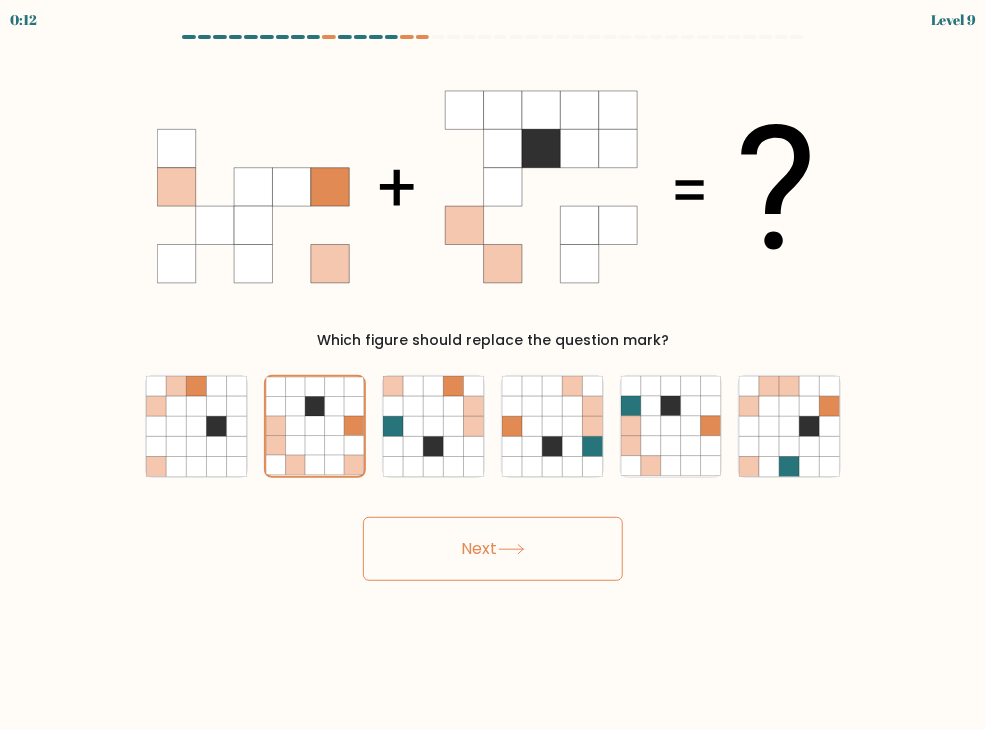 click on "Next" at bounding box center [493, 541] 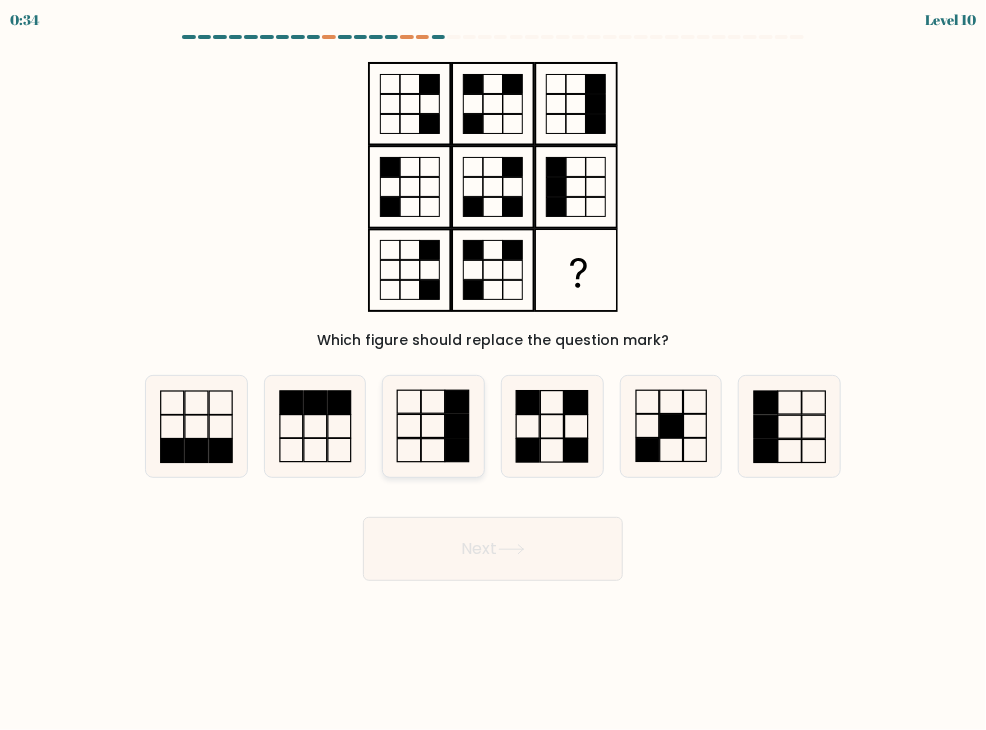 click 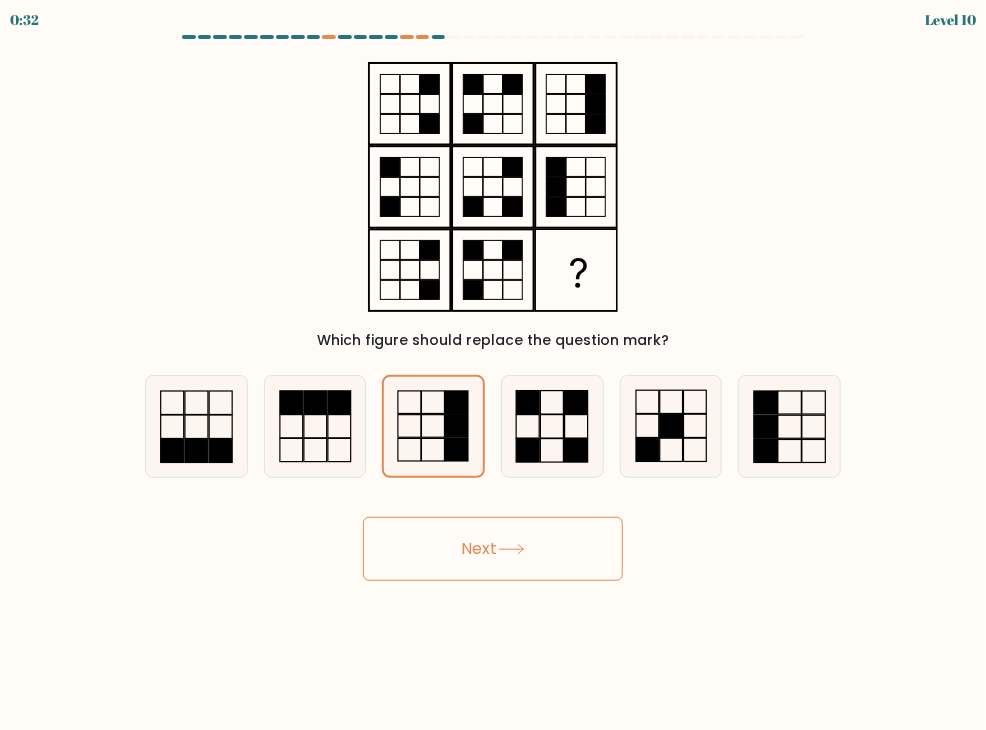 click on "Next" at bounding box center [493, 549] 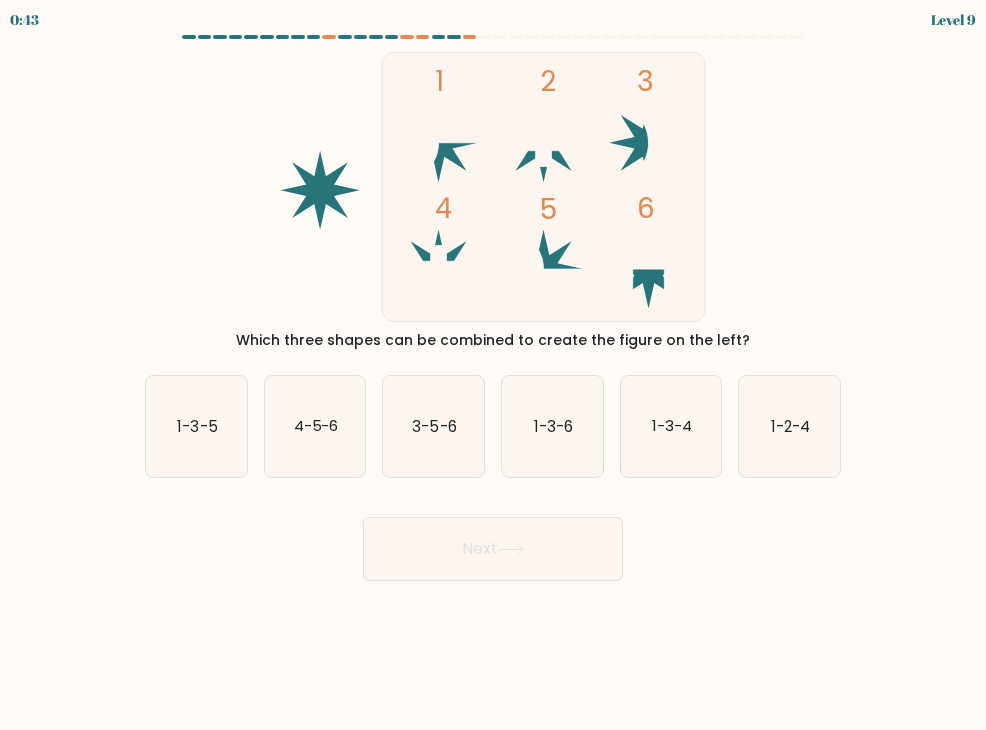 scroll, scrollTop: 0, scrollLeft: 0, axis: both 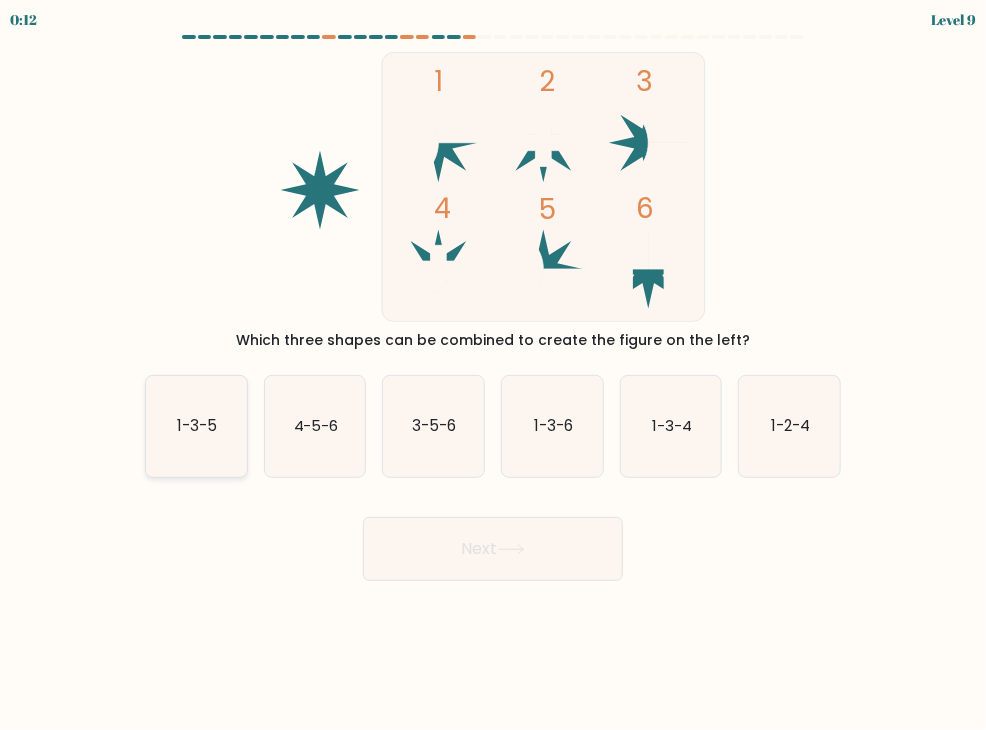 click on "1-3-5" 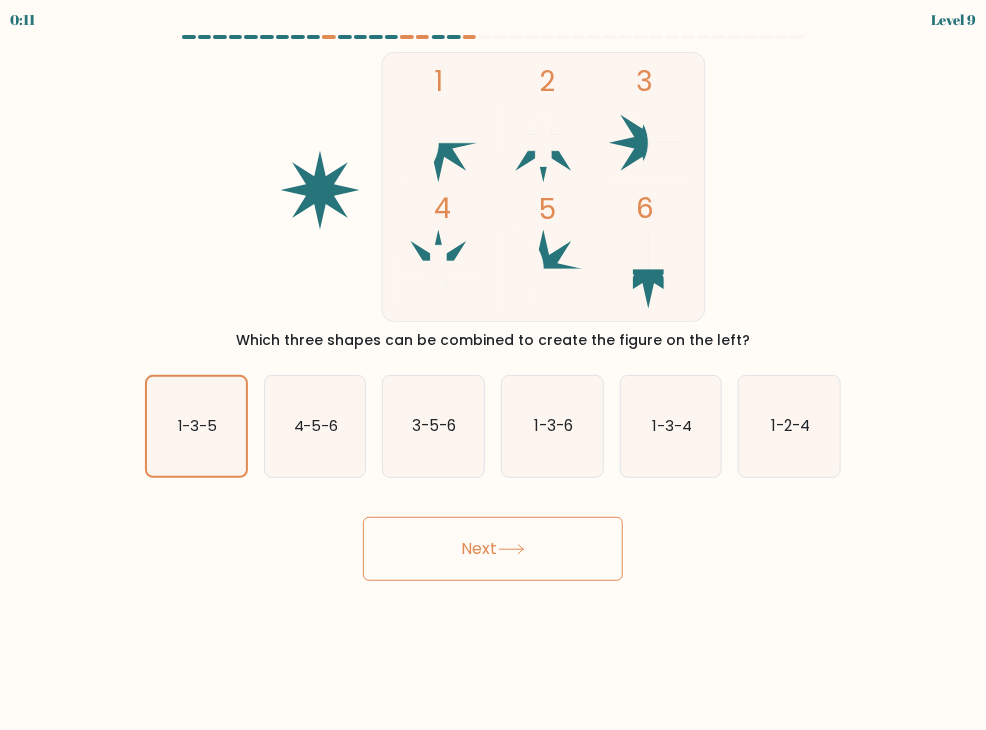 click on "Next" at bounding box center [493, 549] 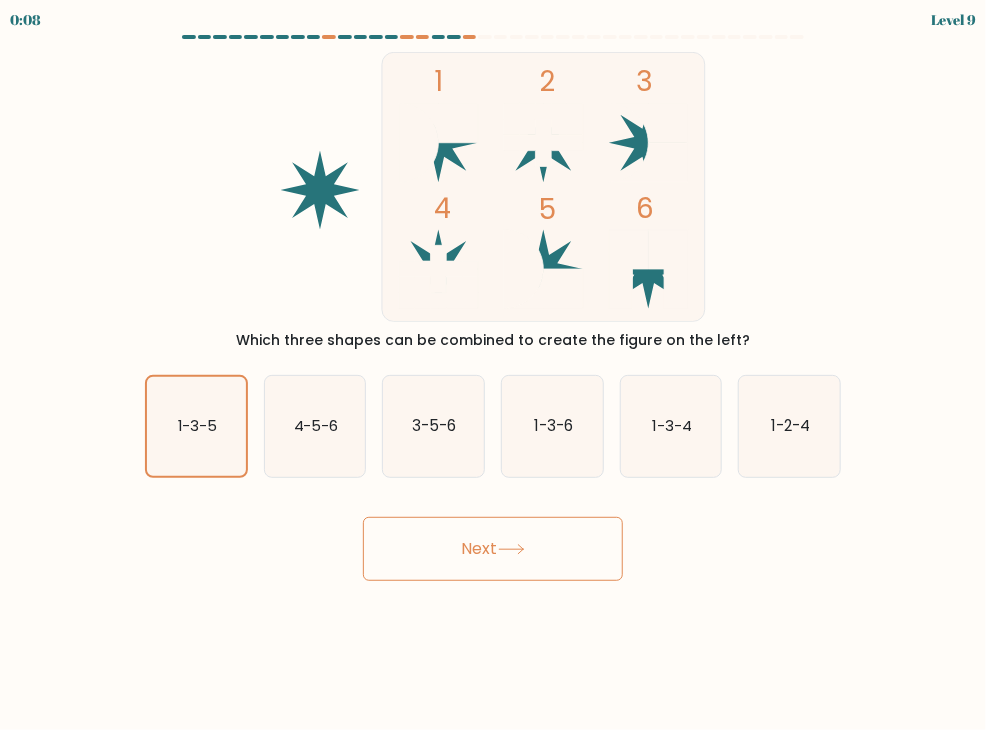 click on "Next" at bounding box center (493, 549) 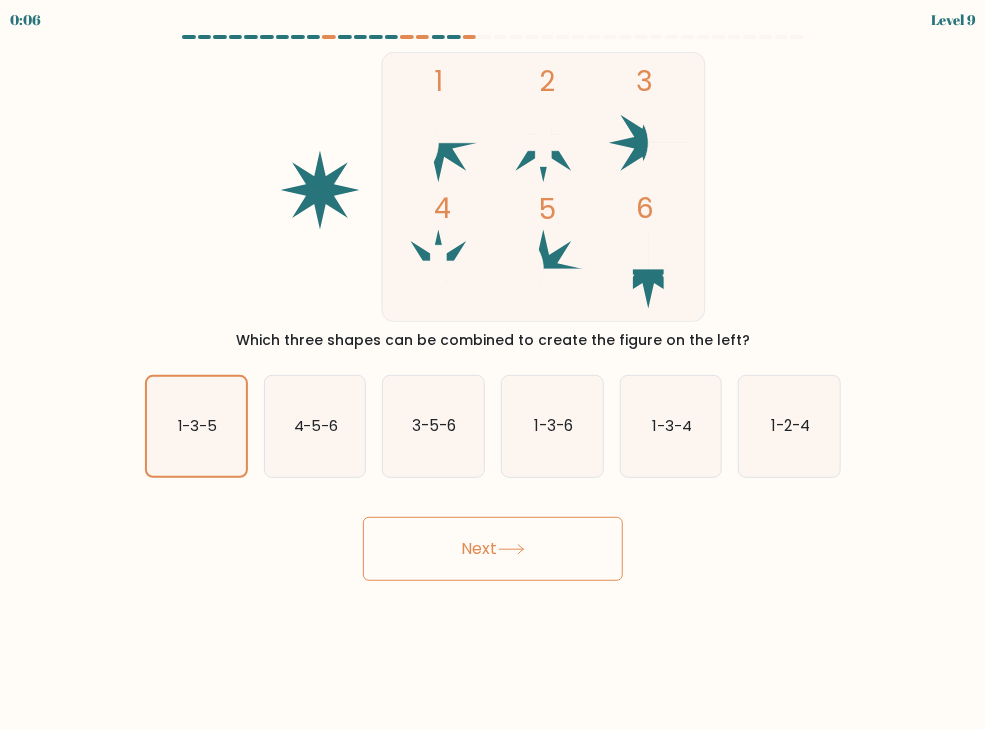 click on "Next" at bounding box center [493, 549] 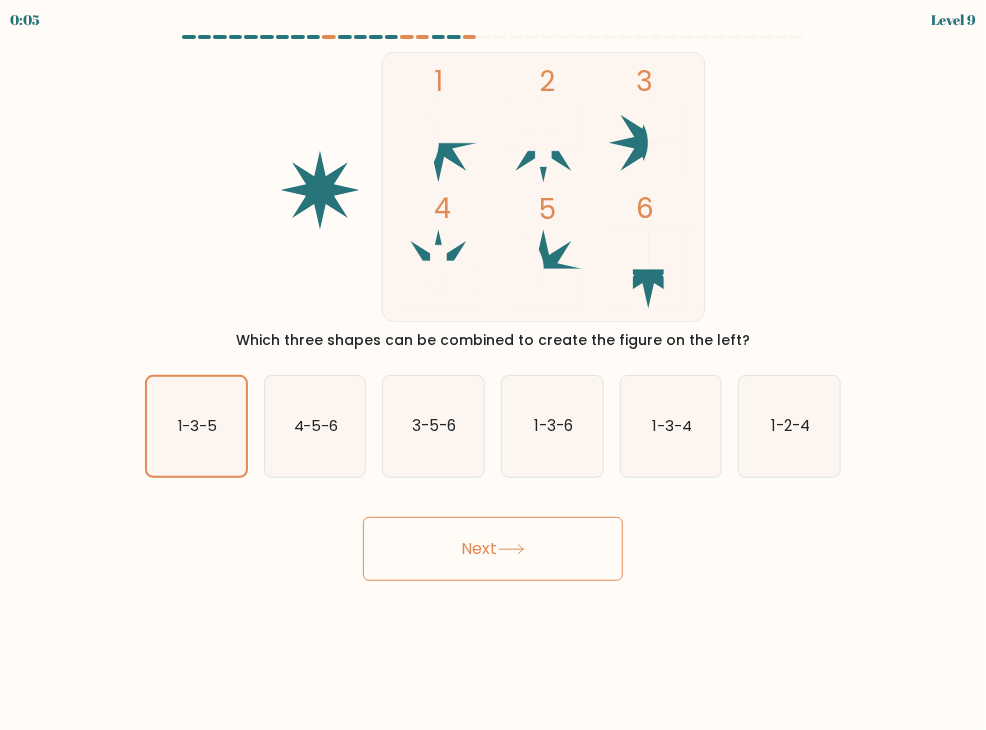click on "Next" at bounding box center [493, 549] 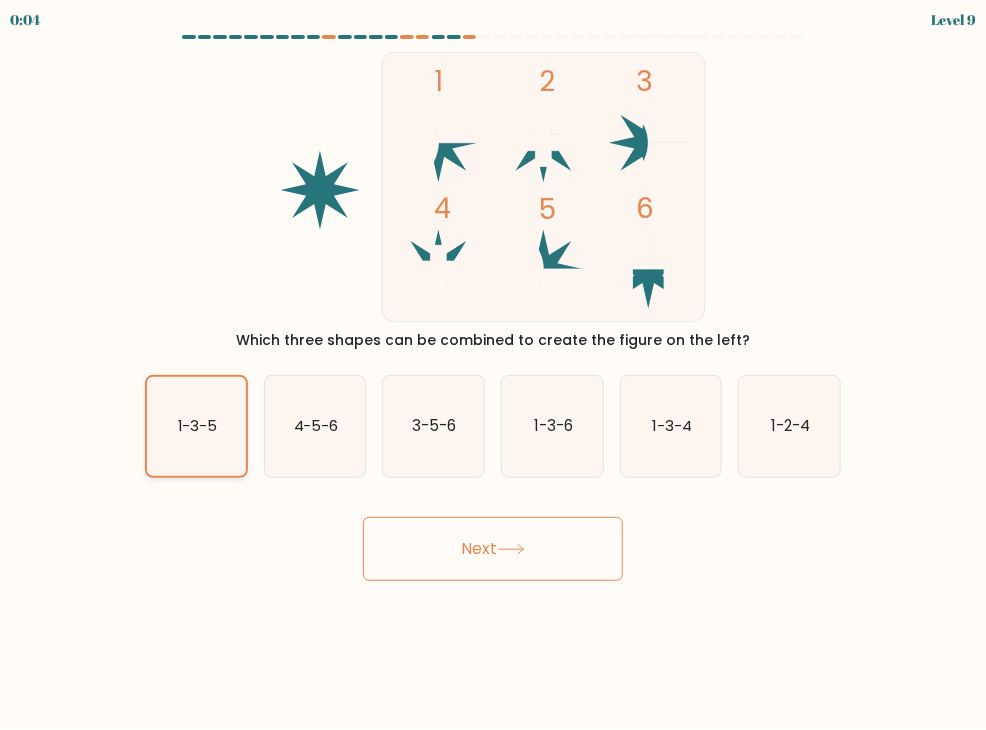 click on "1-3-5" 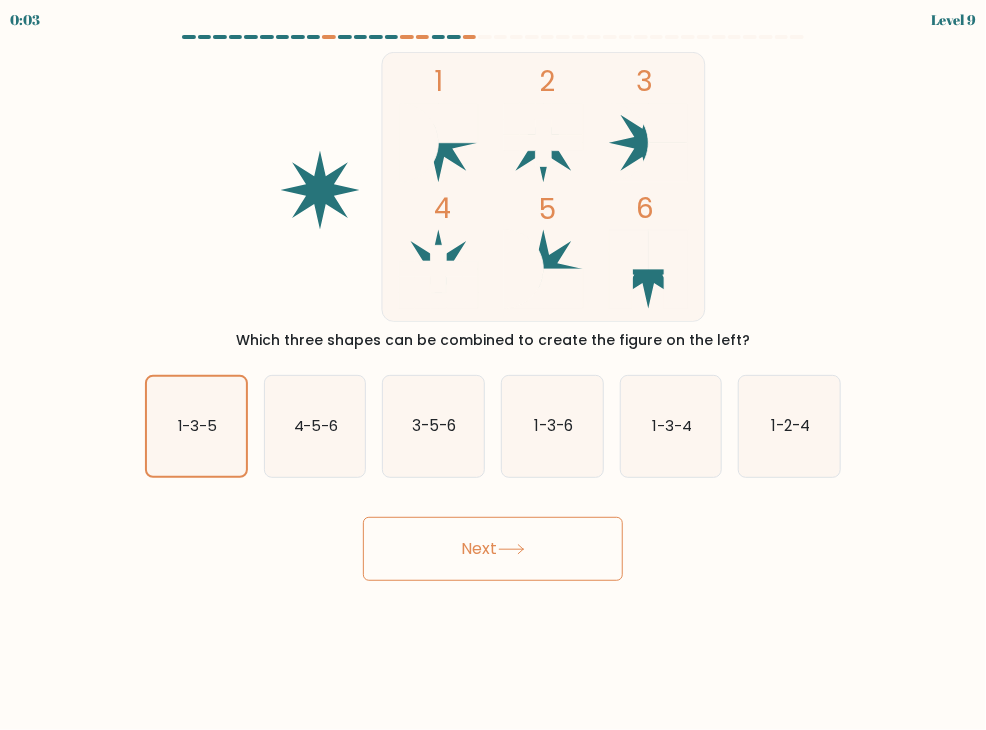 click on "Next" at bounding box center (493, 549) 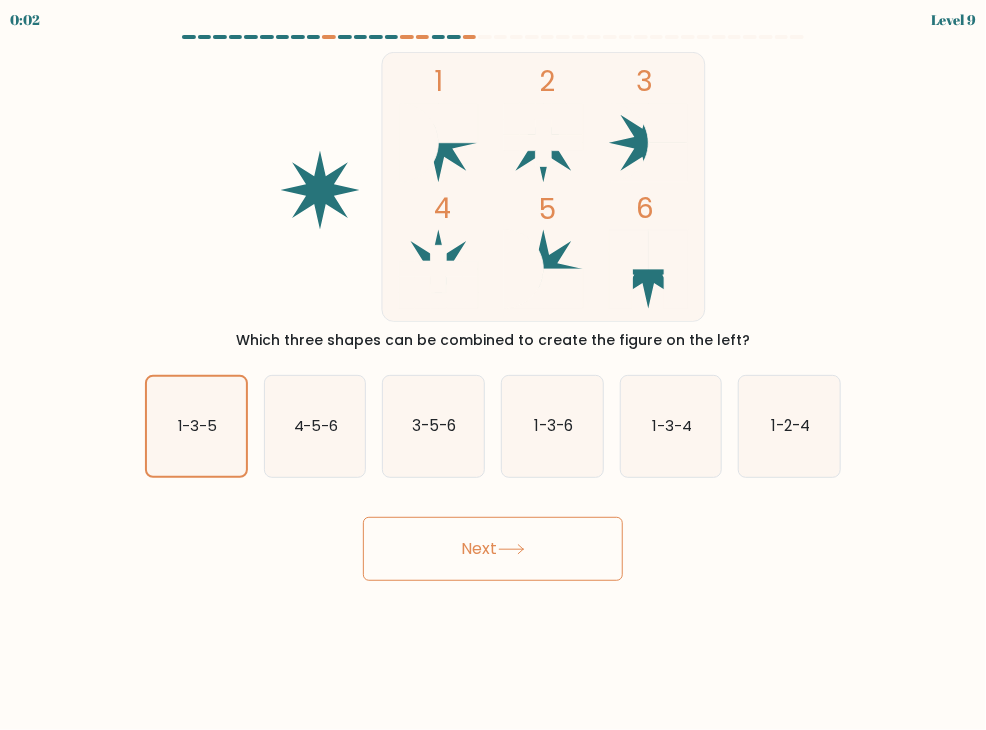 click on "Next" at bounding box center [493, 549] 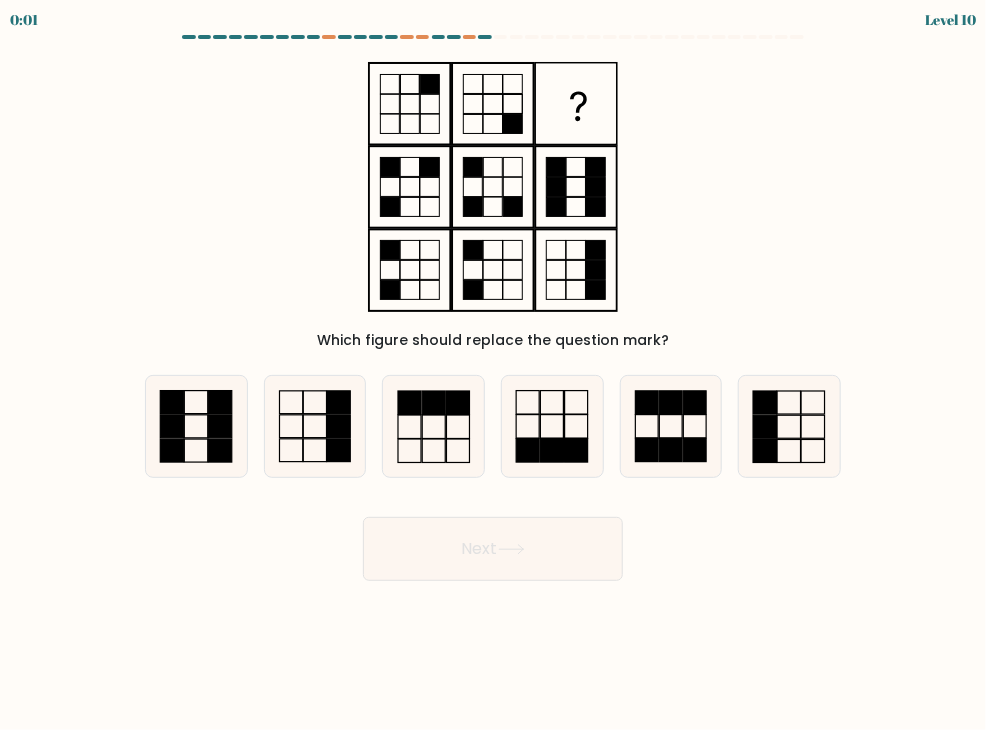click on "Next" at bounding box center (493, 549) 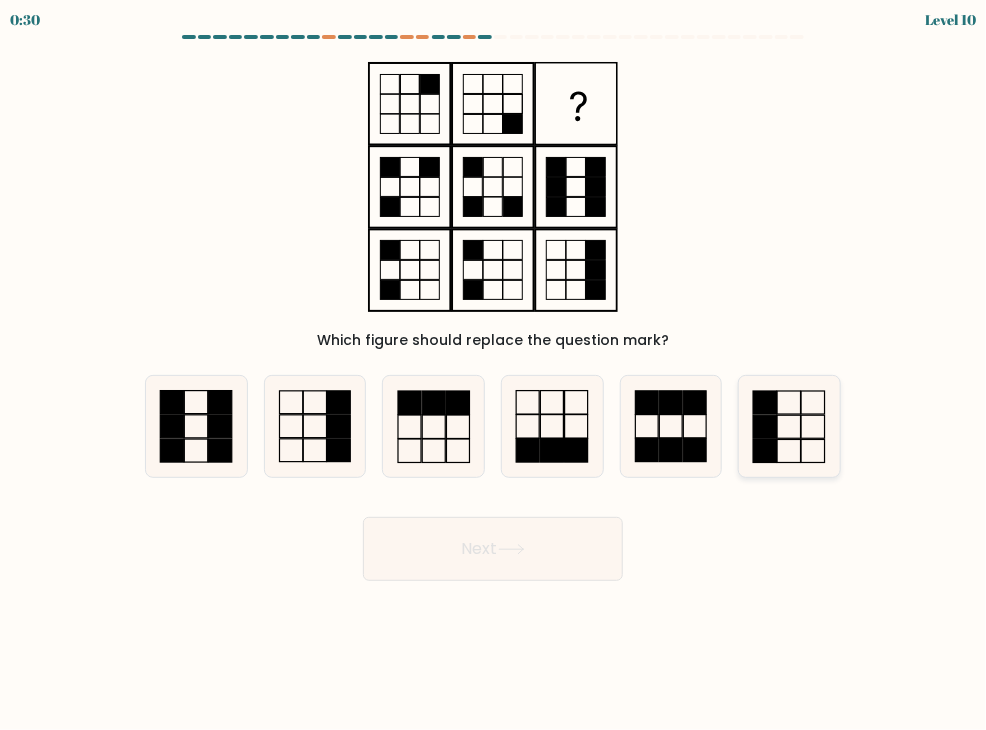 click 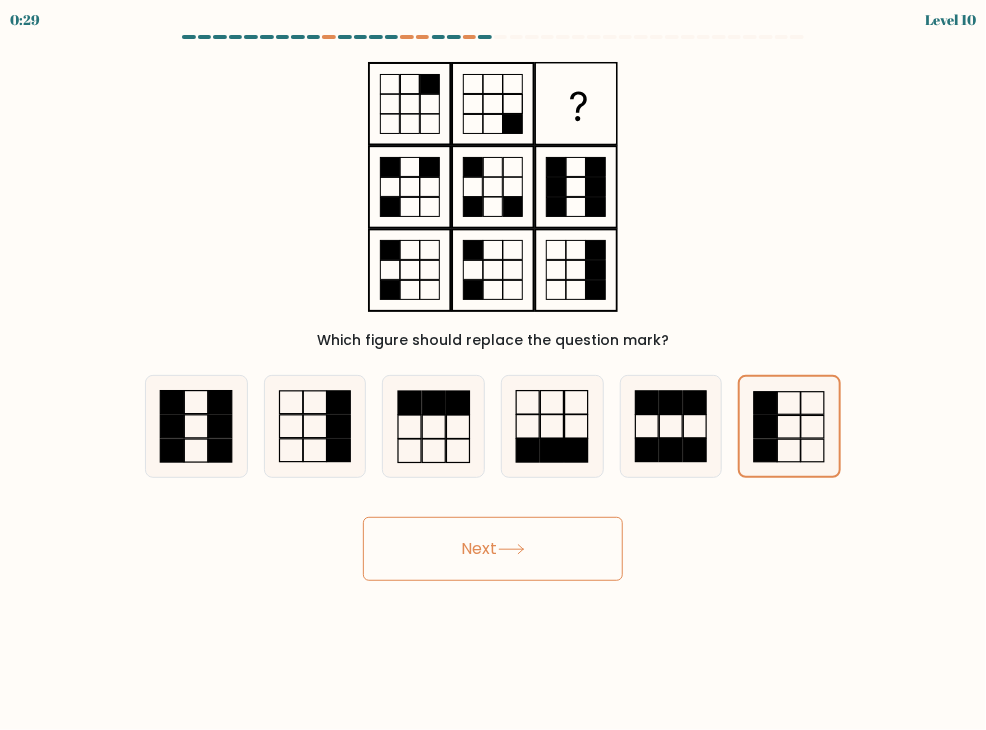 click on "Next" at bounding box center [493, 549] 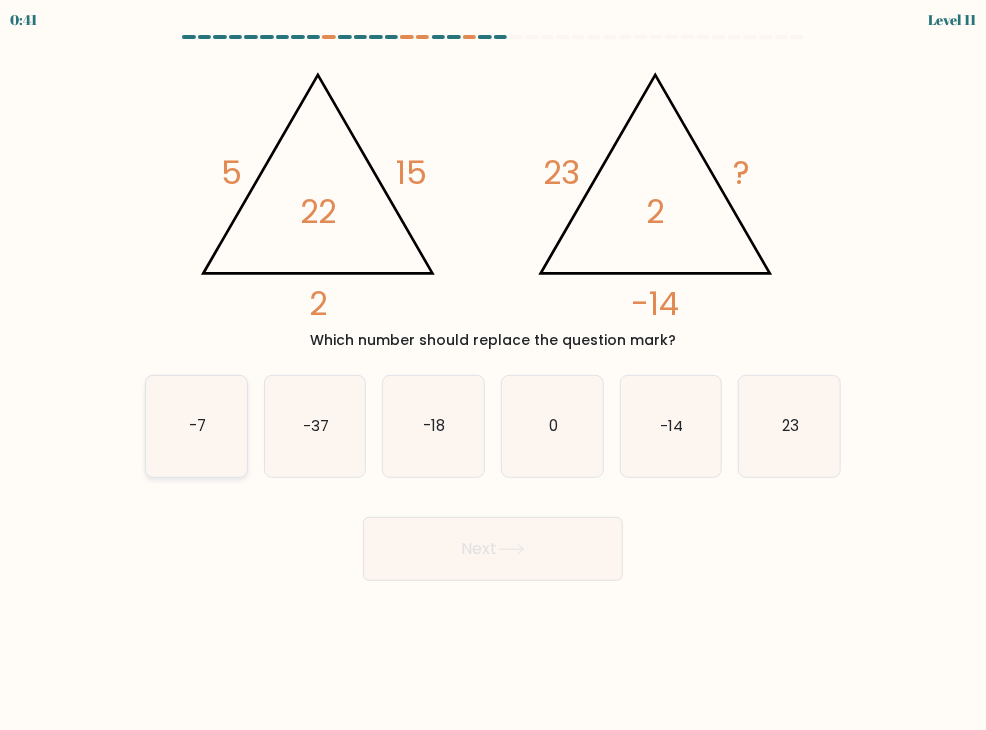 click on "-7" 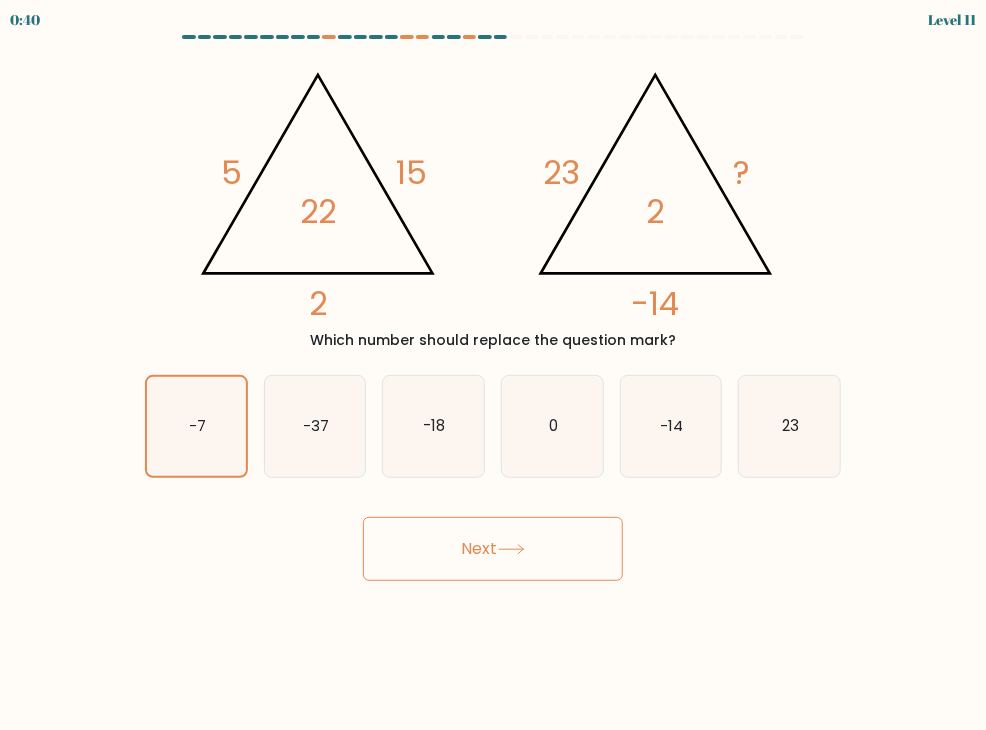 click on "Next" at bounding box center (493, 549) 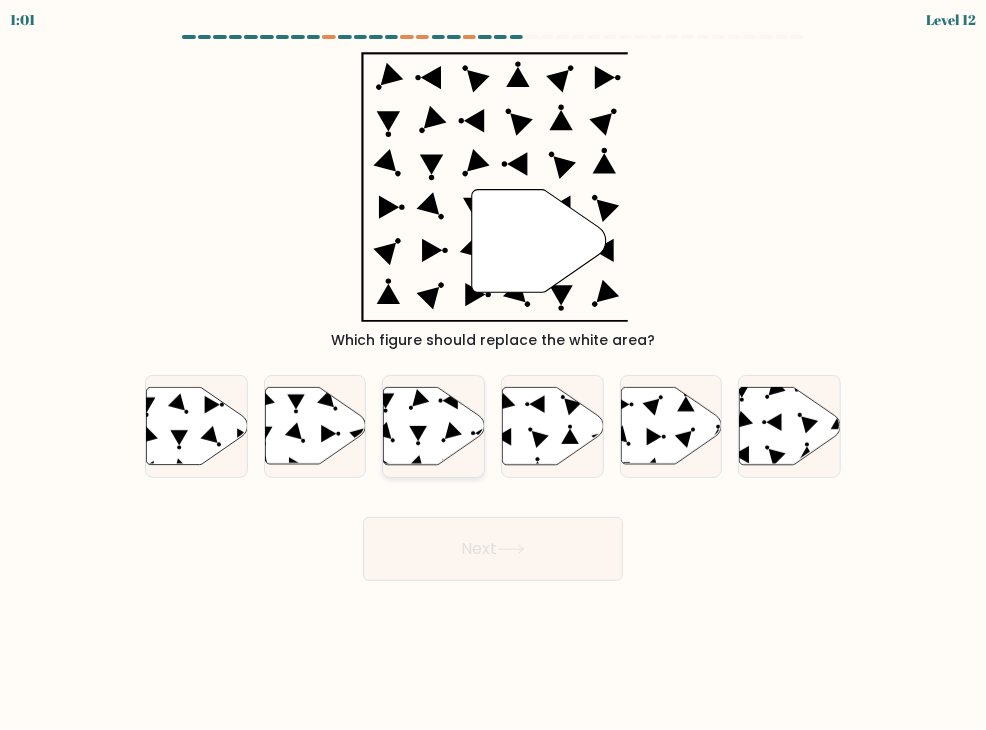 click 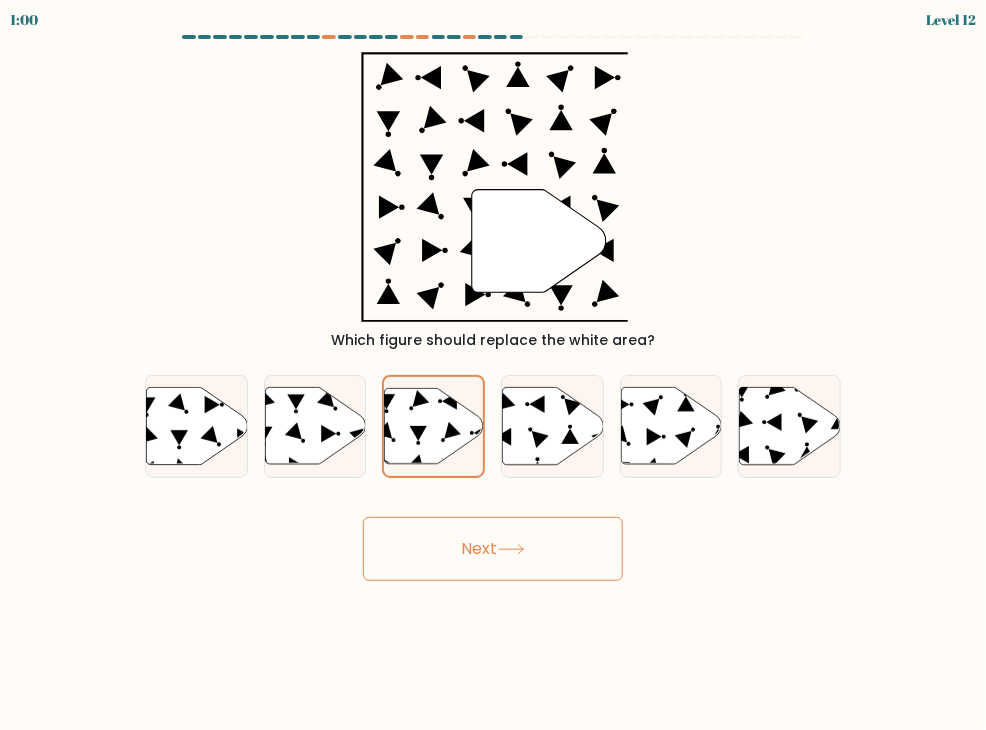 click on "Next" at bounding box center [493, 549] 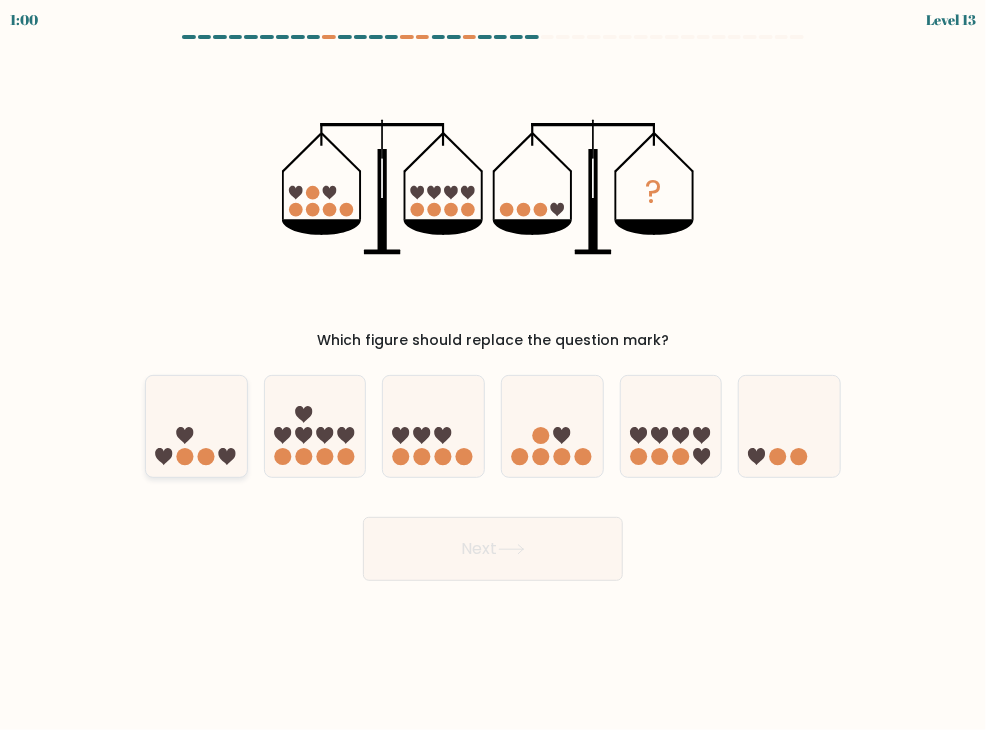 click 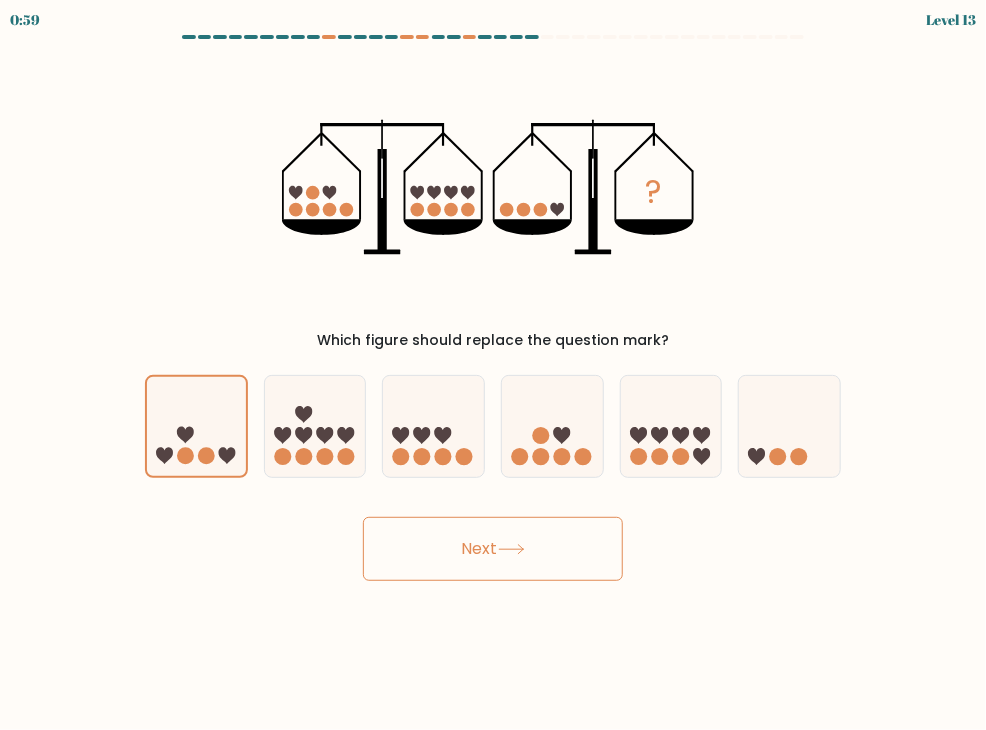 click on "Next" at bounding box center (493, 549) 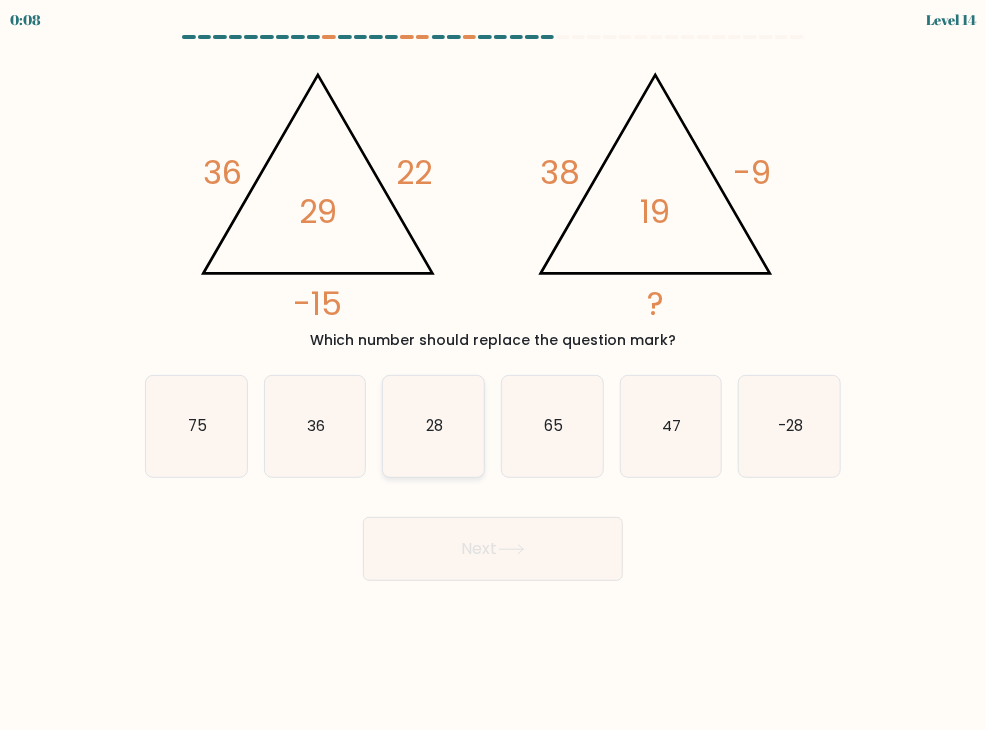 click on "28" 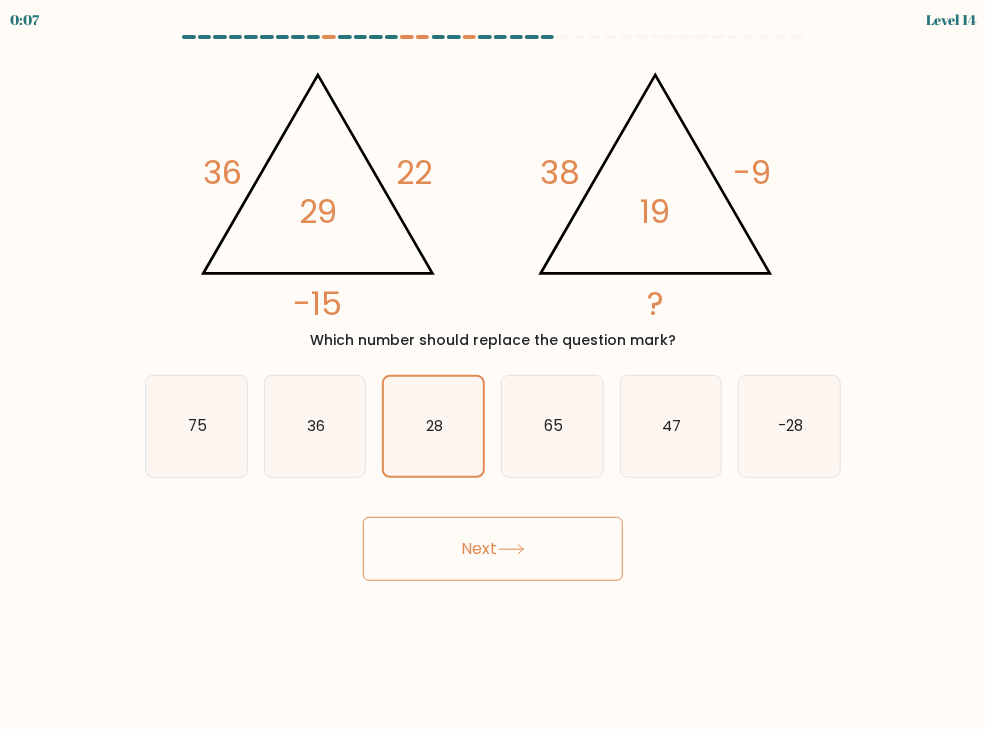 click on "Next" at bounding box center [493, 549] 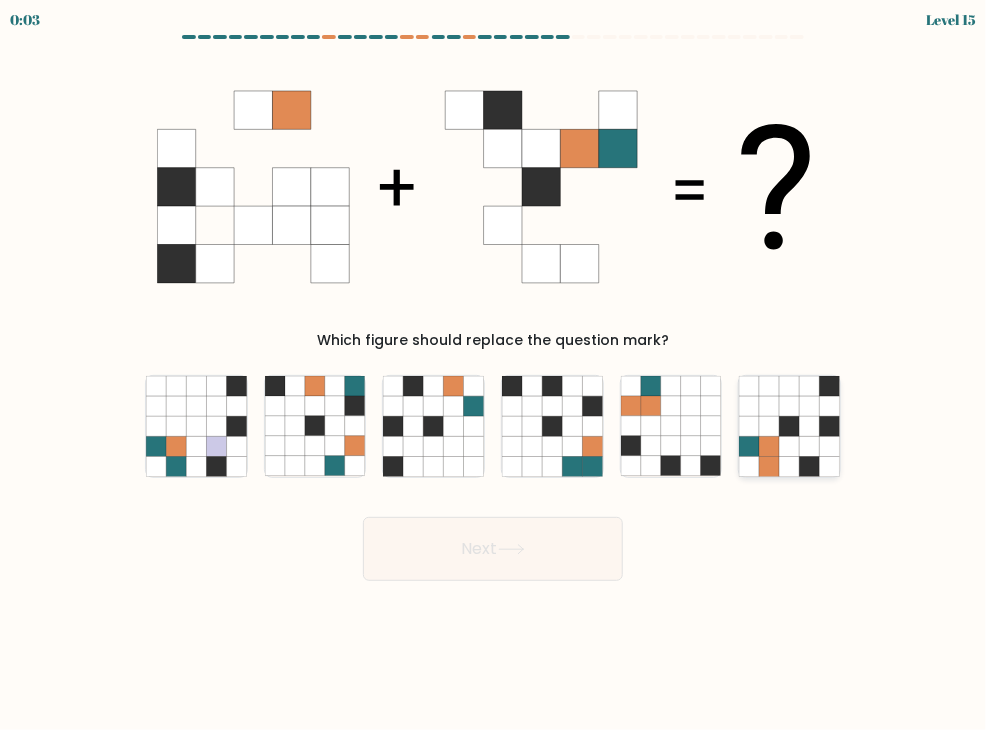 click 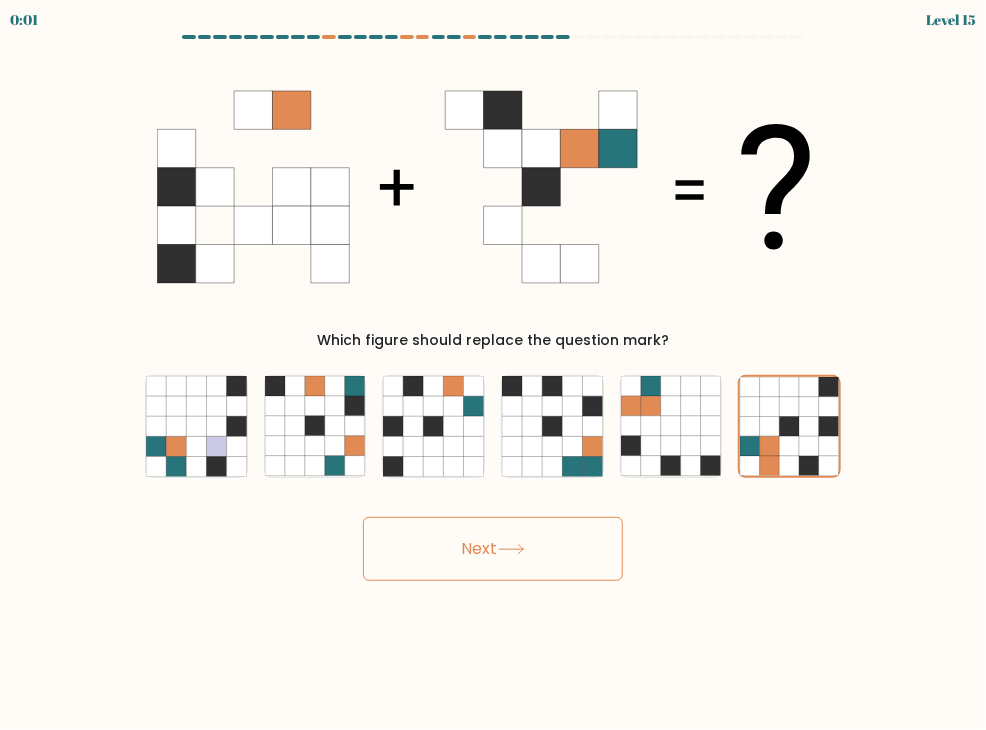 click on "Next" at bounding box center [493, 549] 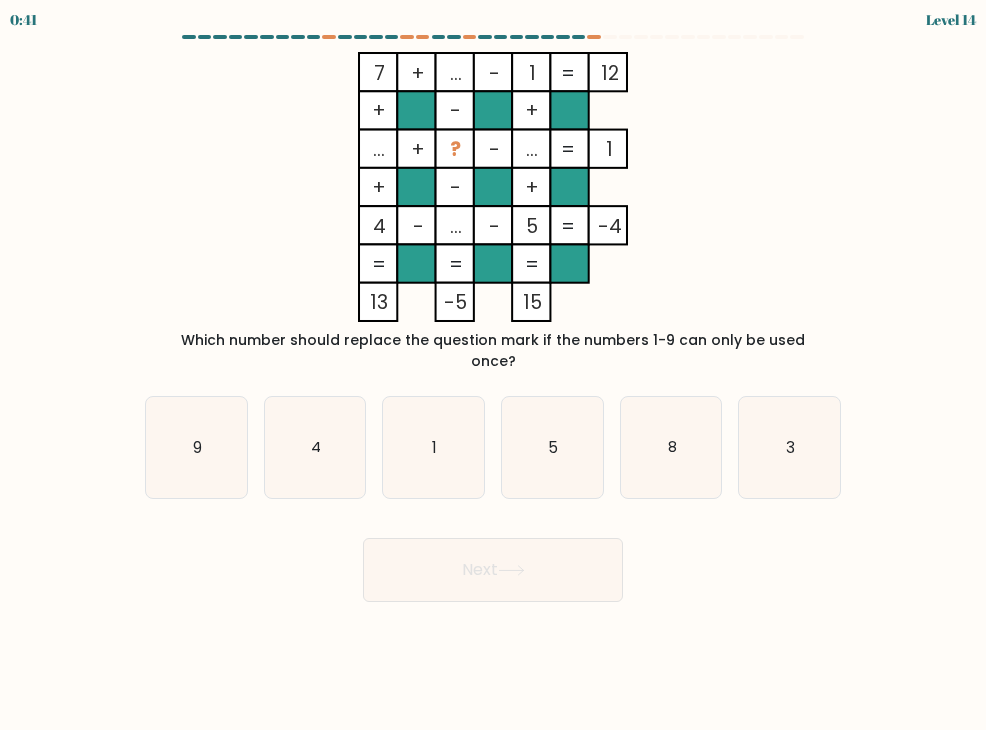 scroll, scrollTop: 0, scrollLeft: 0, axis: both 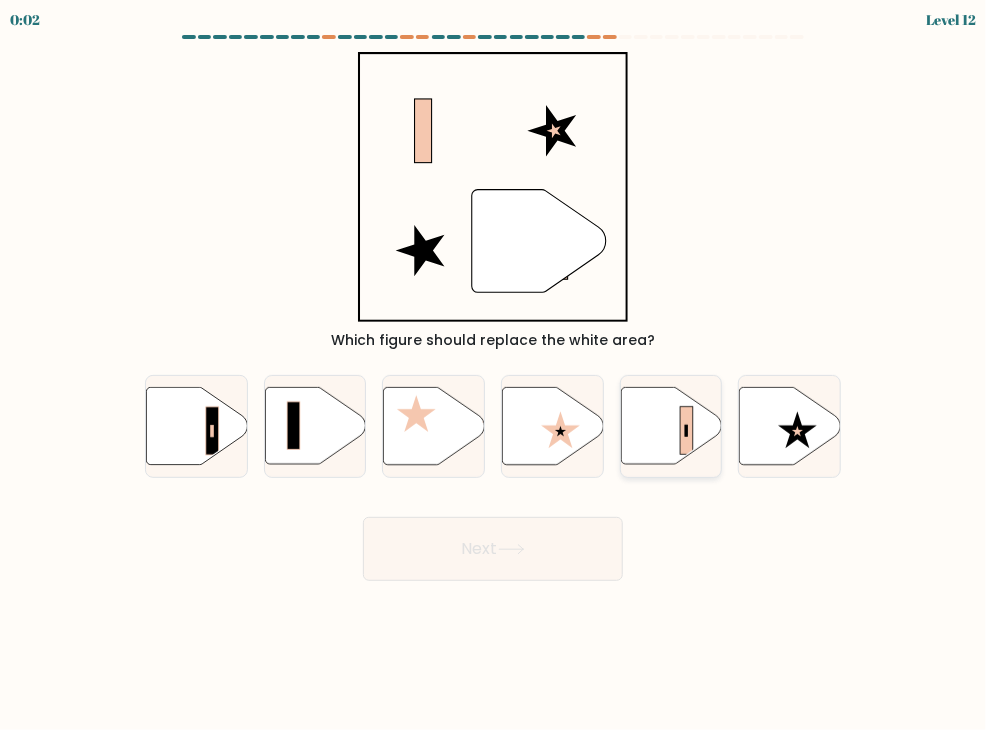 click 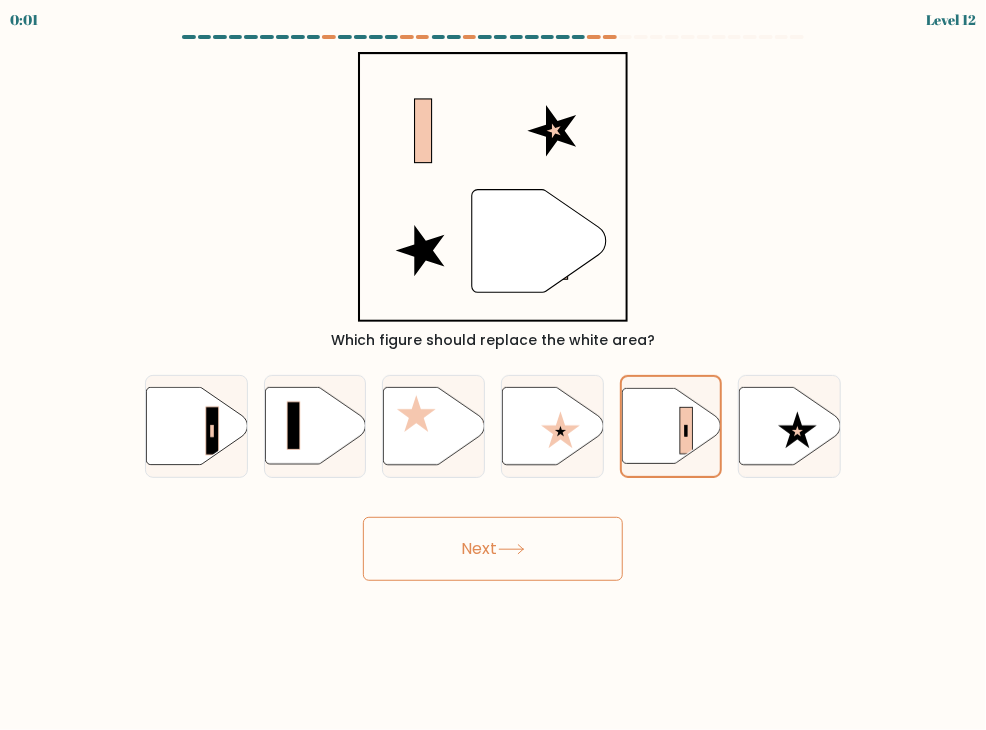 click on "Next" at bounding box center [493, 549] 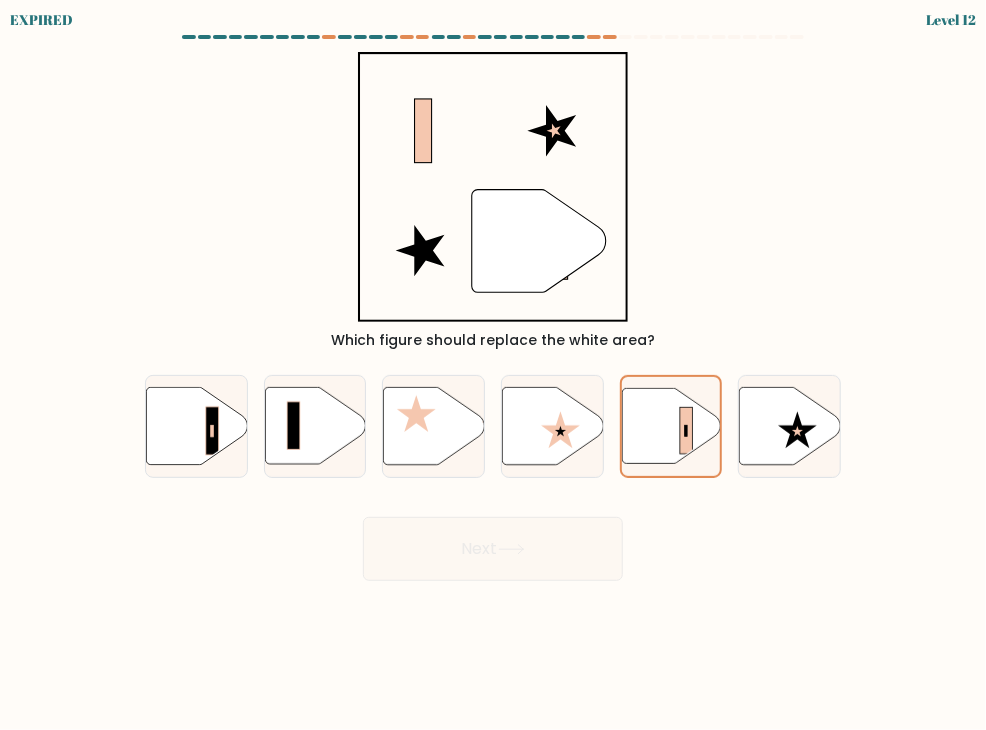 click on "Next" at bounding box center (493, 541) 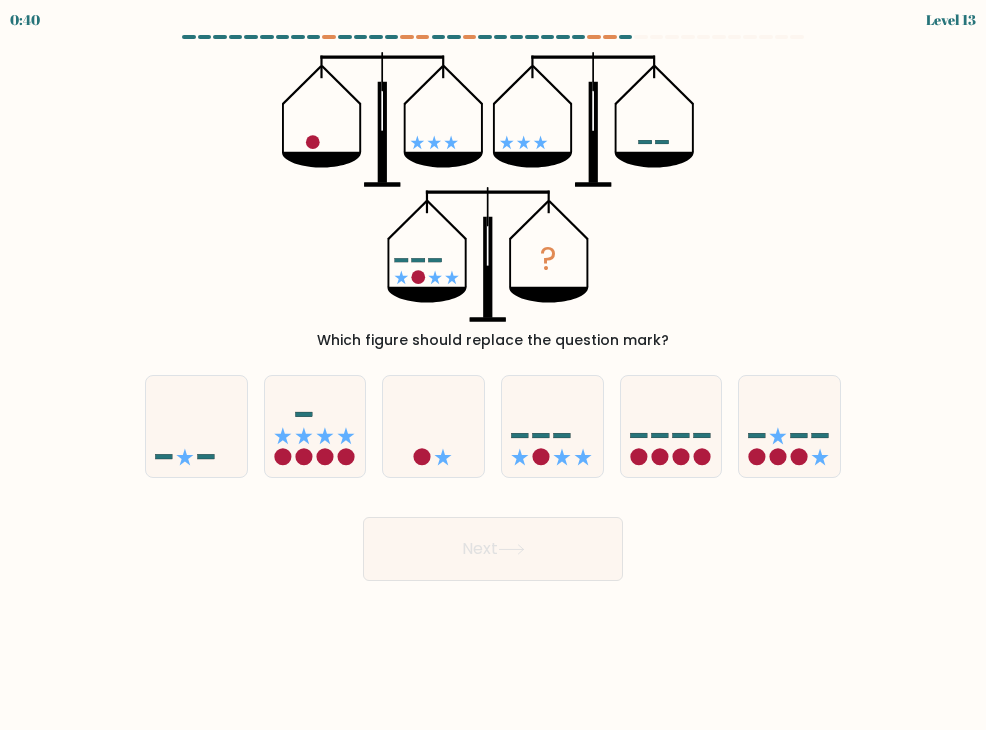 scroll, scrollTop: 0, scrollLeft: 0, axis: both 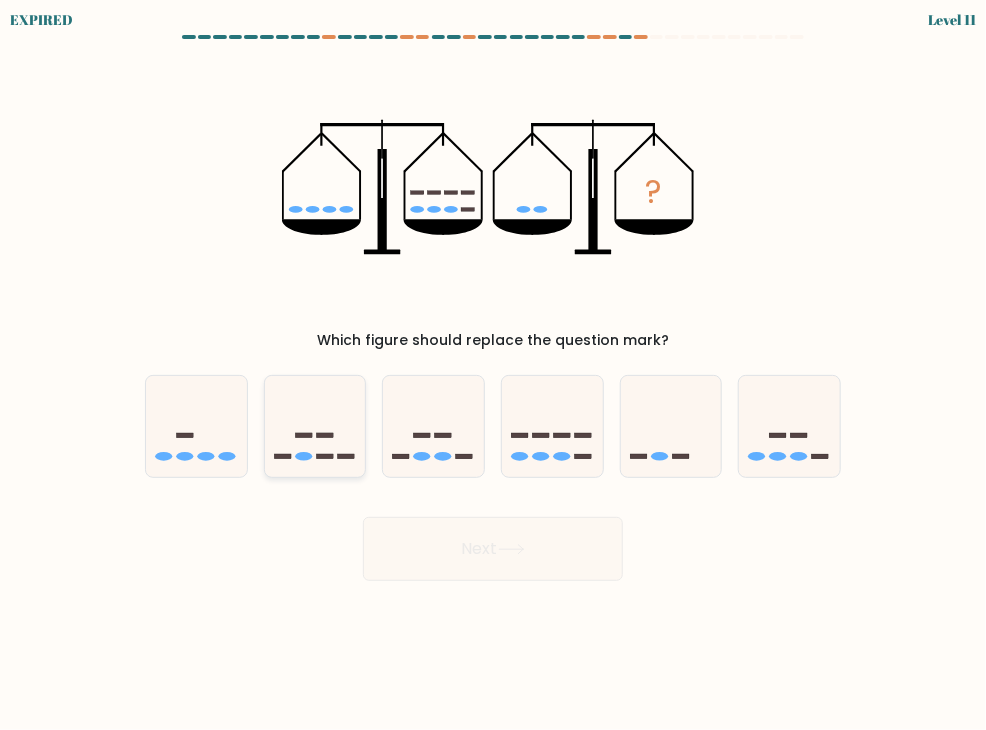 click 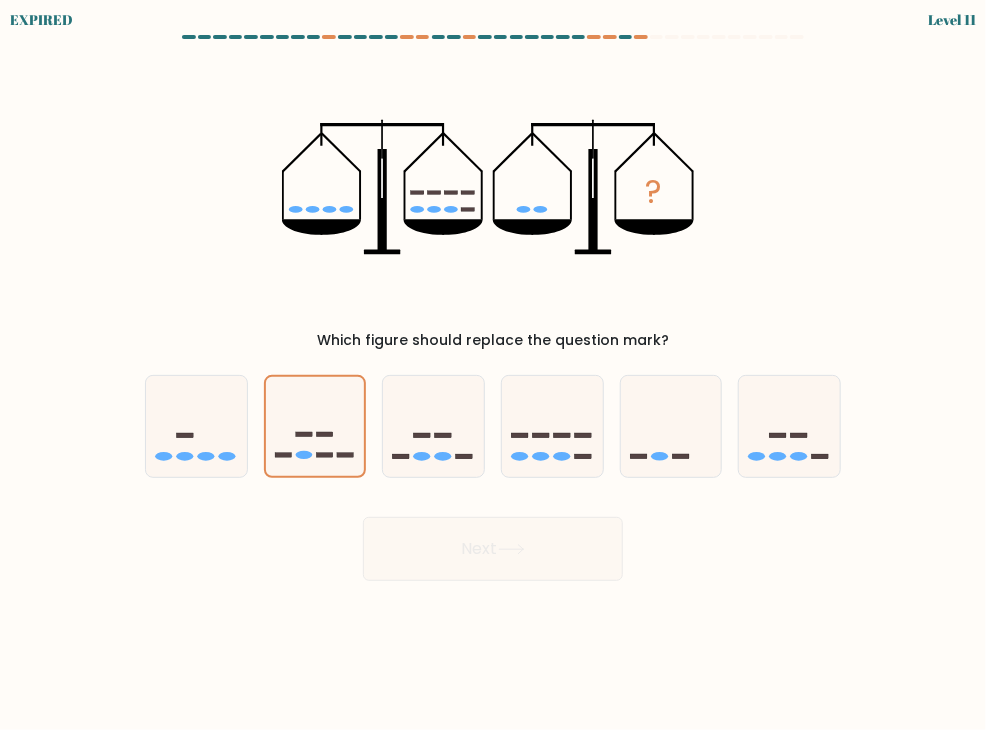 click on "Next" at bounding box center [493, 541] 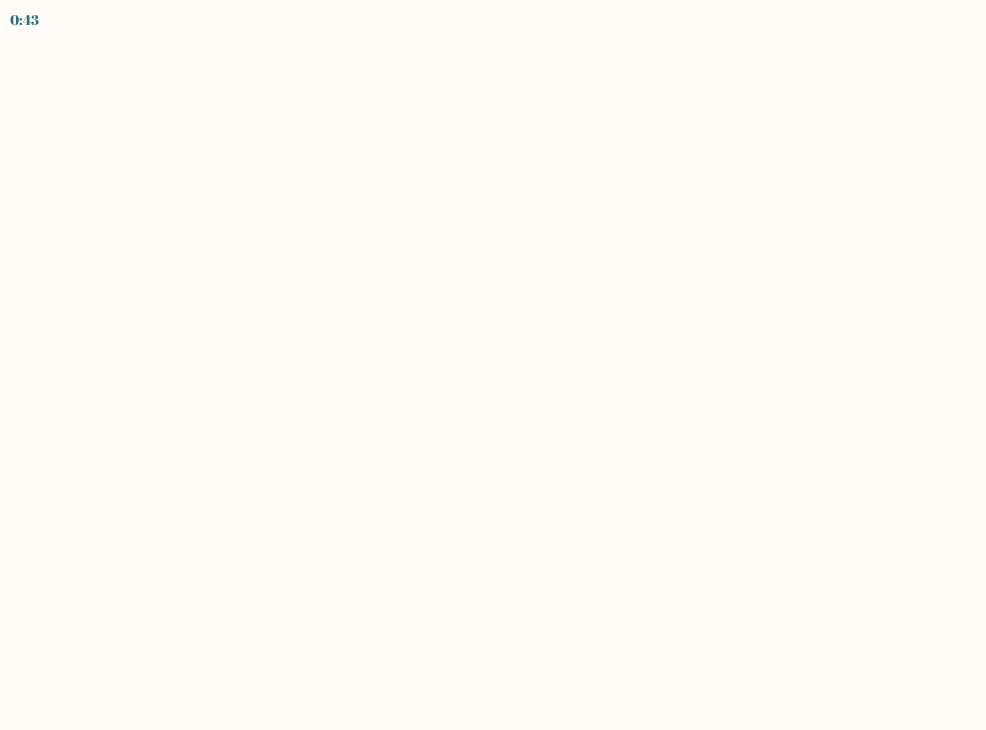 scroll, scrollTop: 0, scrollLeft: 0, axis: both 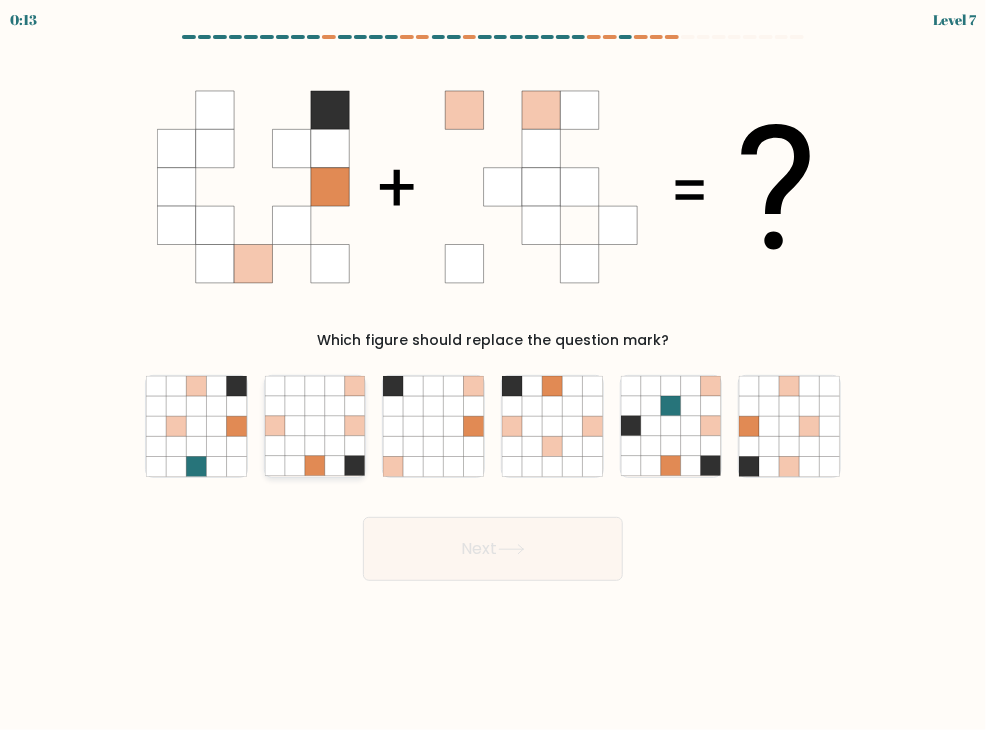 click 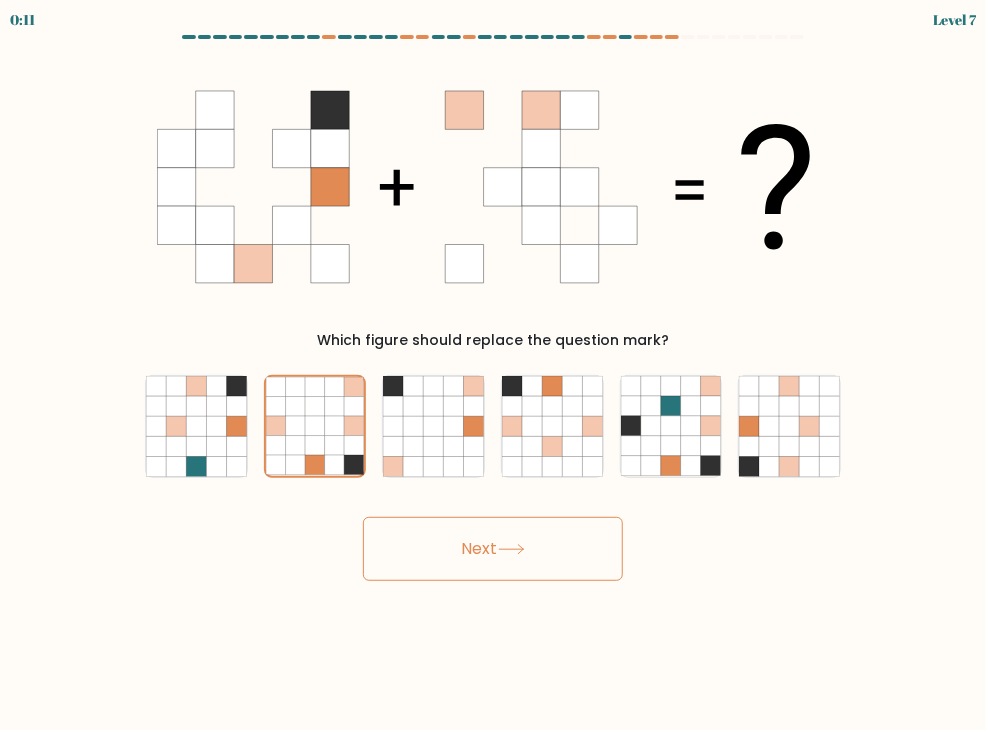 click on "Next" at bounding box center [493, 549] 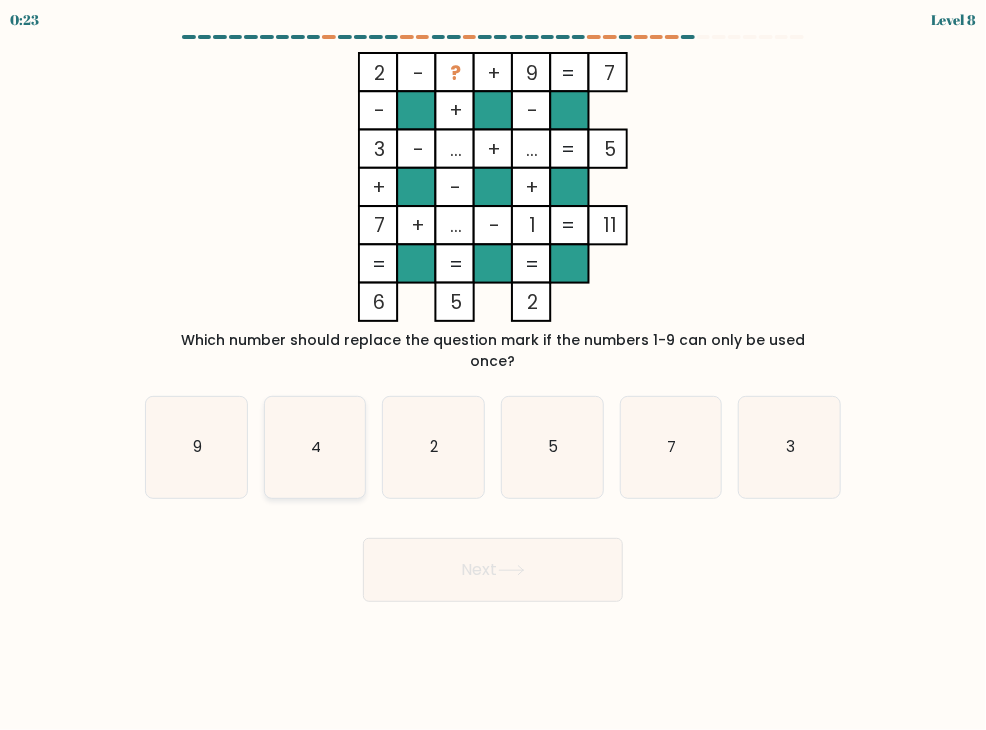 click on "4" 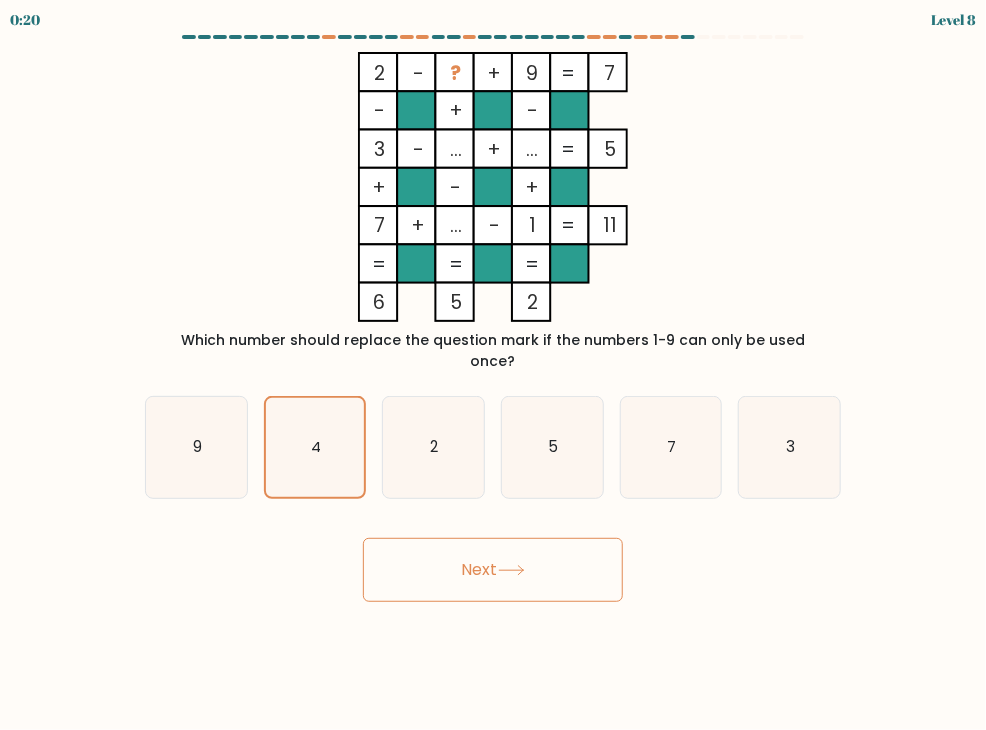 click on "Next" at bounding box center (493, 570) 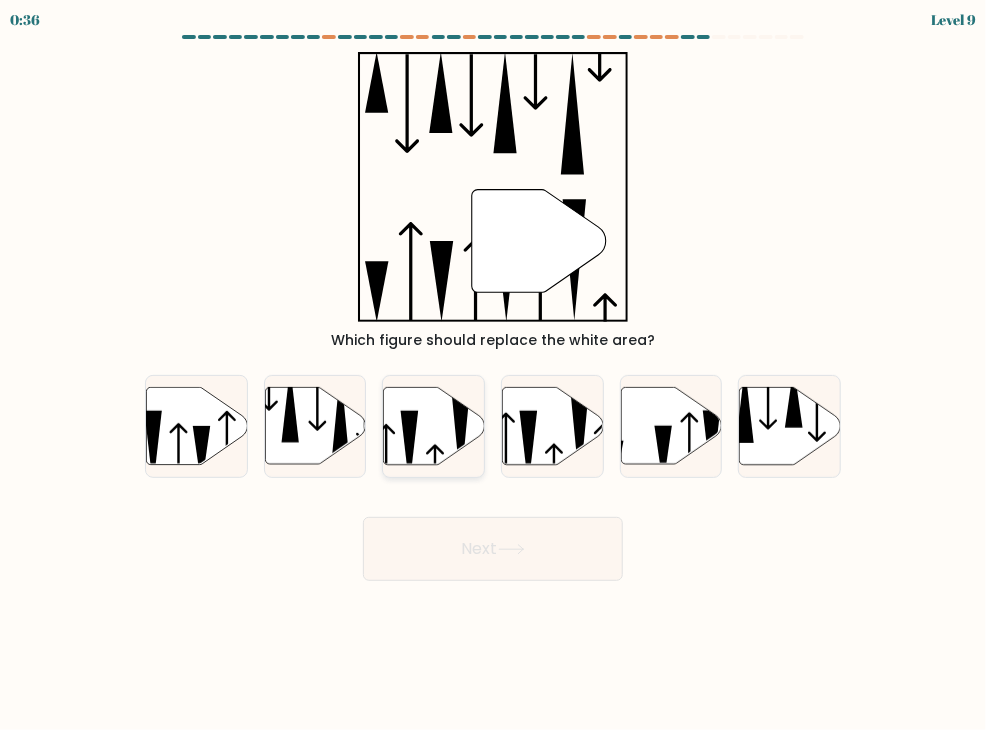 click 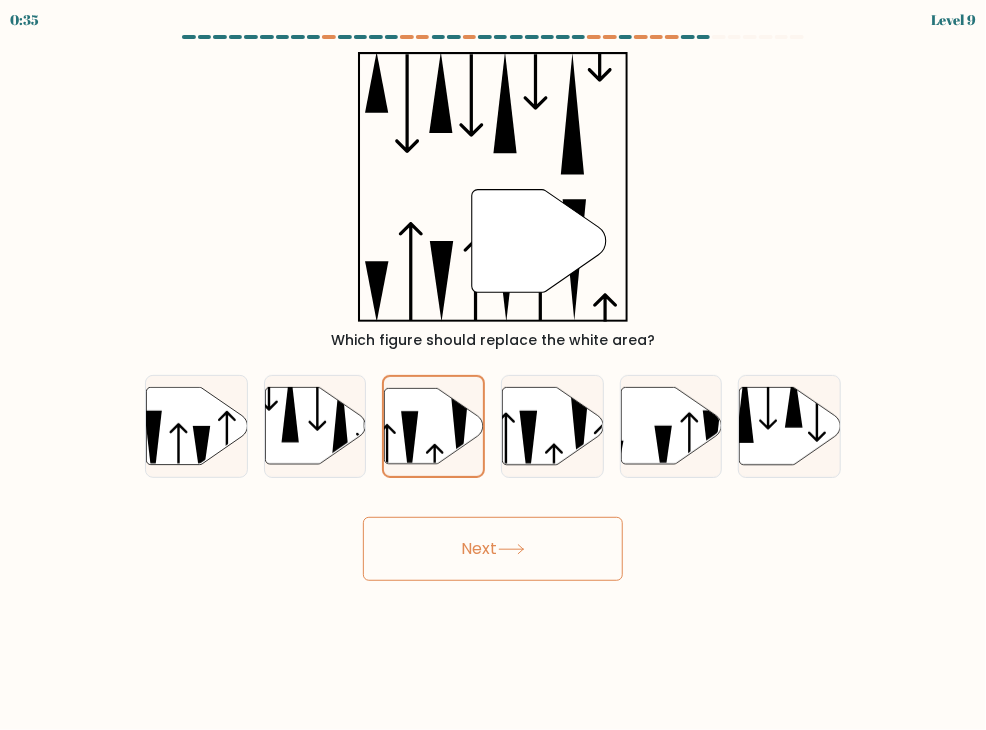 click on "Next" at bounding box center [493, 549] 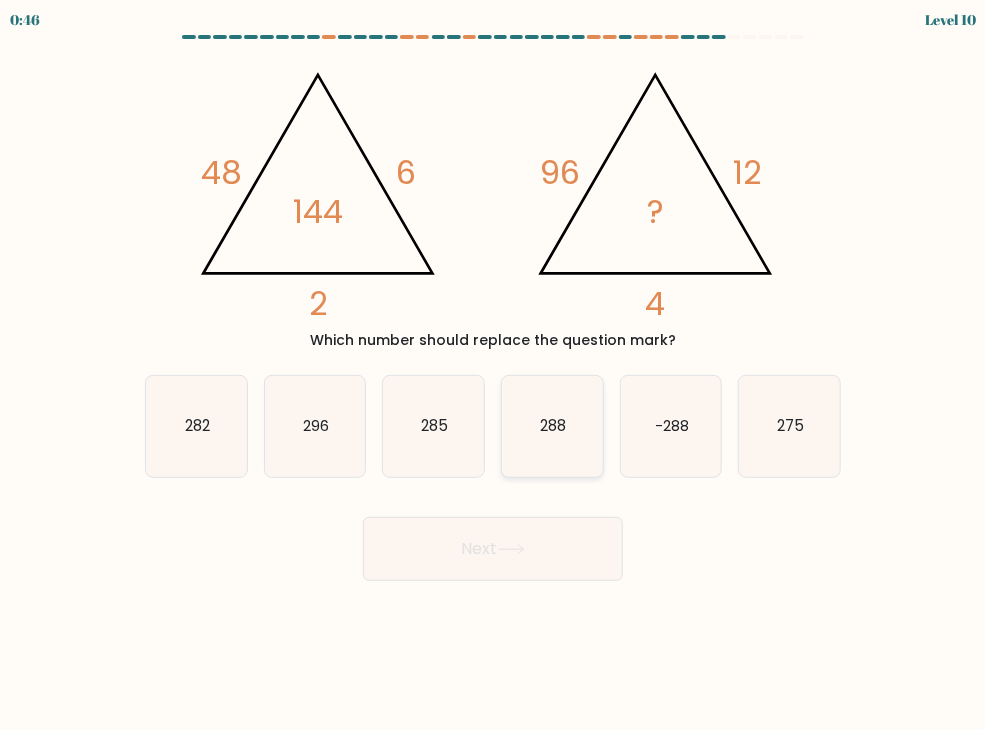 click on "288" 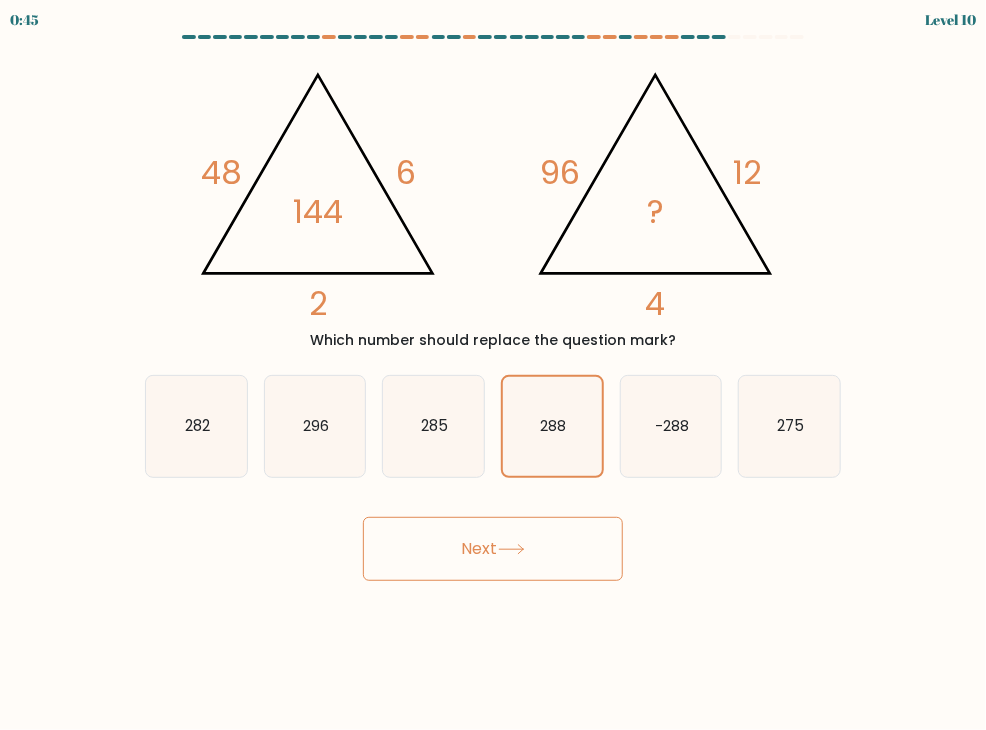 click on "Next" at bounding box center [493, 549] 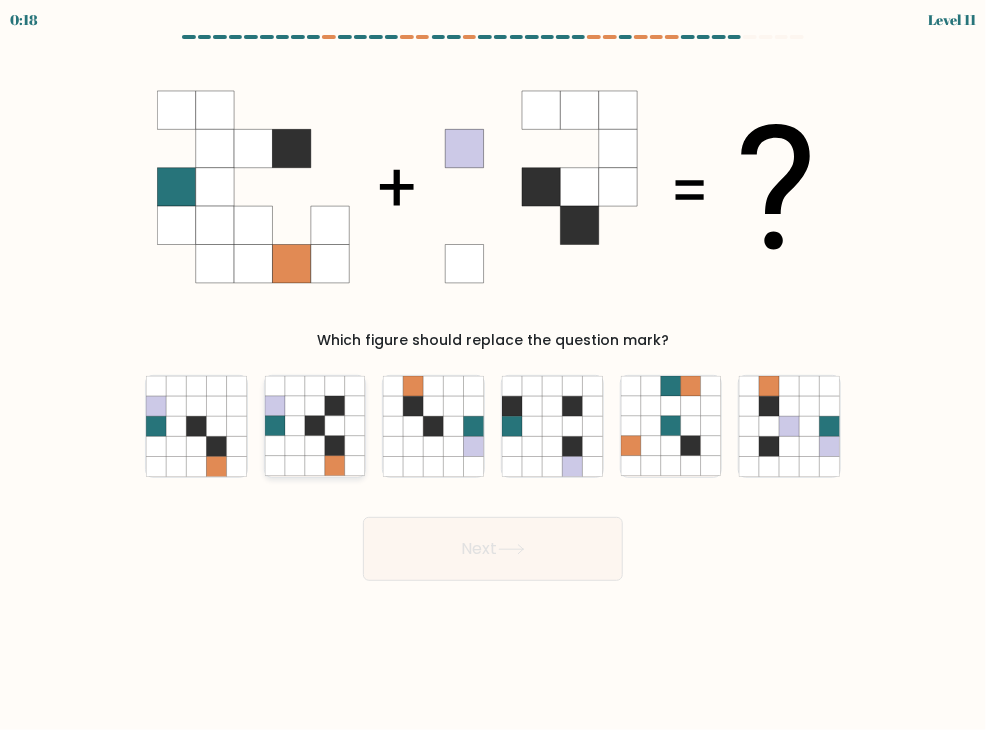 click 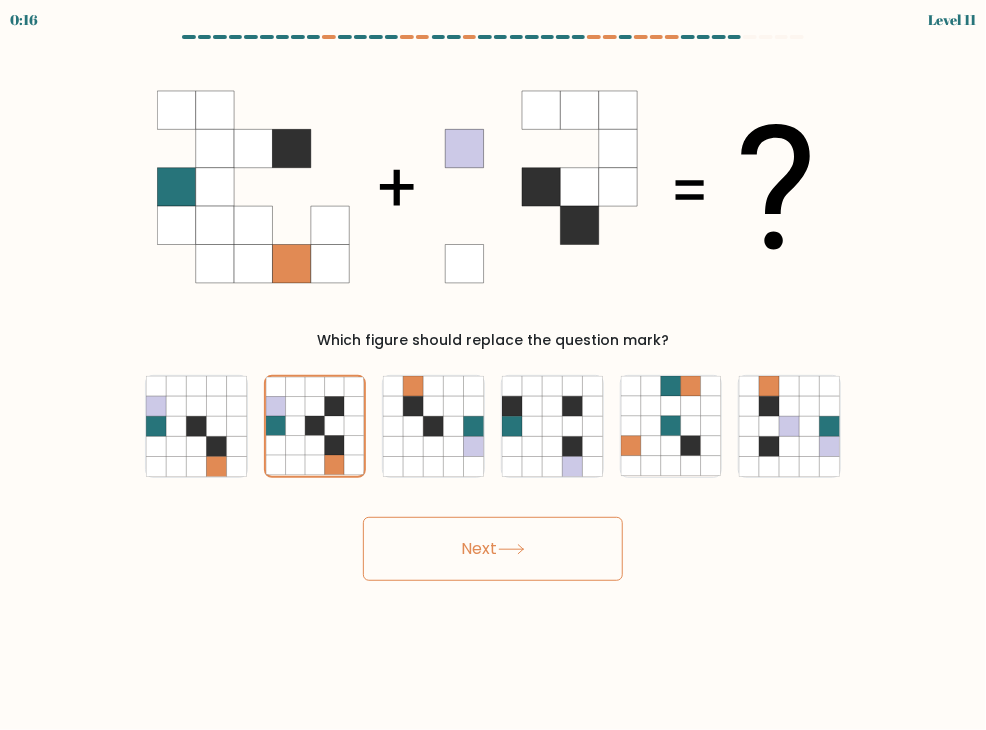 click on "Next" at bounding box center [493, 549] 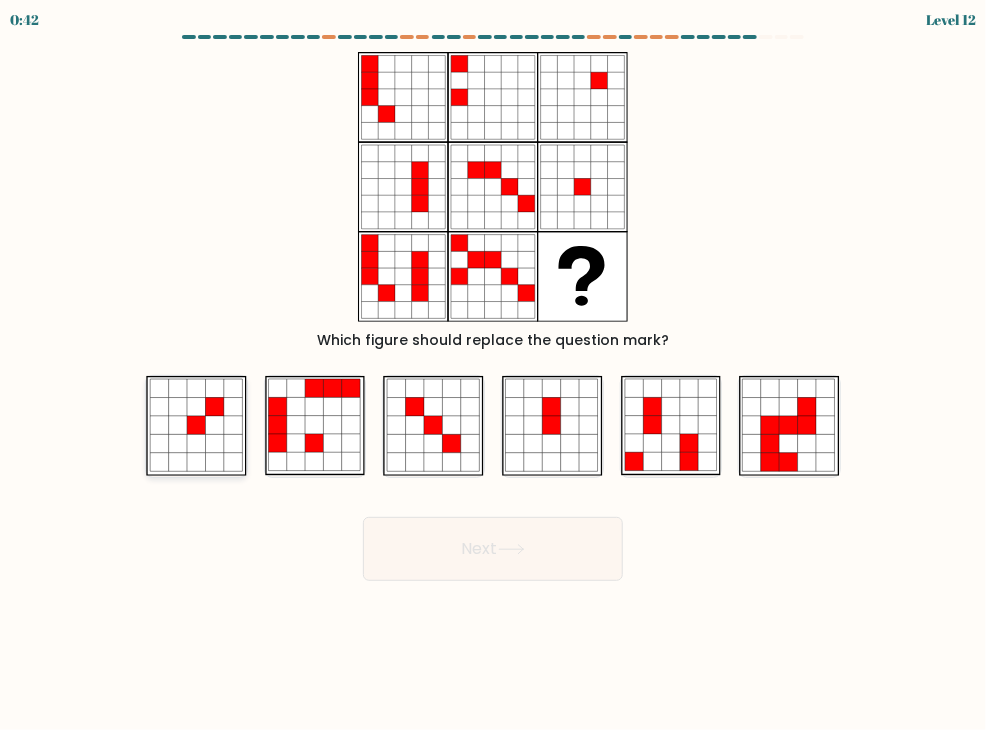 click 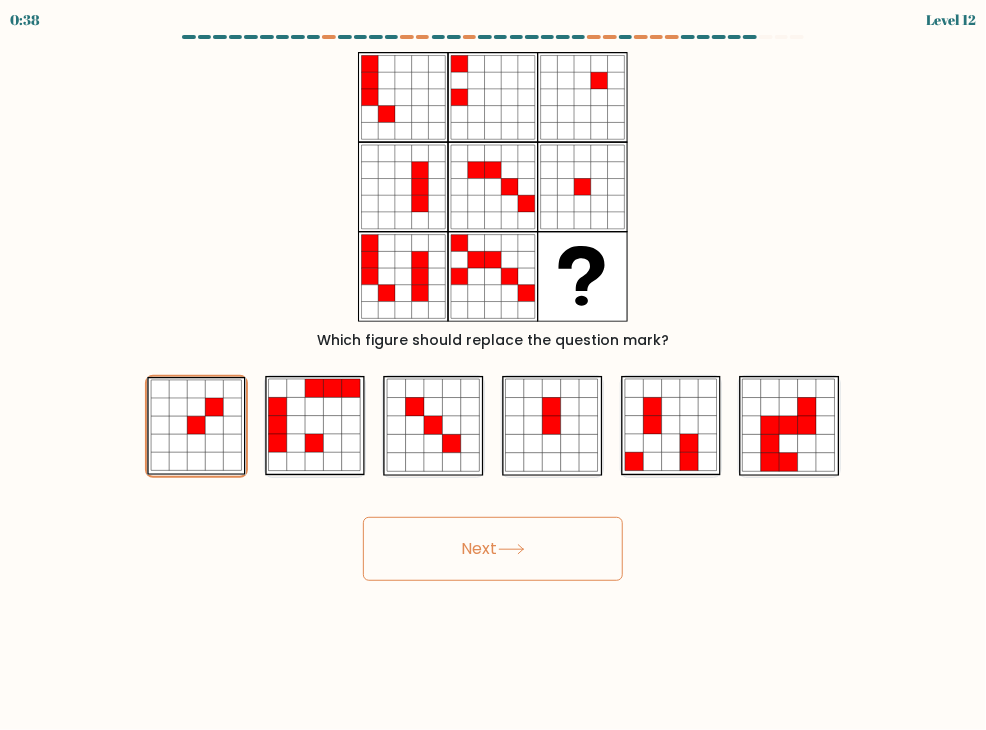 click on "Next" at bounding box center (493, 549) 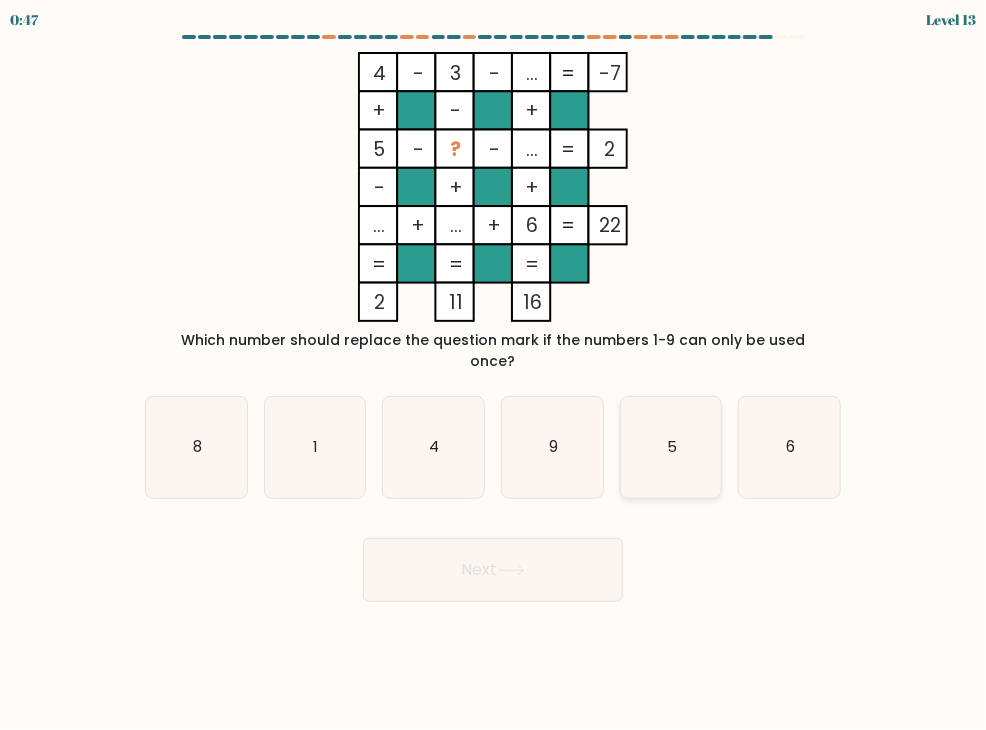 click on "5" 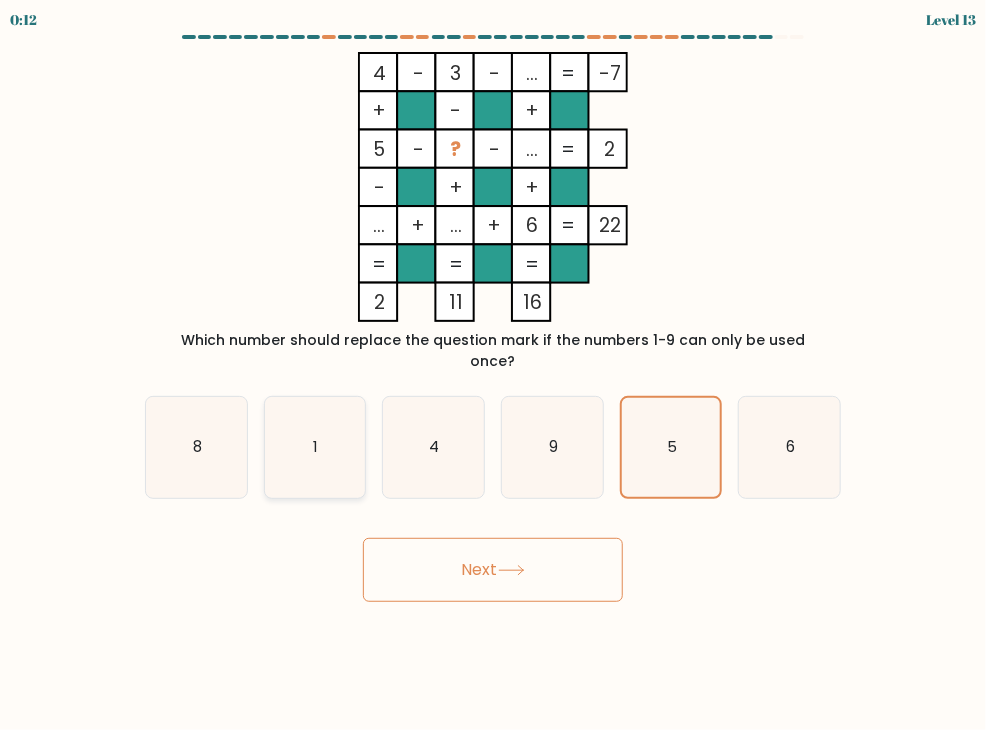 click on "1" 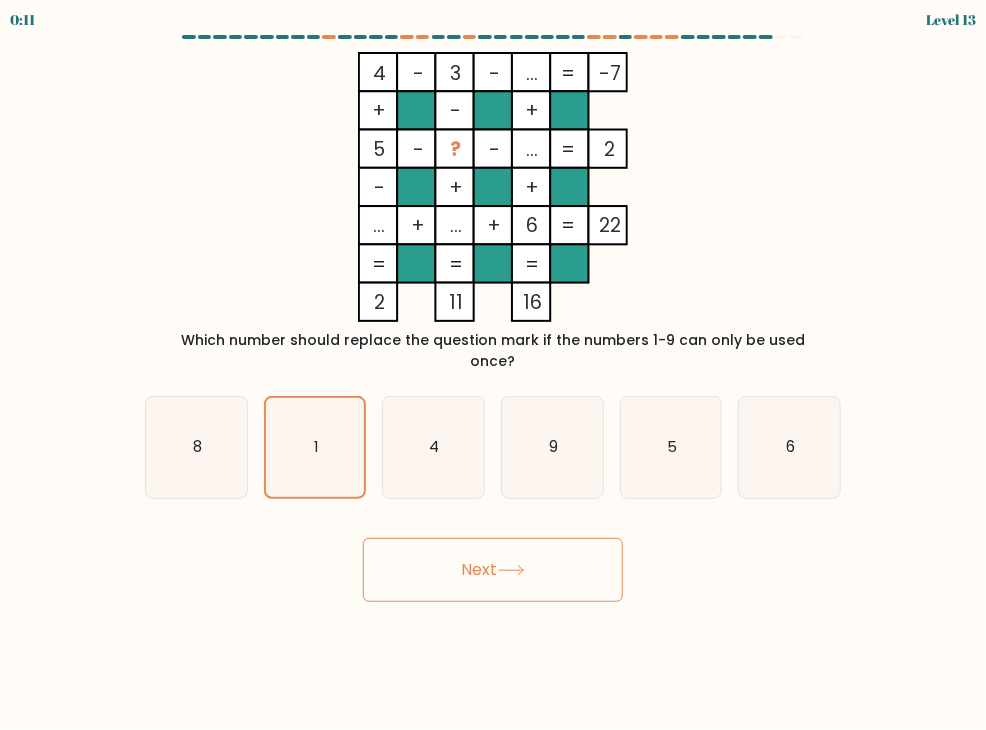 click on "Next" at bounding box center (493, 570) 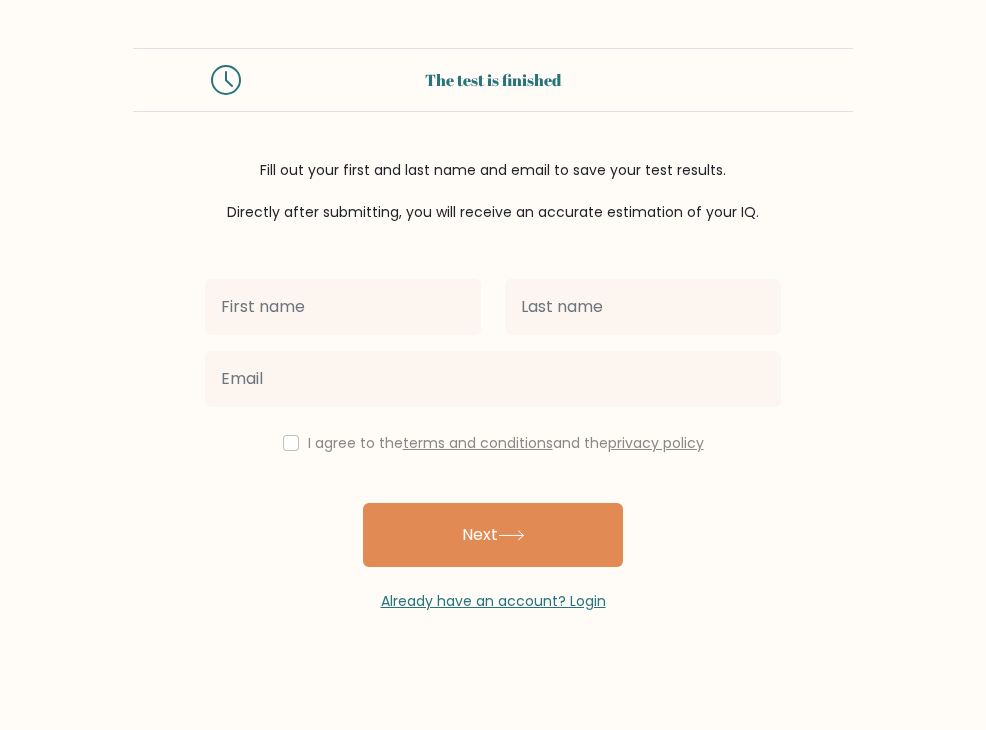 scroll, scrollTop: 0, scrollLeft: 0, axis: both 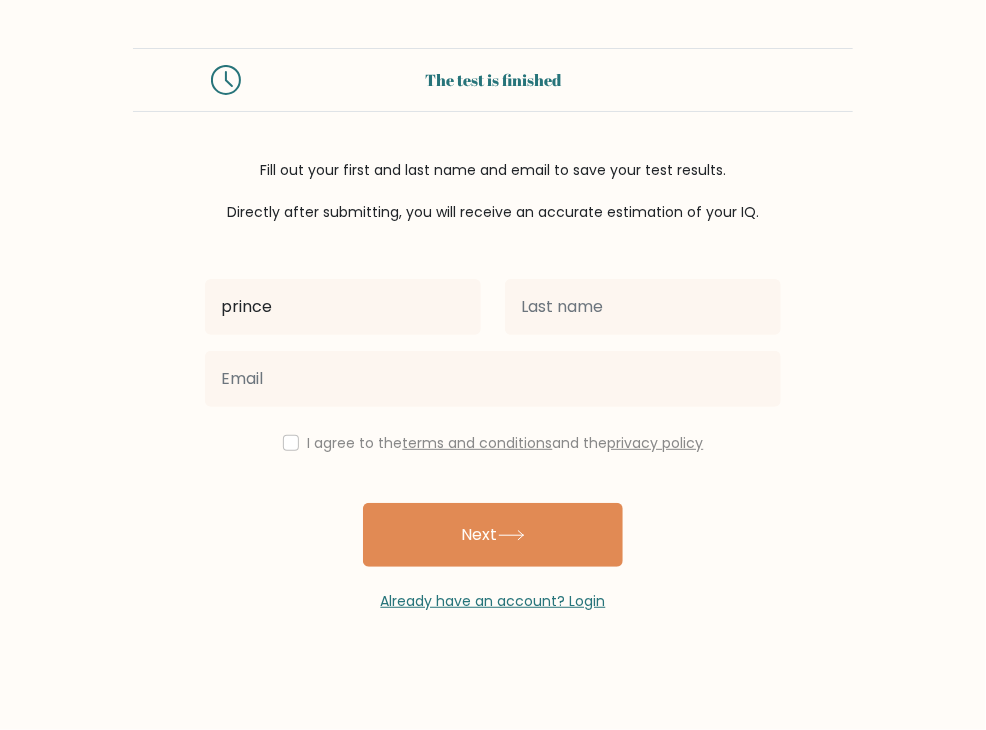 type on "prince" 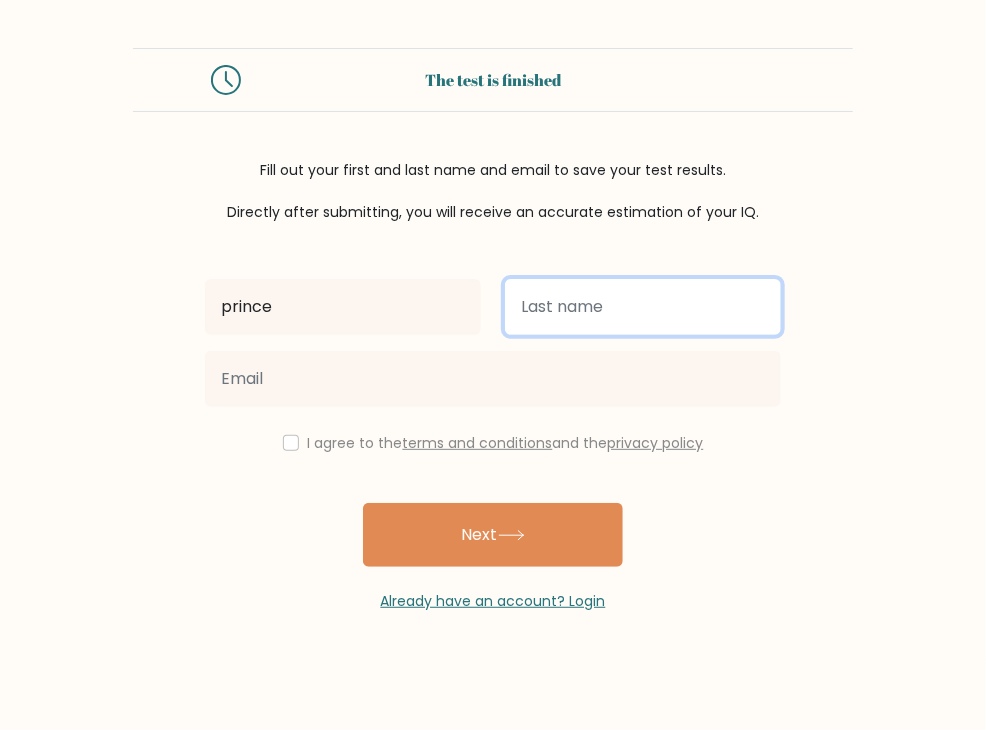 click at bounding box center (643, 307) 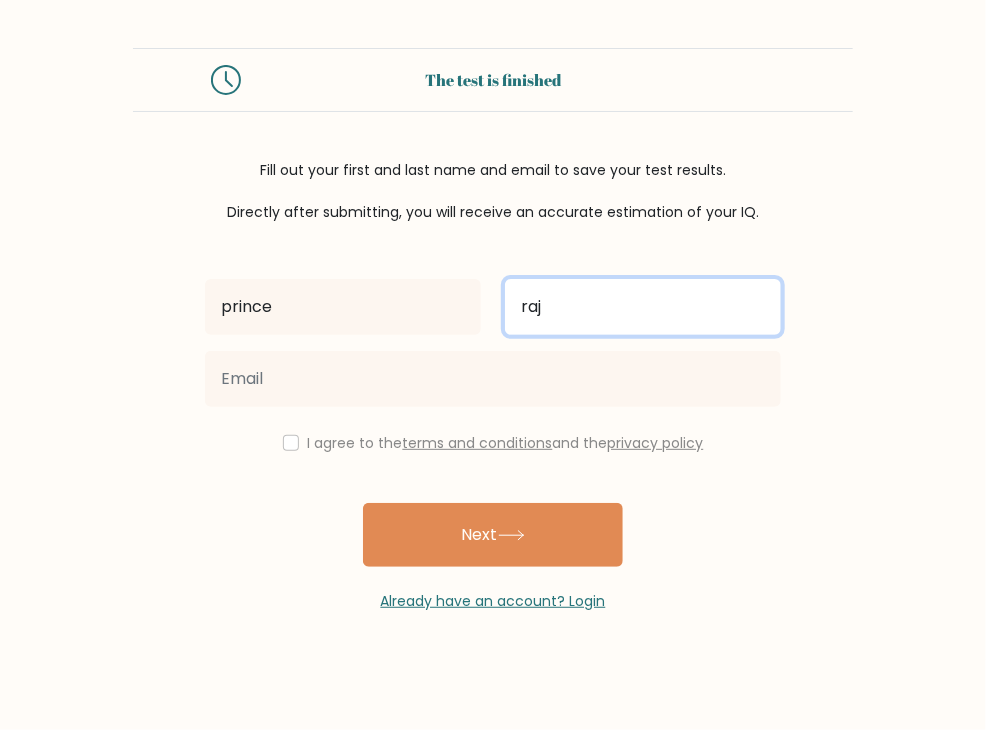 type on "raj" 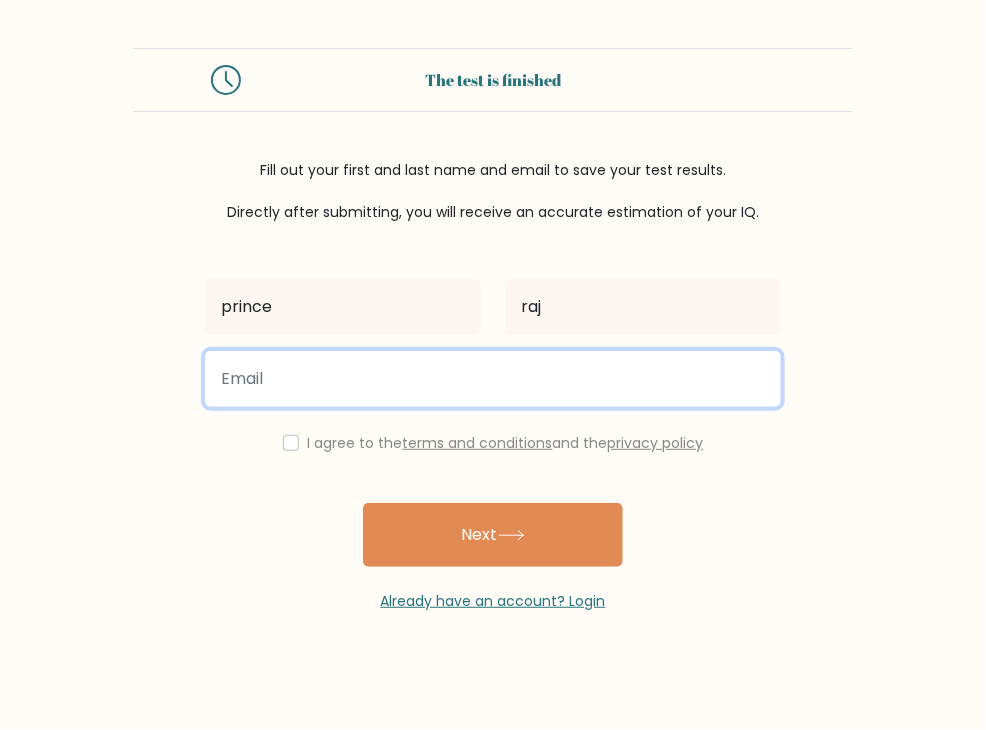click at bounding box center (493, 379) 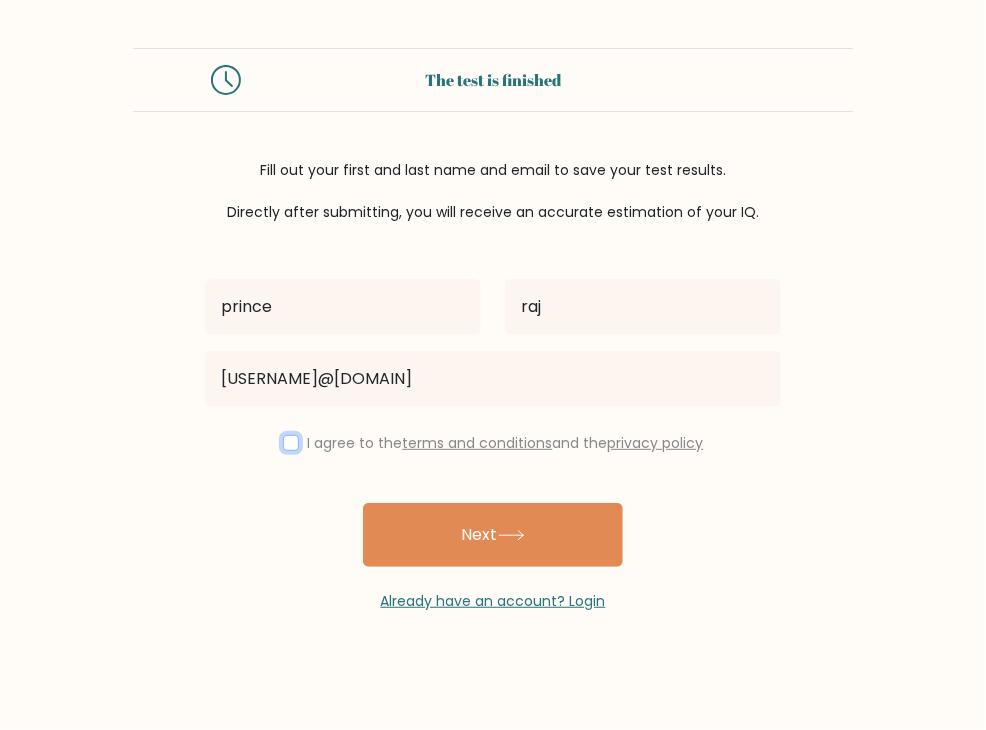 click at bounding box center (291, 443) 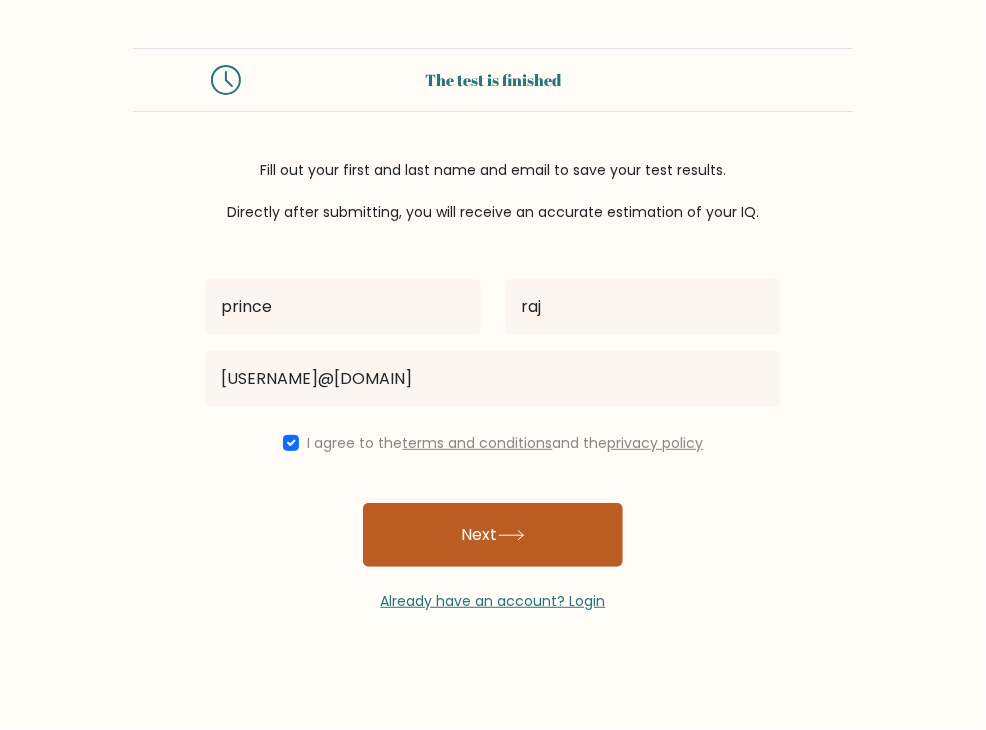 click on "Next" at bounding box center [493, 535] 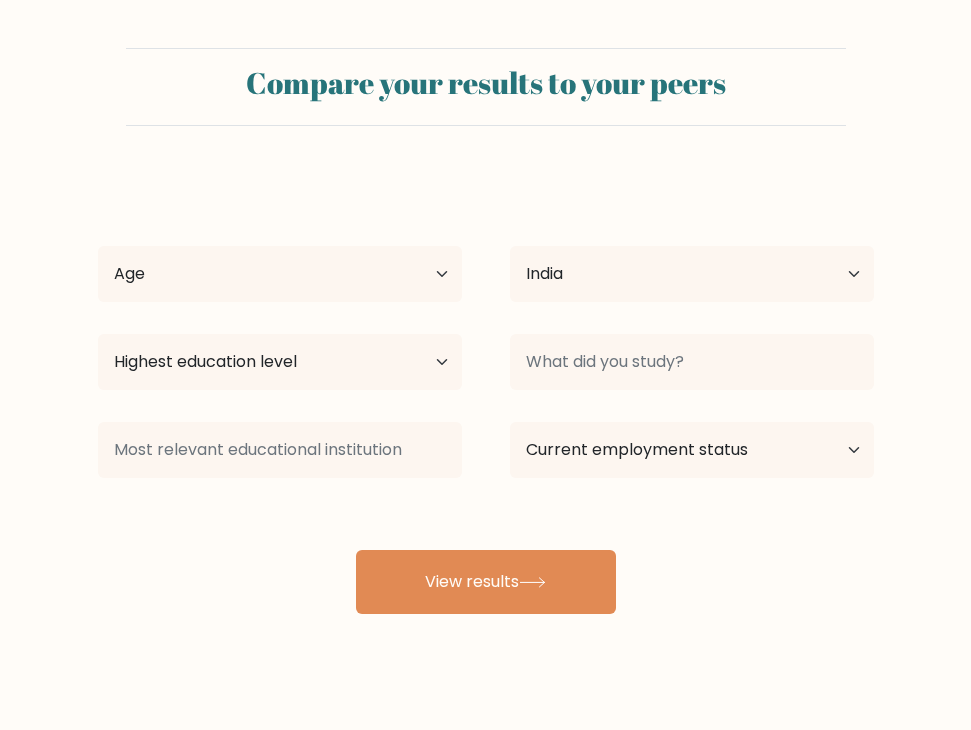 select on "IN" 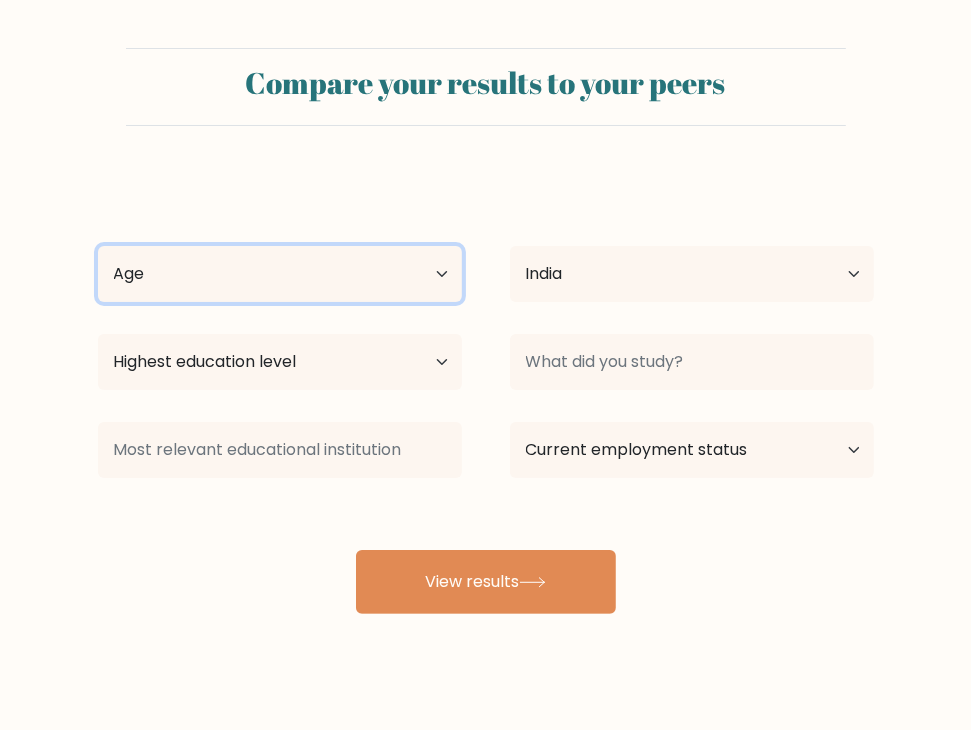 click on "Age
Under 18 years old
18-24 years old
25-34 years old
35-44 years old
45-54 years old
55-64 years old
65 years old and above" at bounding box center [280, 274] 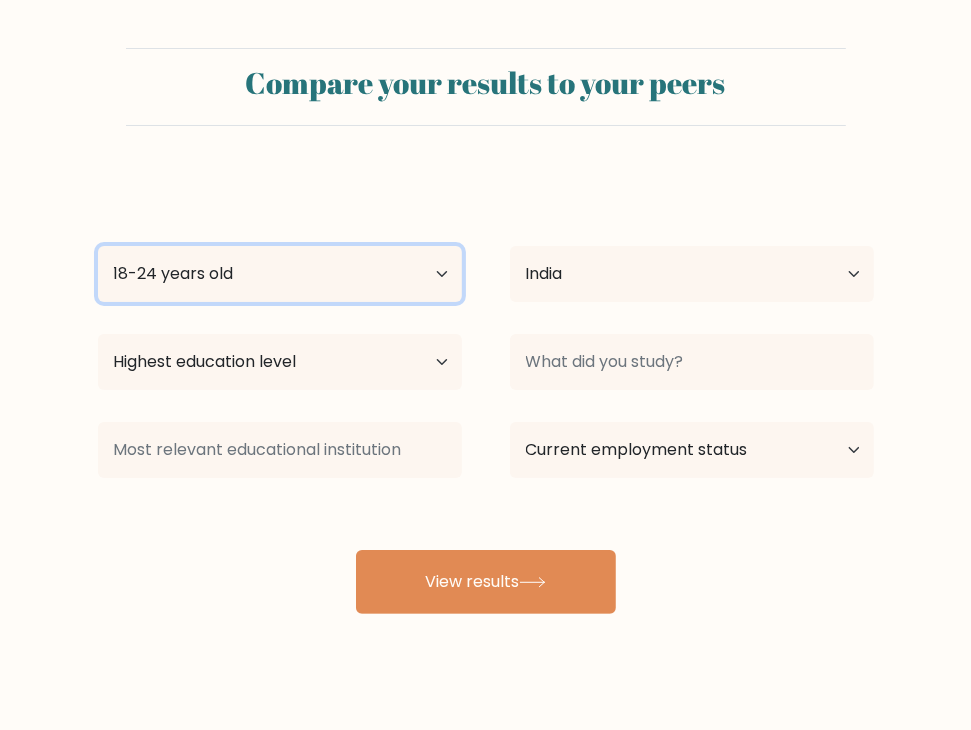 click on "Age
Under 18 years old
18-24 years old
25-34 years old
35-44 years old
45-54 years old
55-64 years old
65 years old and above" at bounding box center [280, 274] 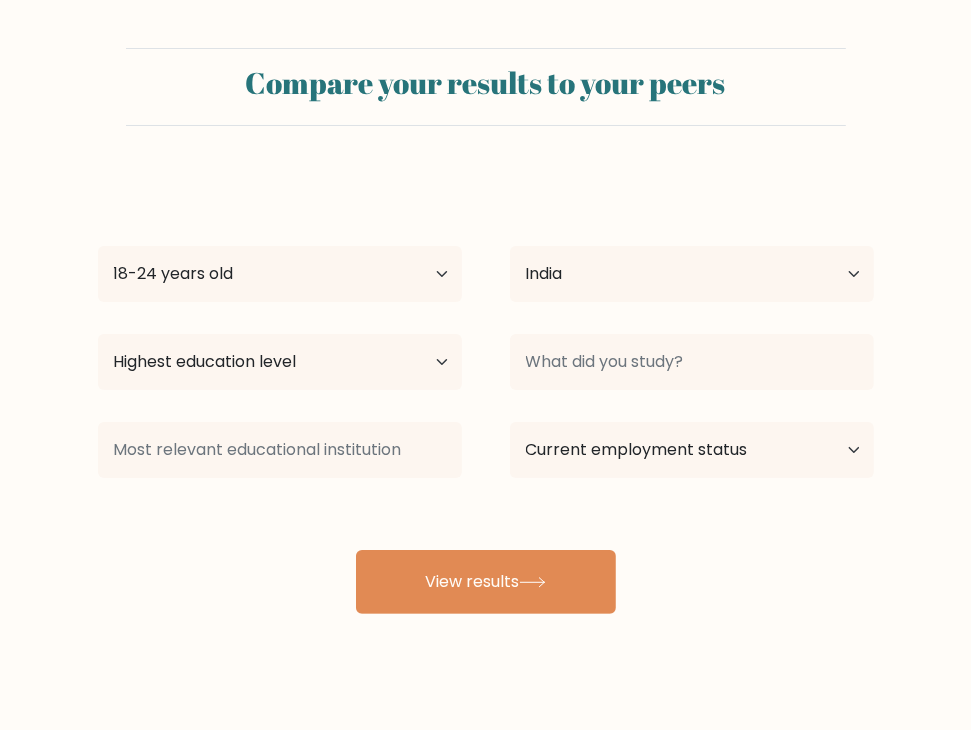 click on "Country
Afghanistan
Albania
Algeria
American Samoa
Andorra
Angola
Anguilla
Antarctica
Antigua and Barbuda
Argentina
Armenia
Aruba
Australia
Austria
Azerbaijan
Bahamas
Bahrain
Bangladesh
Barbados
Belarus
Belgium
Belize
Benin
Bermuda
Bhutan
Bolivia
Bonaire, Sint Eustatius and Saba
Bosnia and Herzegovina
Botswana
Bouvet Island
Brazil
British Indian Ocean Territory
Brunei
Bulgaria
Burkina Faso
Burundi
Cabo Verde
Cambodia
Cameroon
Canada
Cayman Islands
Central African Republic
Chad
Chile
China
Christmas Island
Cocos (Keeling) Islands
Colombia
Comoros
Congo
Congo (the Democratic Republic of the)
Cook Islands
Costa Rica
Côte d'Ivoire Cuba" at bounding box center [692, 274] 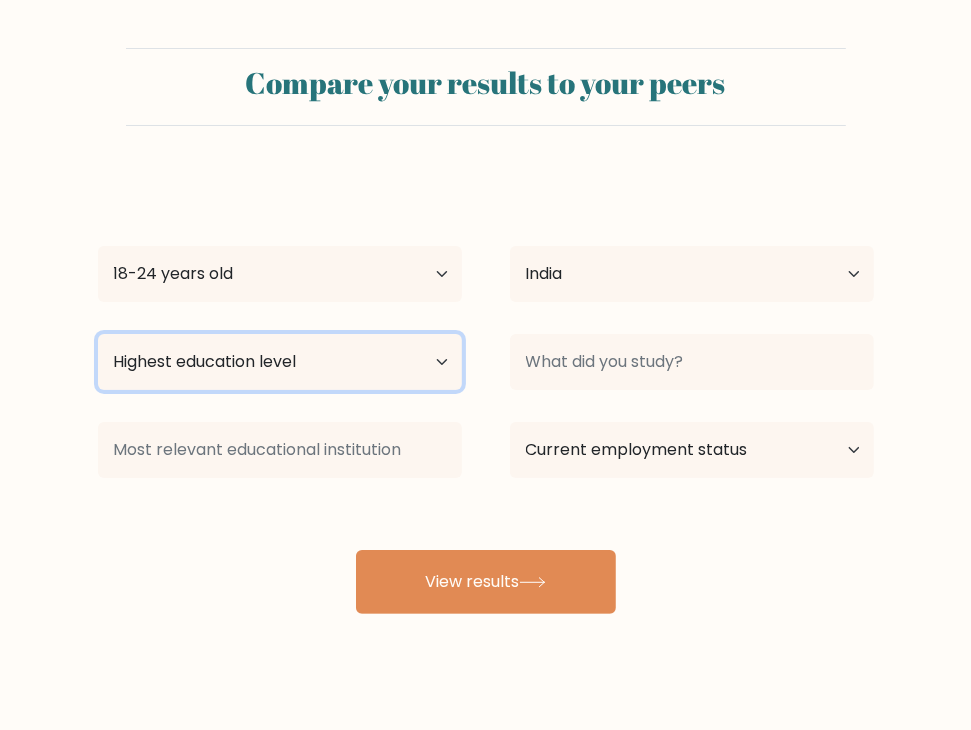 click on "Highest education level
No schooling
Primary
Lower Secondary
Upper Secondary
Occupation Specific
Bachelor's degree
Master's degree
Doctoral degree" at bounding box center (280, 362) 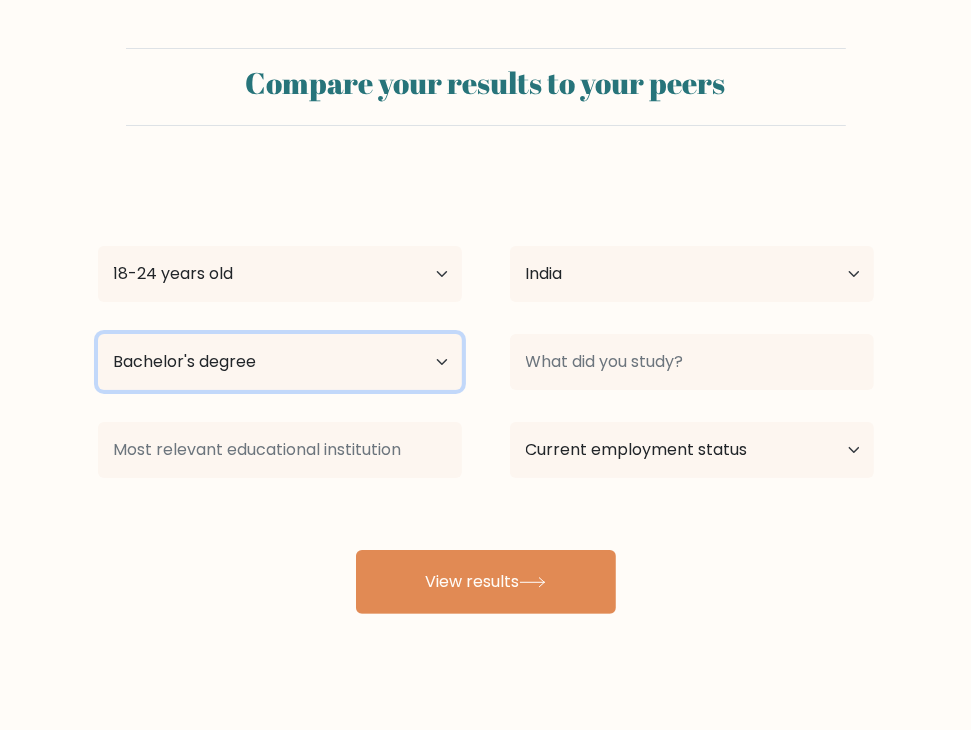 click on "Highest education level
No schooling
Primary
Lower Secondary
Upper Secondary
Occupation Specific
Bachelor's degree
Master's degree
Doctoral degree" at bounding box center [280, 362] 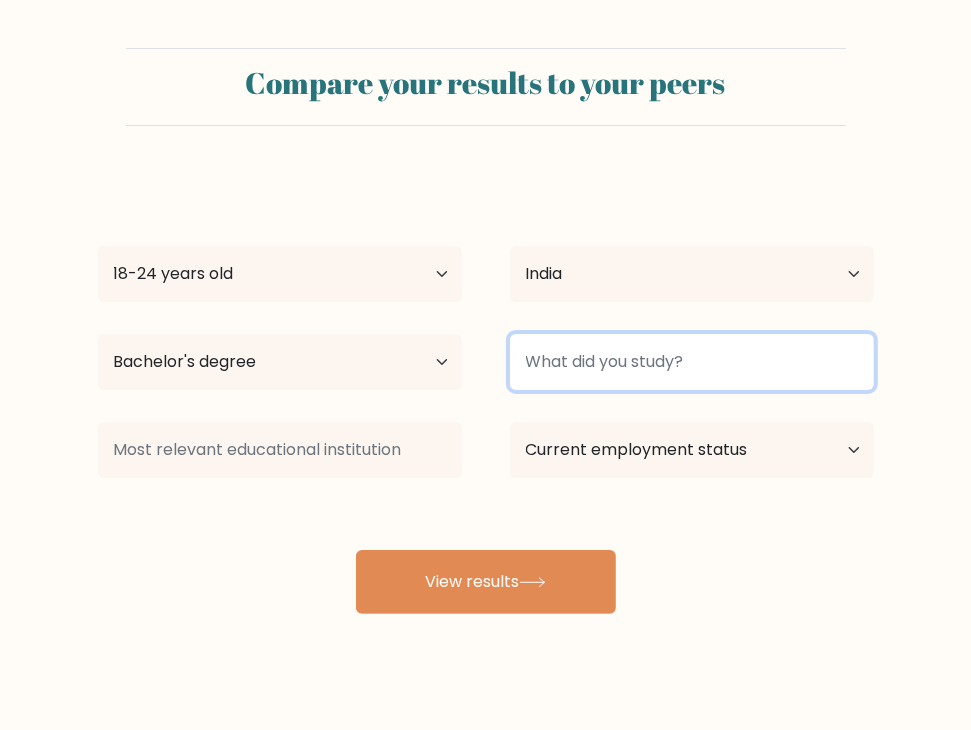 click at bounding box center (692, 362) 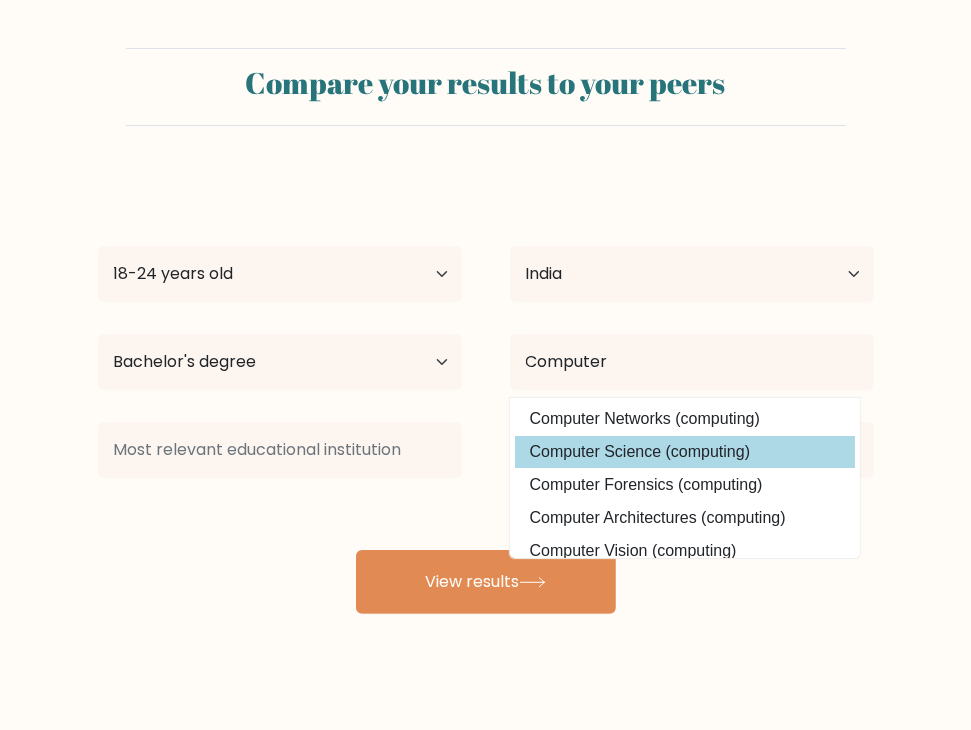click on "Computer Science (computing)" at bounding box center [685, 452] 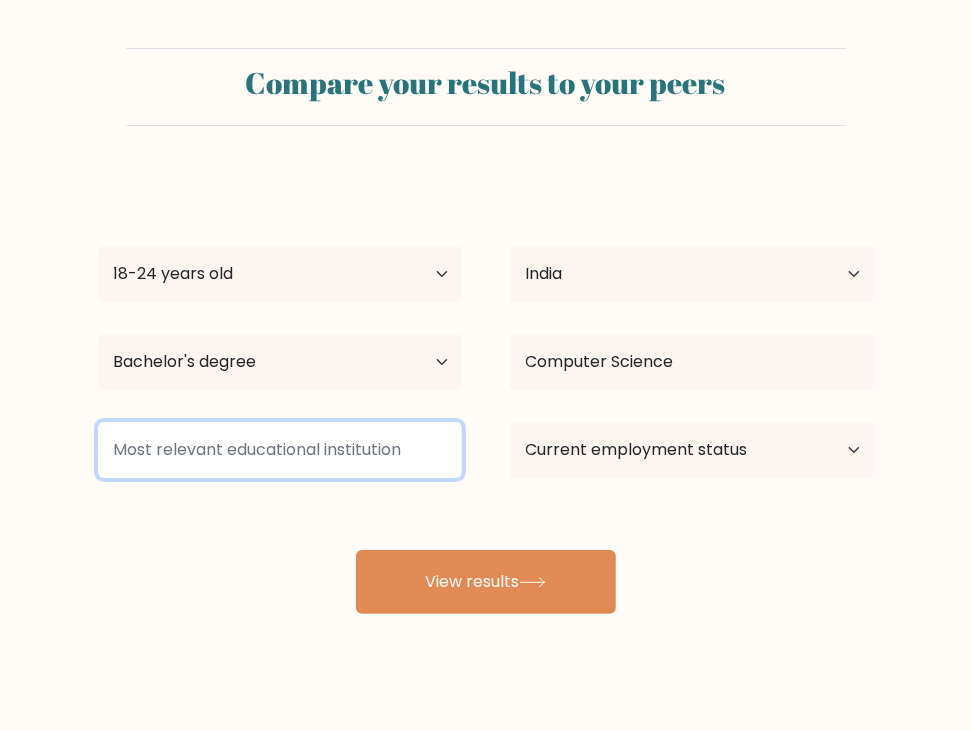 click at bounding box center [280, 450] 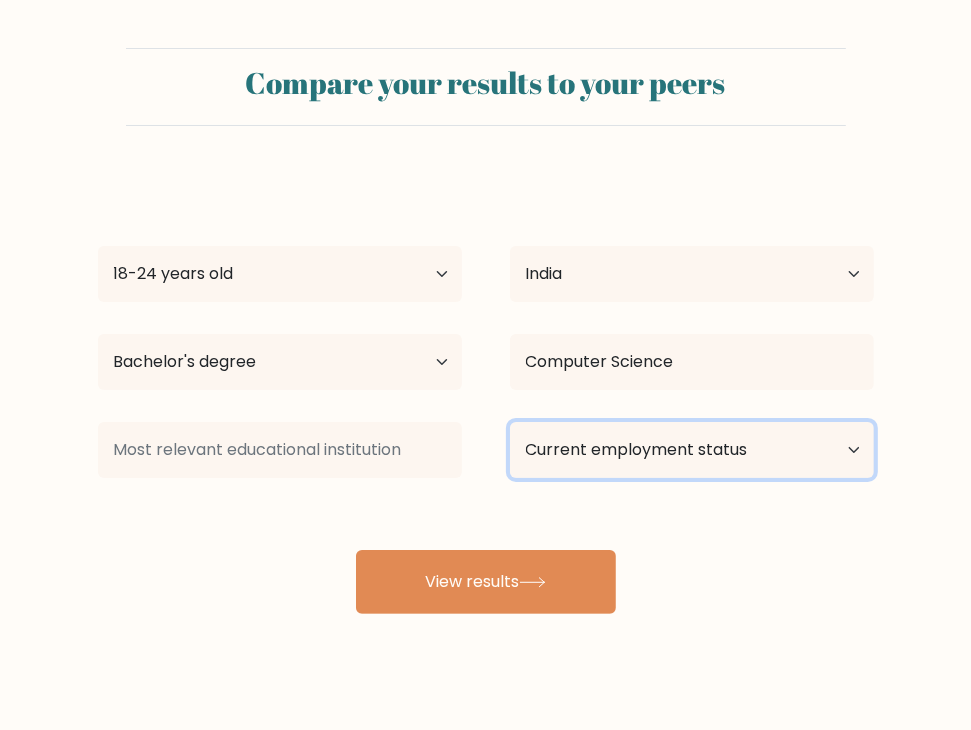 click on "Current employment status
Employed
Student
Retired
Other / prefer not to answer" at bounding box center (692, 450) 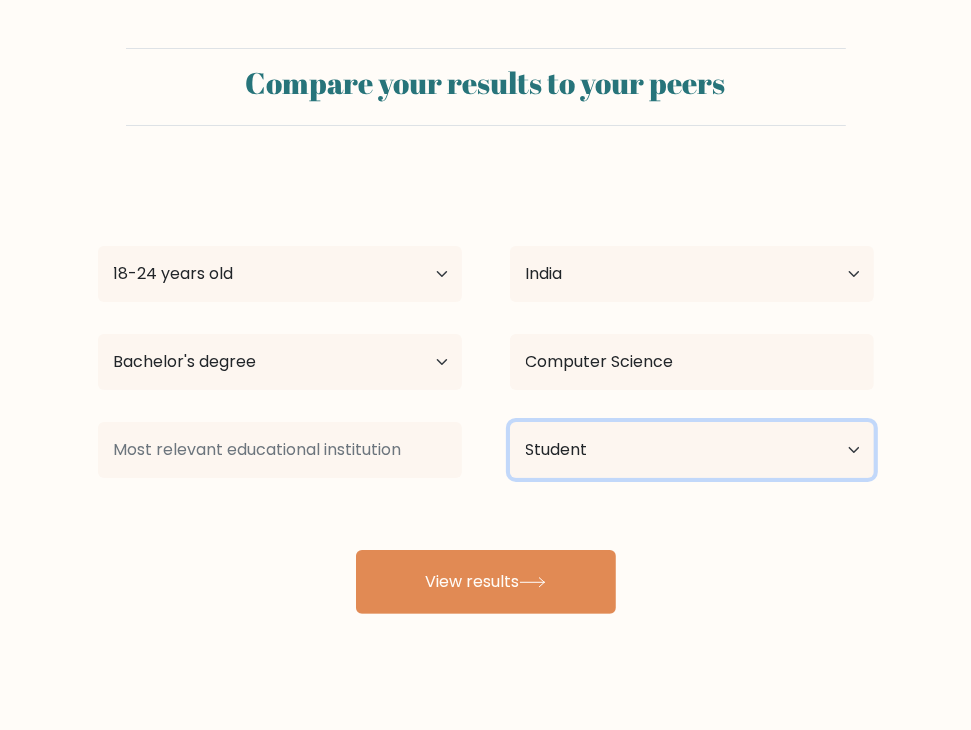click on "Current employment status
Employed
Student
Retired
Other / prefer not to answer" at bounding box center [692, 450] 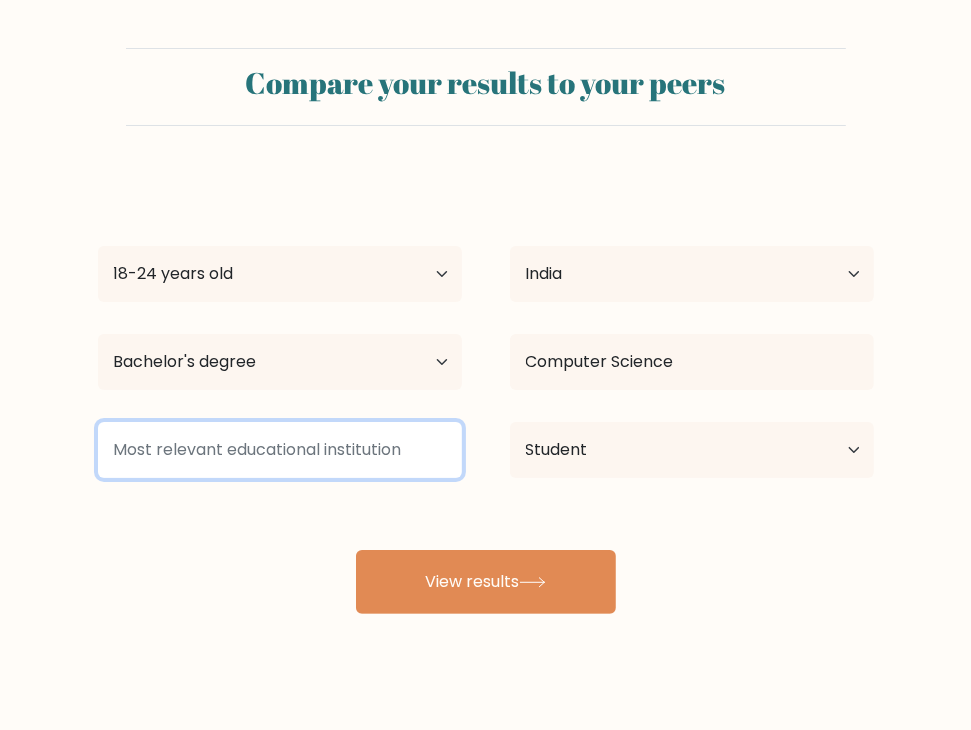 click at bounding box center [280, 450] 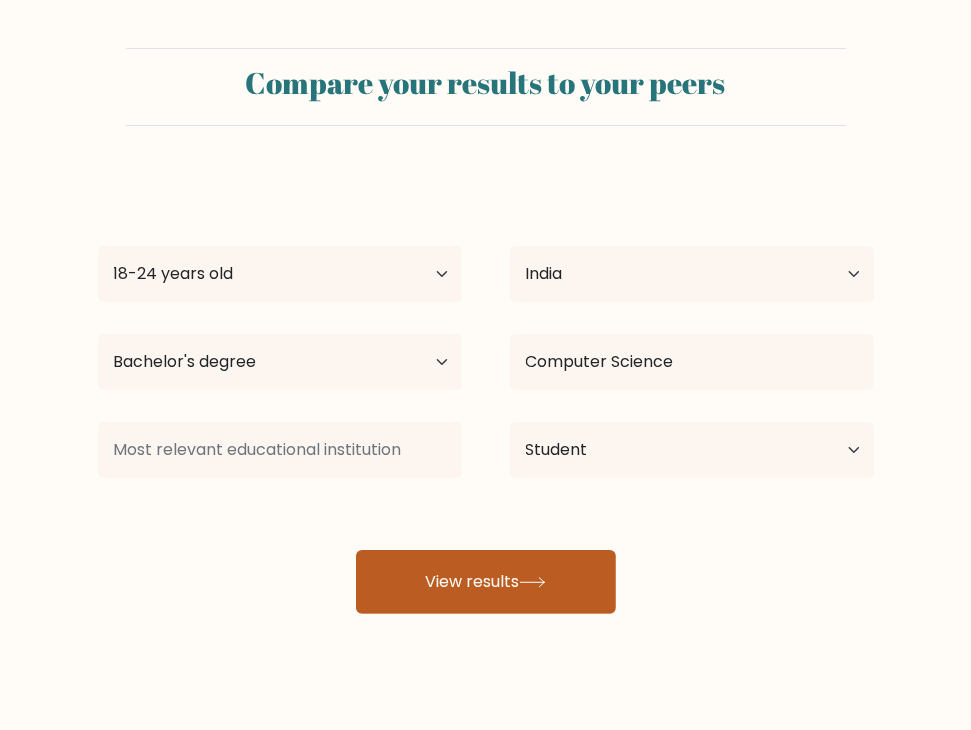 click on "View results" at bounding box center (486, 582) 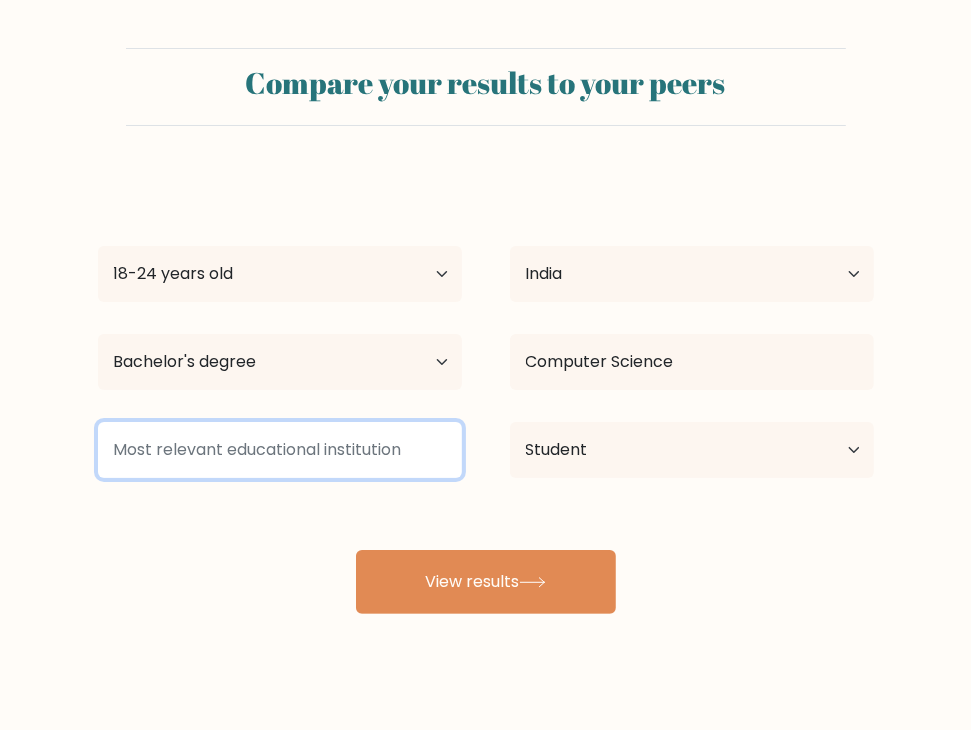 click at bounding box center [280, 450] 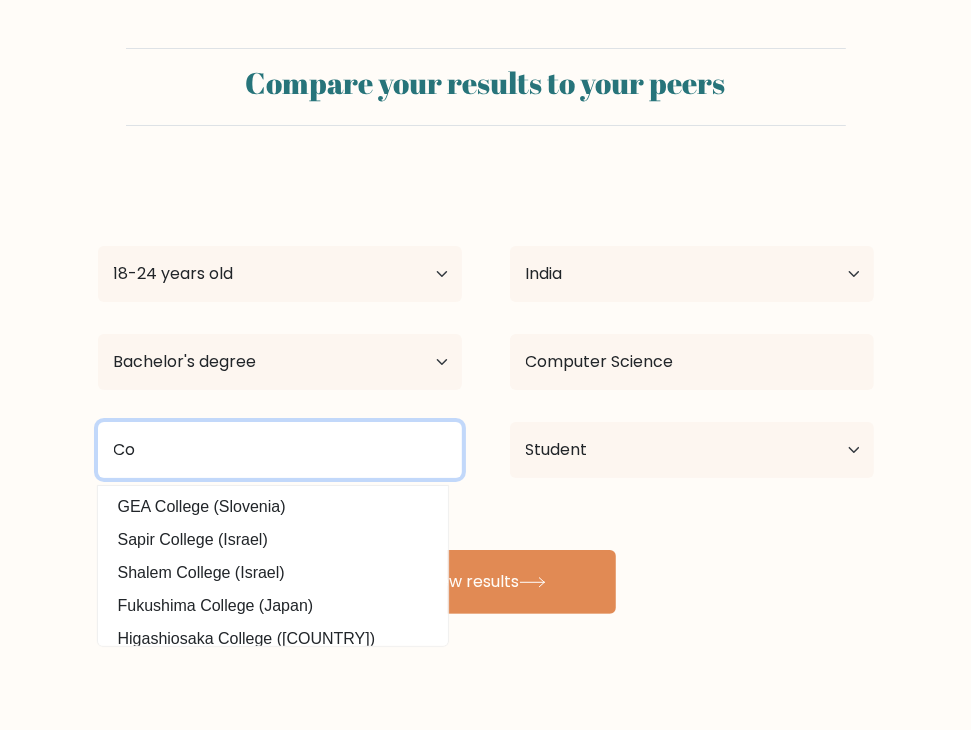 type on "C" 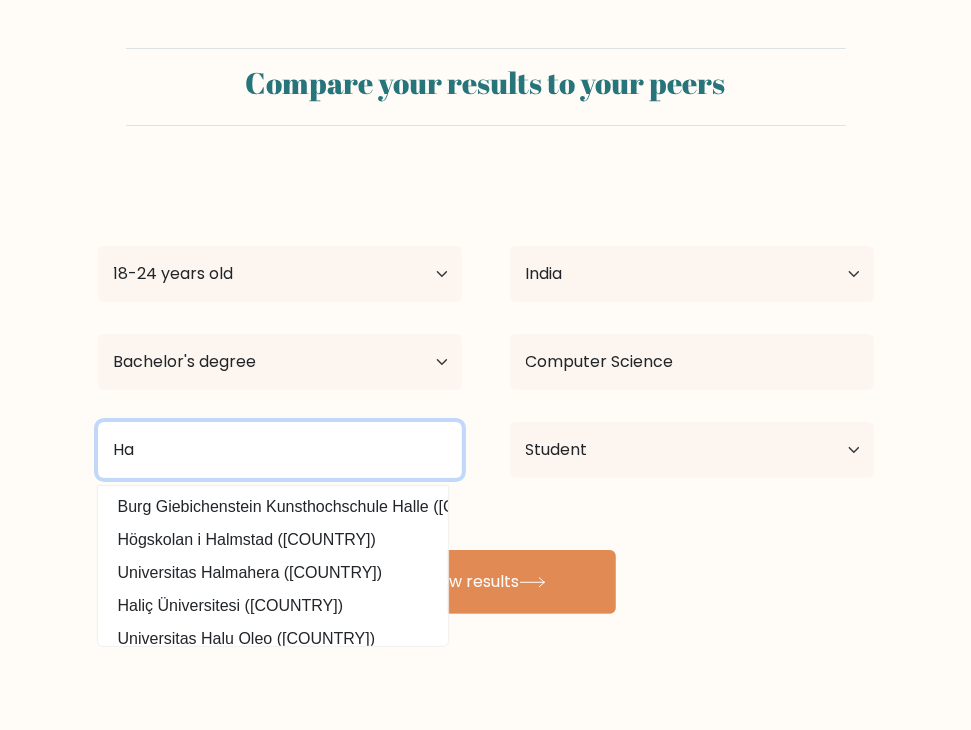 type on "H" 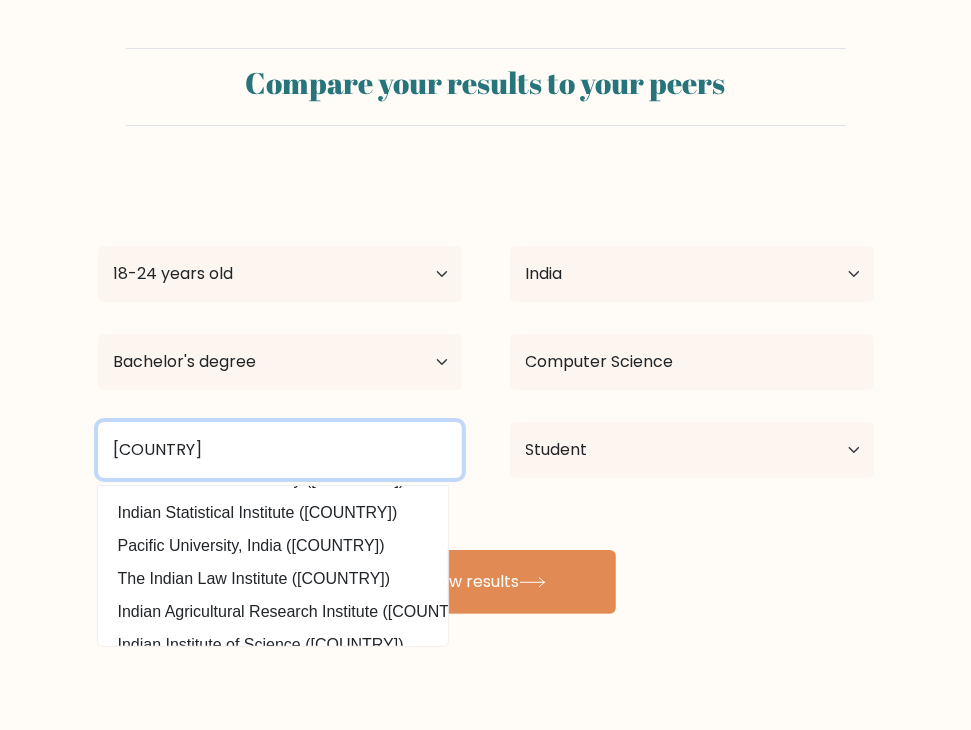 scroll, scrollTop: 0, scrollLeft: 0, axis: both 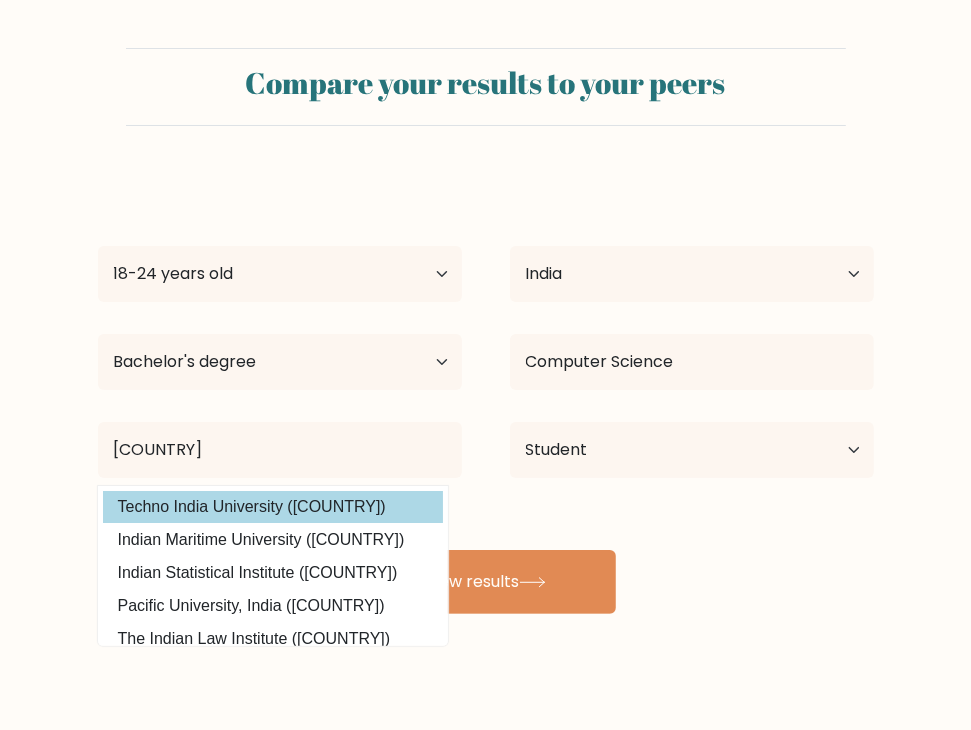 click on "prince
raj
Age
Under 18 years old
18-24 years old
25-34 years old
35-44 years old
45-54 years old
55-64 years old
65 years old and above
Country
Afghanistan
Albania
Algeria
American Samoa
Andorra
Angola
Anguilla
Antarctica
Antigua and Barbuda
Argentina
Armenia
Aruba
Australia
Austria
Azerbaijan
Bahamas
Bahrain
Bangladesh
Barbados
Belarus
Belgium
Belize
Benin
Bermuda
Bhutan
Bolivia
Bonaire, Sint Eustatius and Saba
Bosnia and Herzegovina
Botswana
Bouvet Island
Brazil
Brunei" at bounding box center (486, 394) 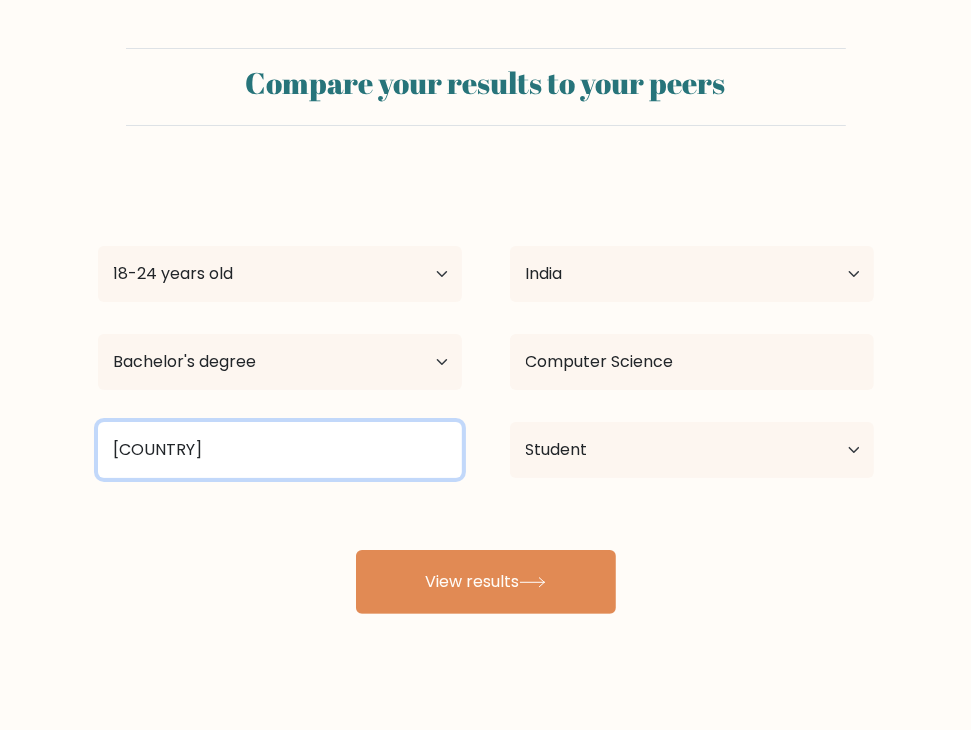 click on "[COUNTRY]" at bounding box center (280, 450) 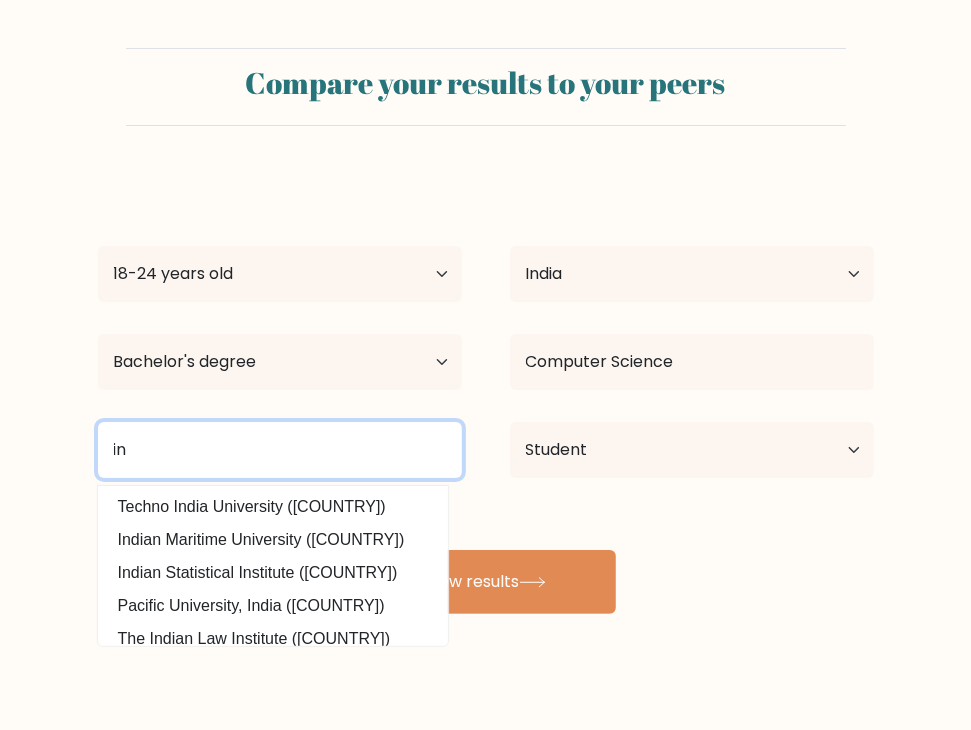 type on "i" 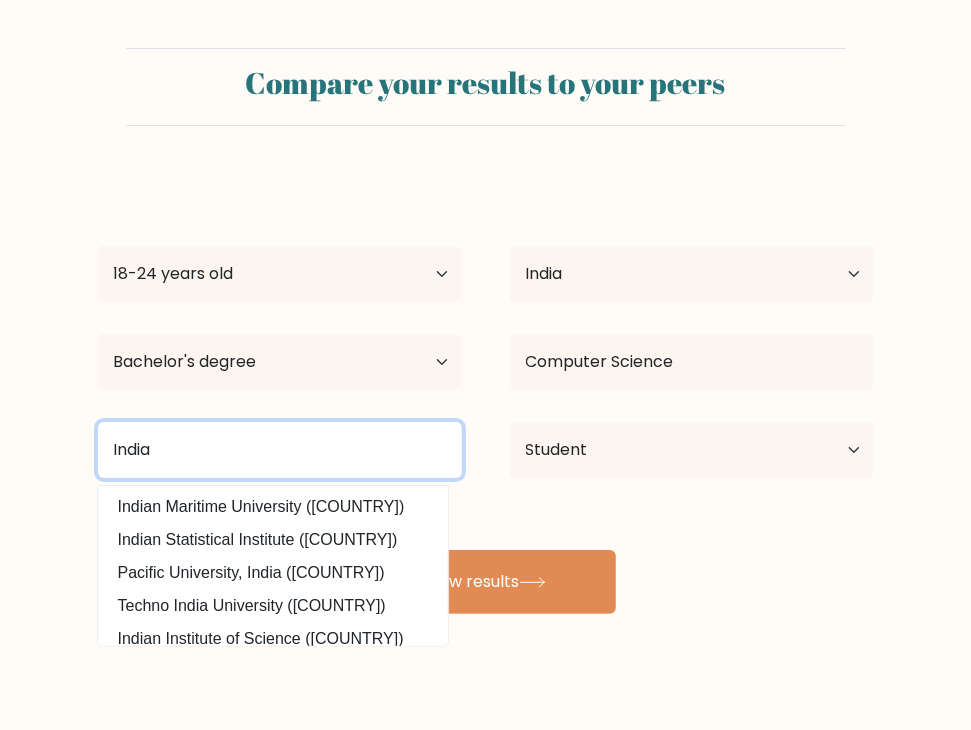 type on "India" 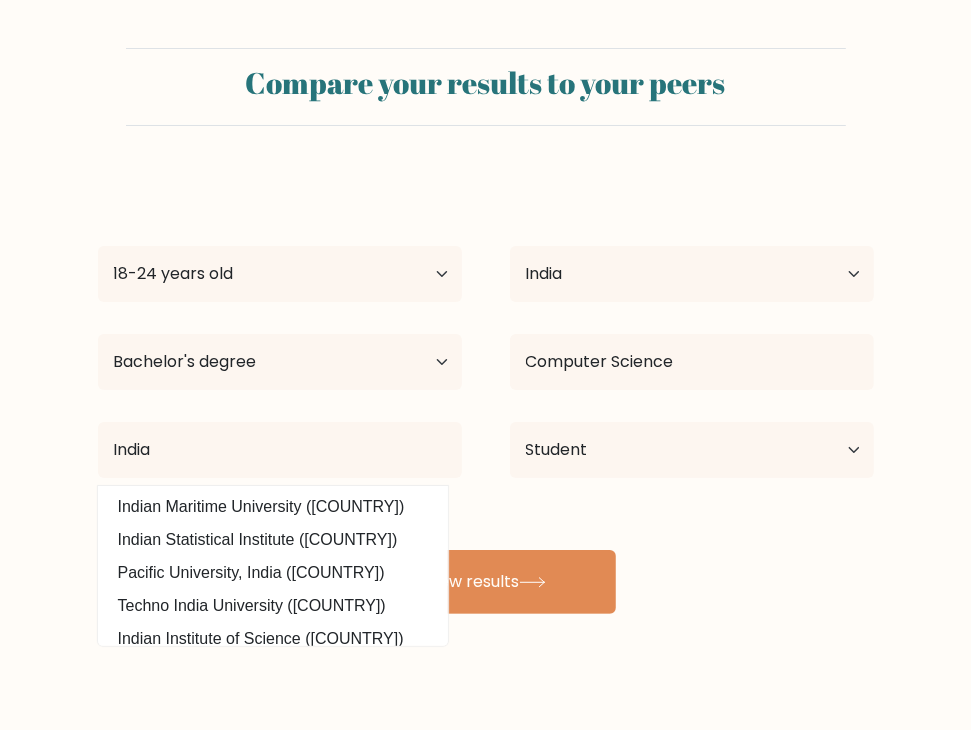 click on "prince
raj
Age
Under 18 years old
18-24 years old
25-34 years old
35-44 years old
45-54 years old
55-64 years old
65 years old and above
Country
Afghanistan
Albania
Algeria
American Samoa
Andorra
Angola
Anguilla
Antarctica
Antigua and Barbuda
Argentina
Armenia
Aruba
Australia
Austria
Azerbaijan
Bahamas
Bahrain
Bangladesh
Barbados
Belarus
Belgium
Belize
Benin
Bermuda
Bhutan
Bolivia
Bonaire, Sint Eustatius and Saba
Bosnia and Herzegovina
Botswana
Bouvet Island
Brazil
Brunei" at bounding box center (486, 394) 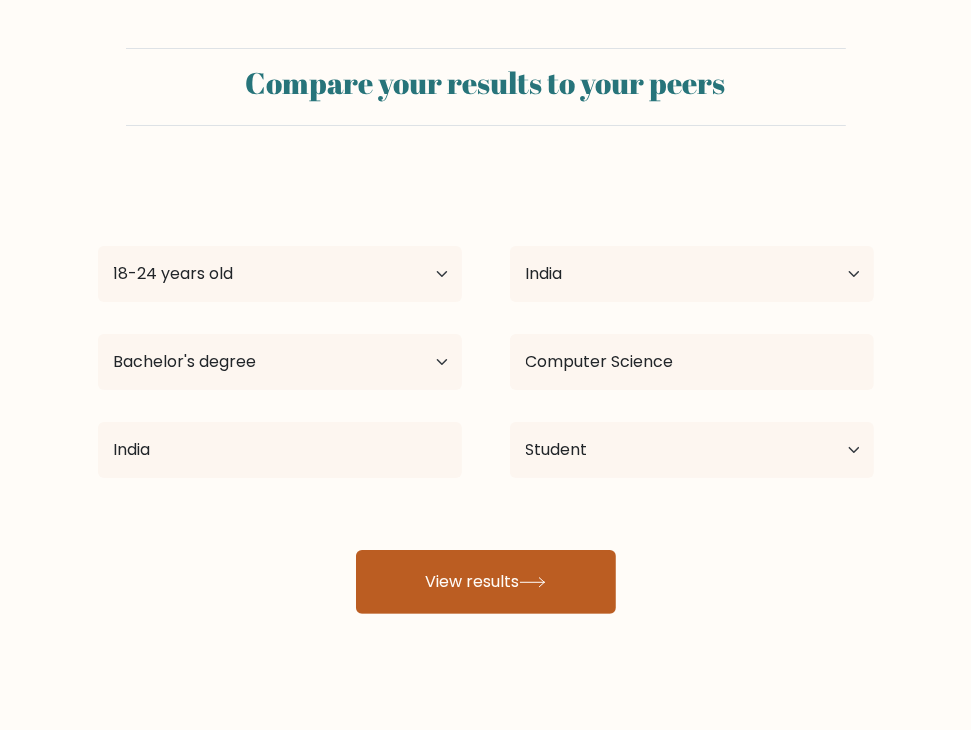 click on "View results" at bounding box center [486, 582] 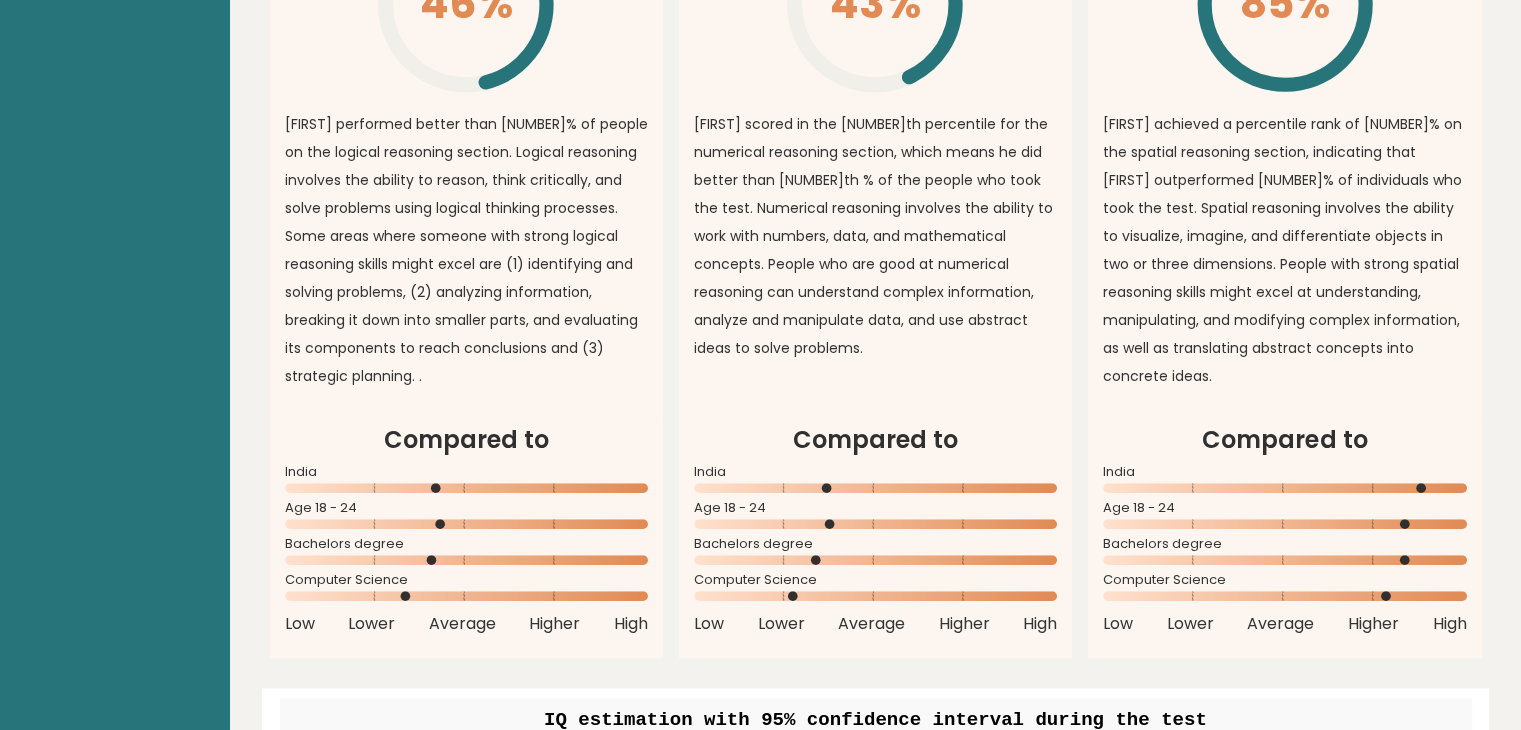 scroll, scrollTop: 2000, scrollLeft: 0, axis: vertical 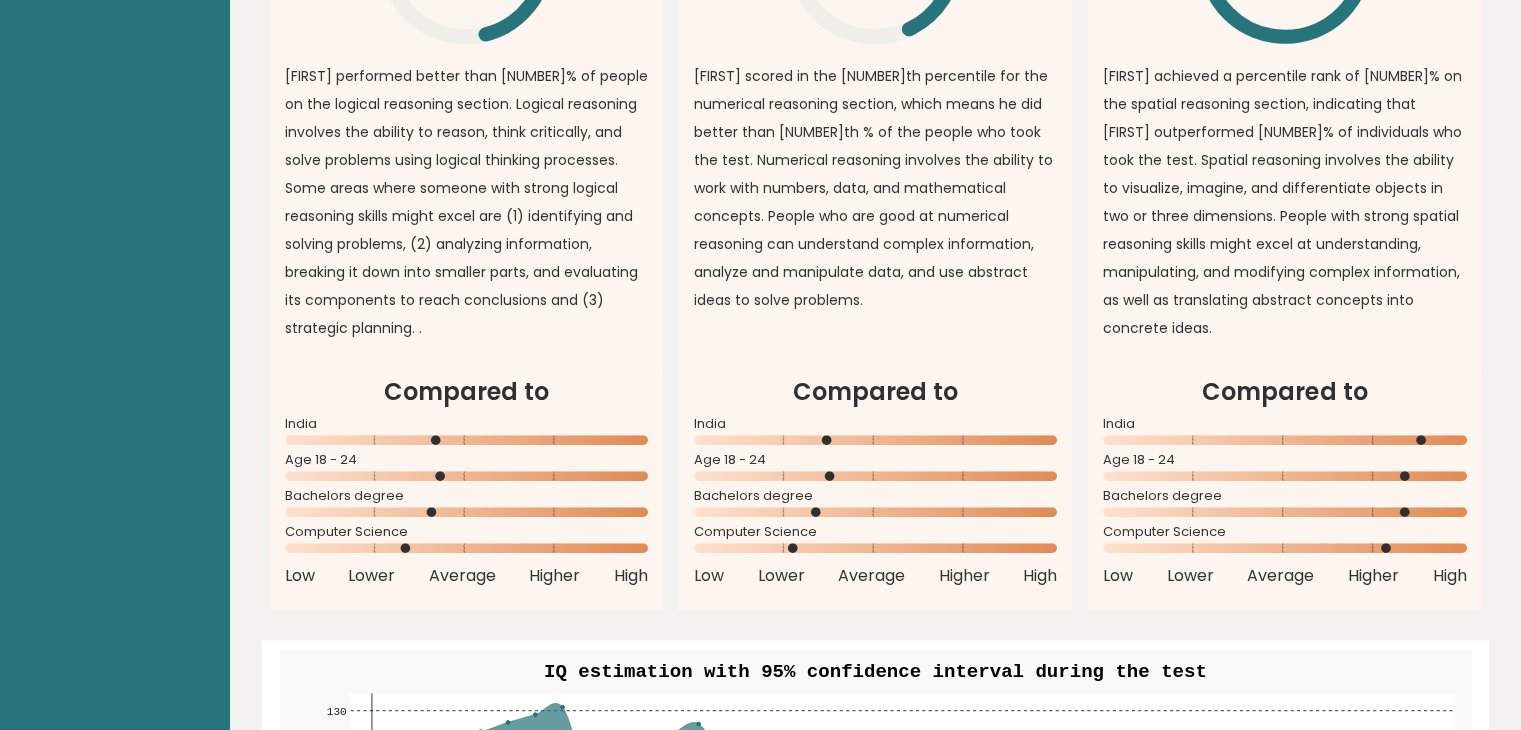drag, startPoint x: 437, startPoint y: 434, endPoint x: 470, endPoint y: 435, distance: 33.01515 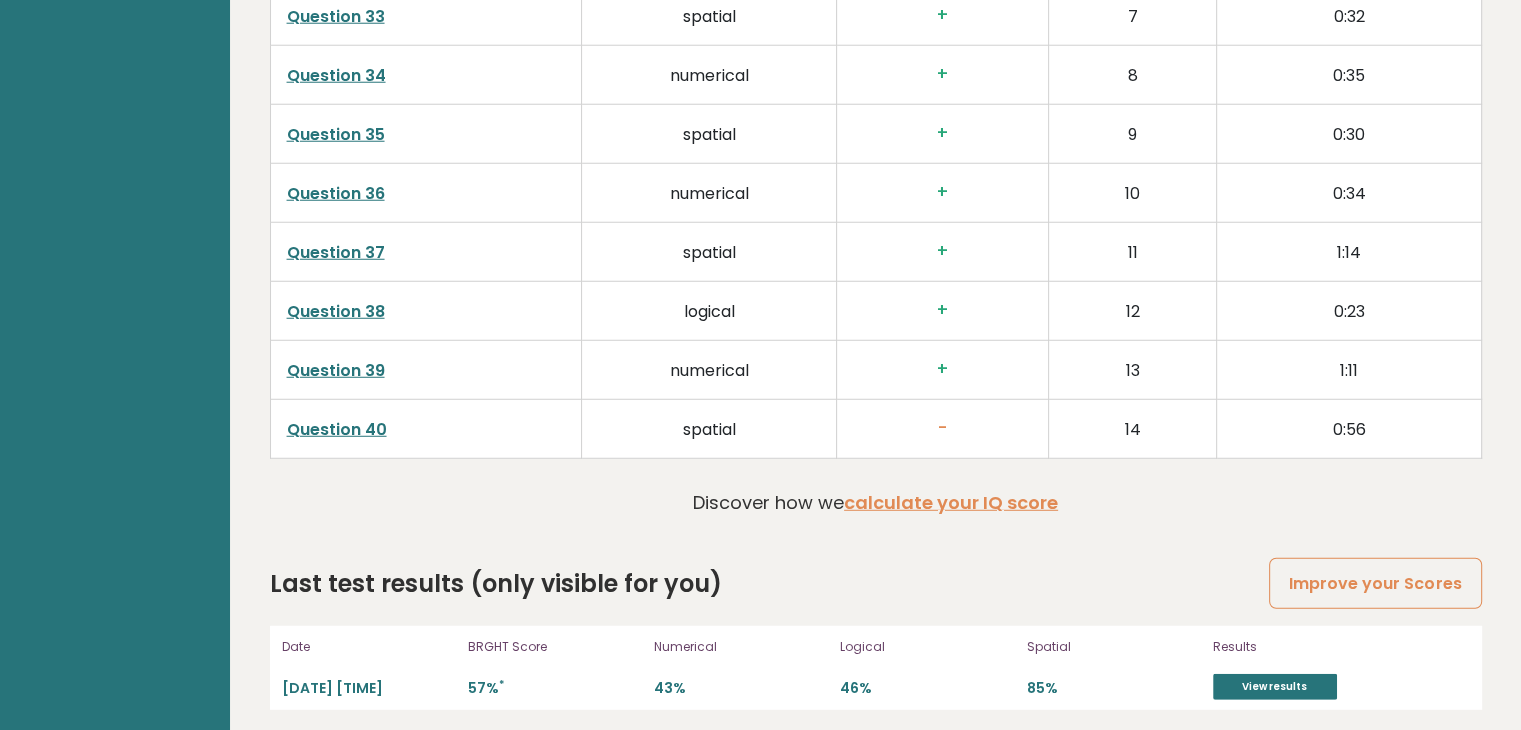 scroll, scrollTop: 5405, scrollLeft: 0, axis: vertical 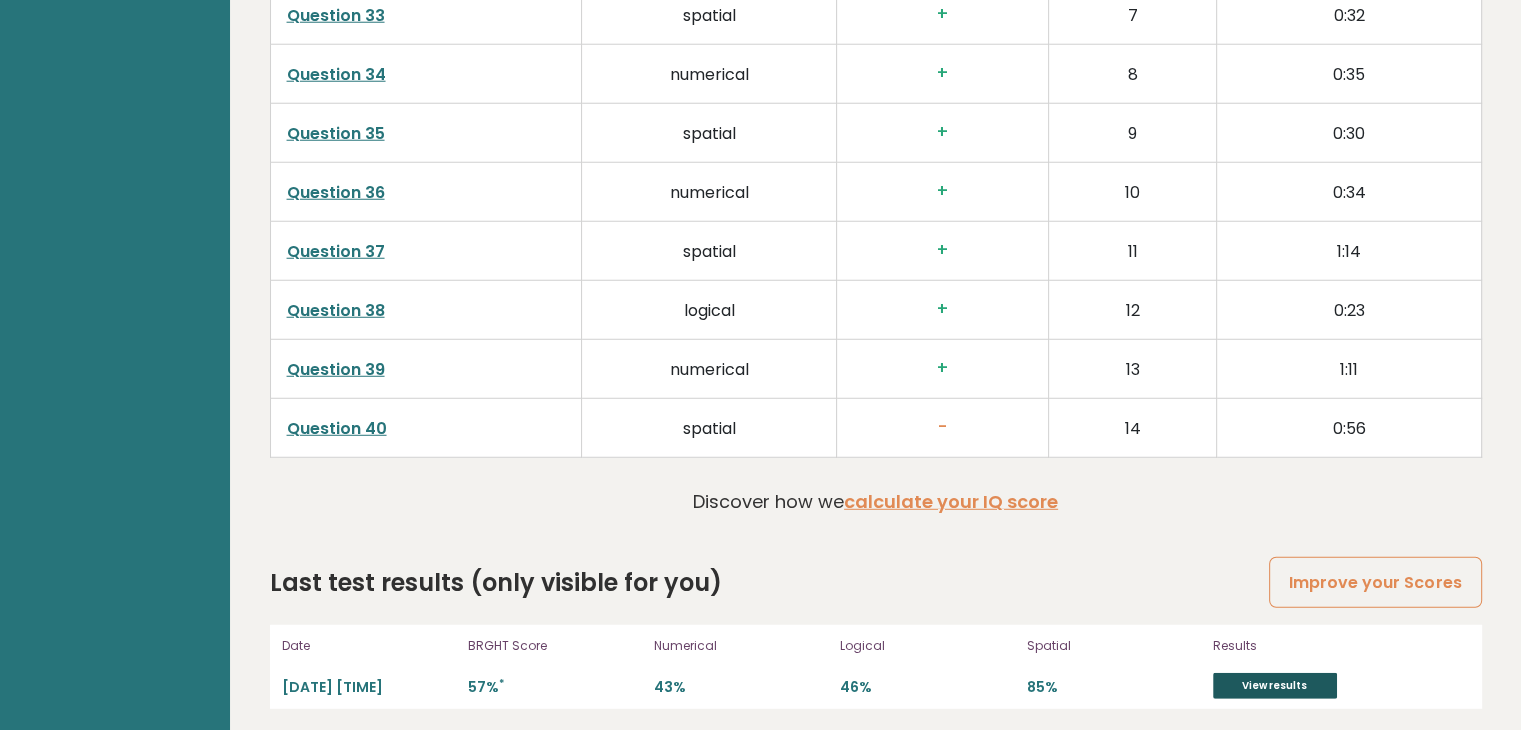 click on "View results" at bounding box center [1275, 686] 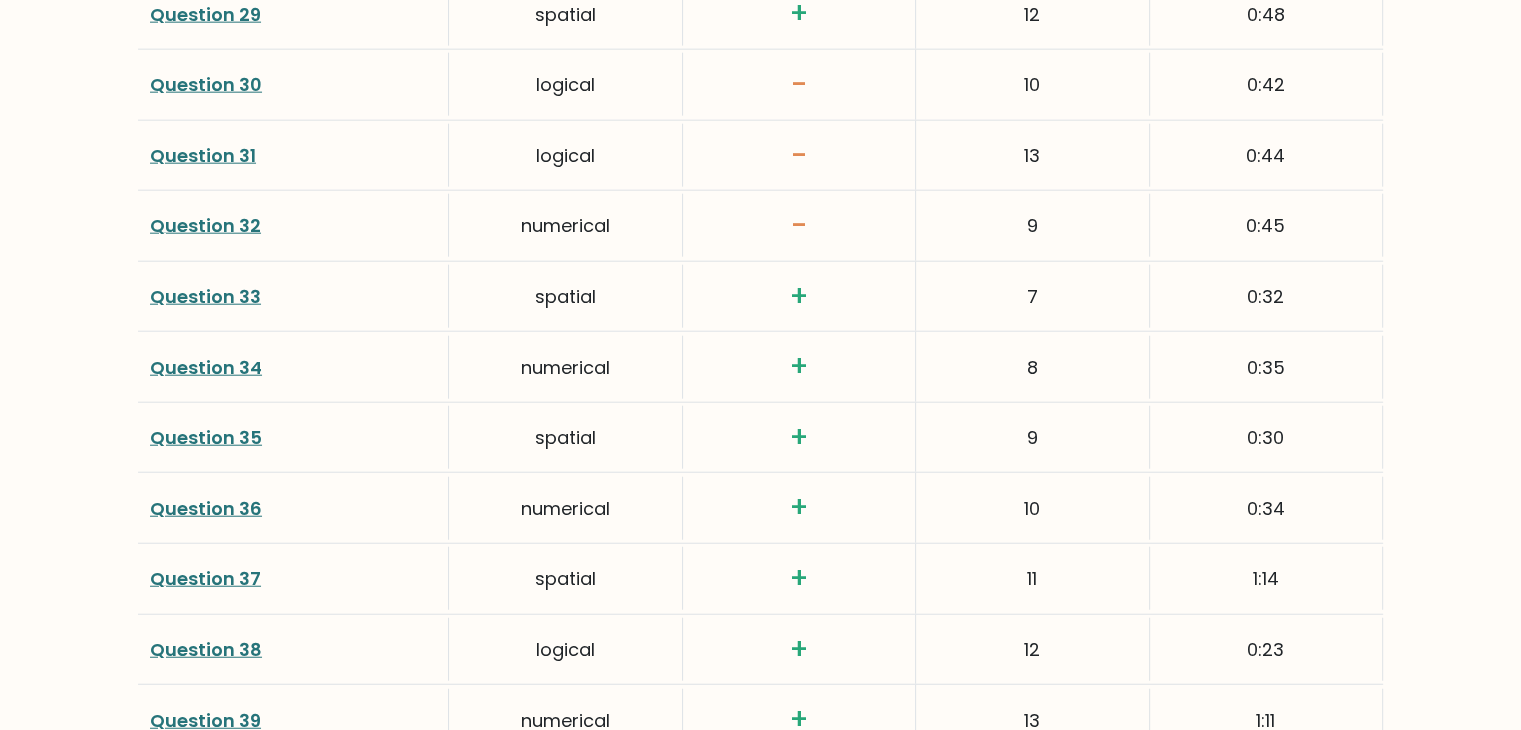 scroll, scrollTop: 4891, scrollLeft: 0, axis: vertical 